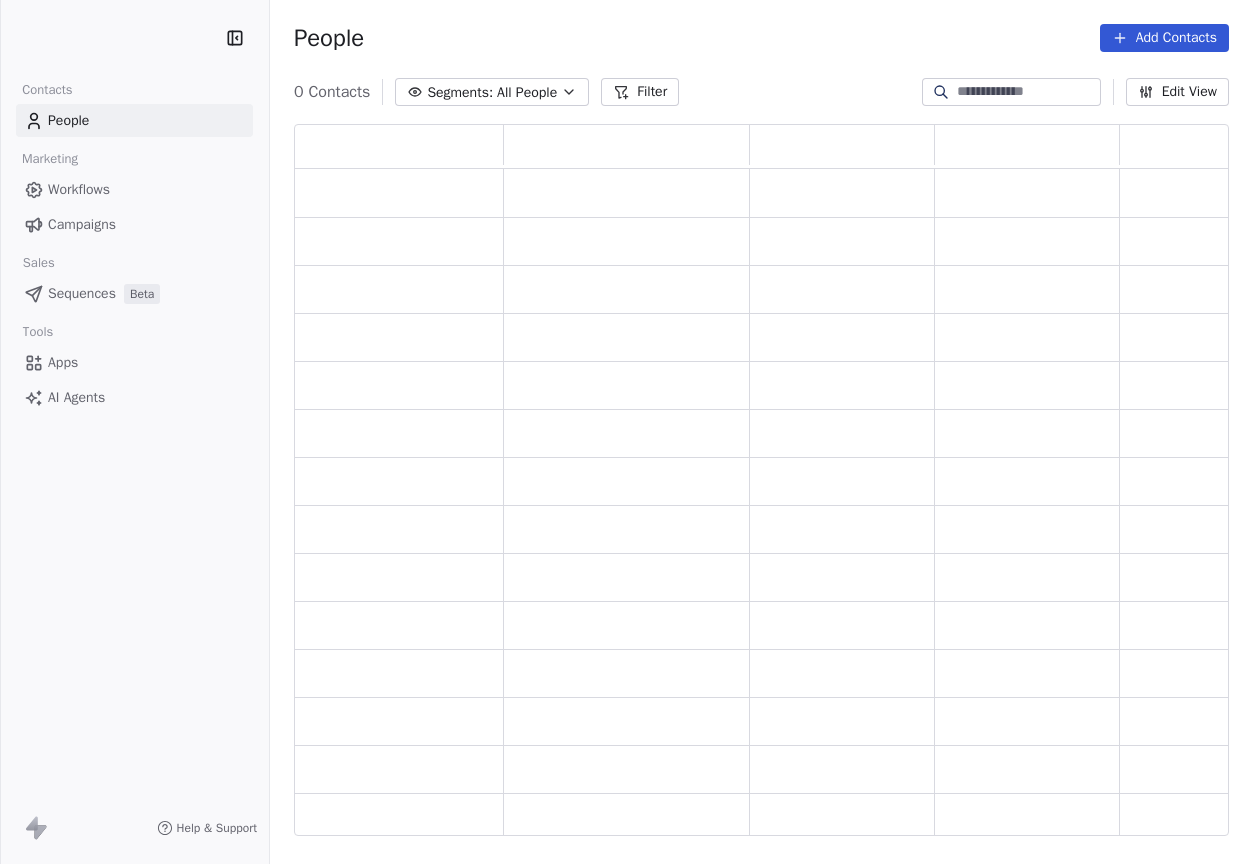 scroll, scrollTop: 0, scrollLeft: 0, axis: both 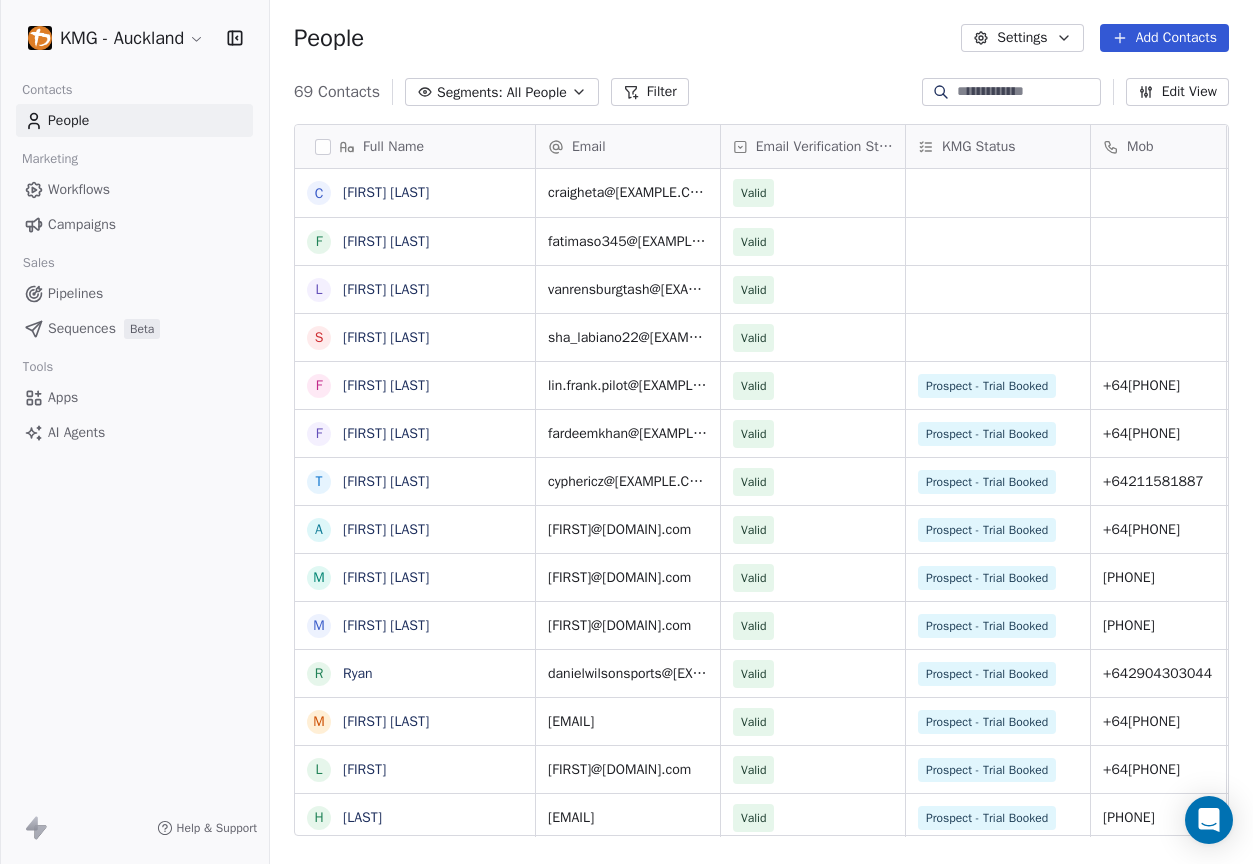 click on "Add Contacts" at bounding box center [1164, 38] 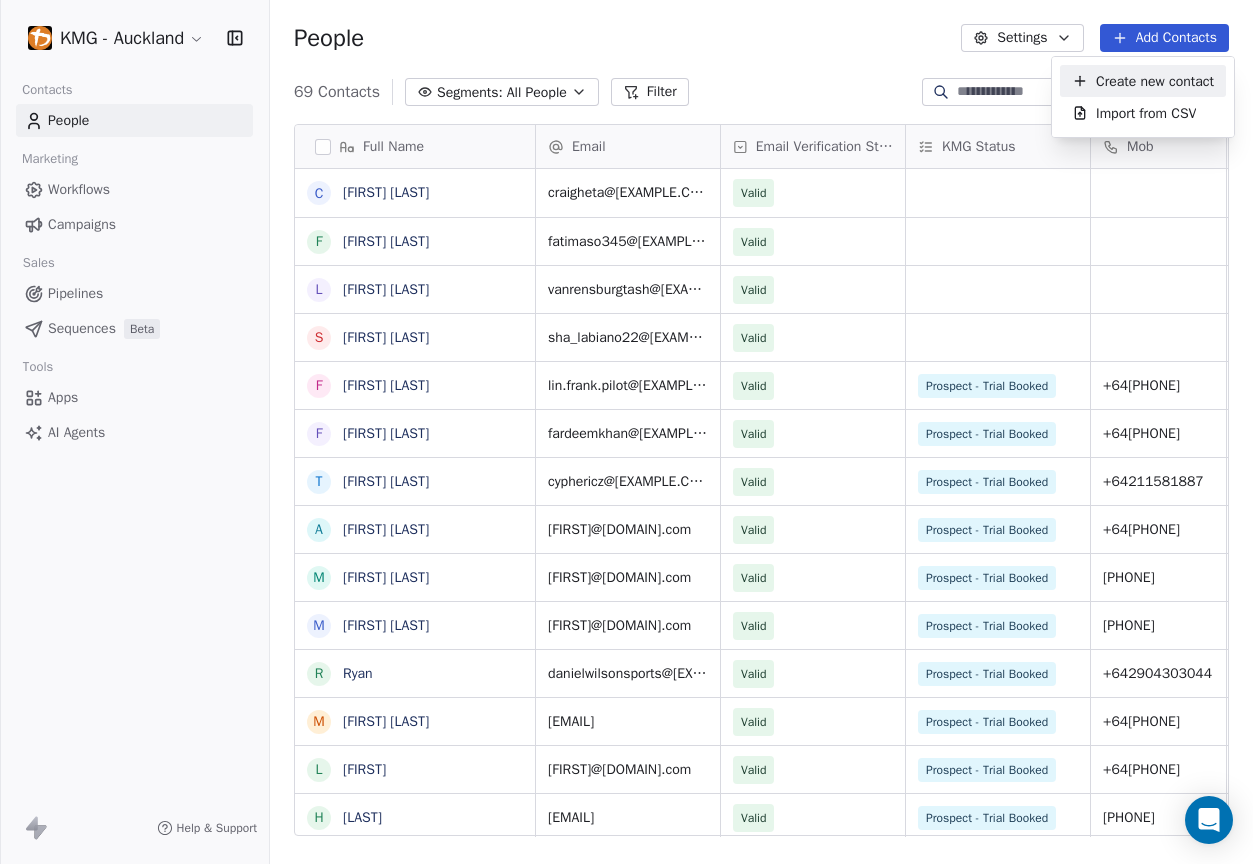 click on "Create new contact" at bounding box center (1155, 81) 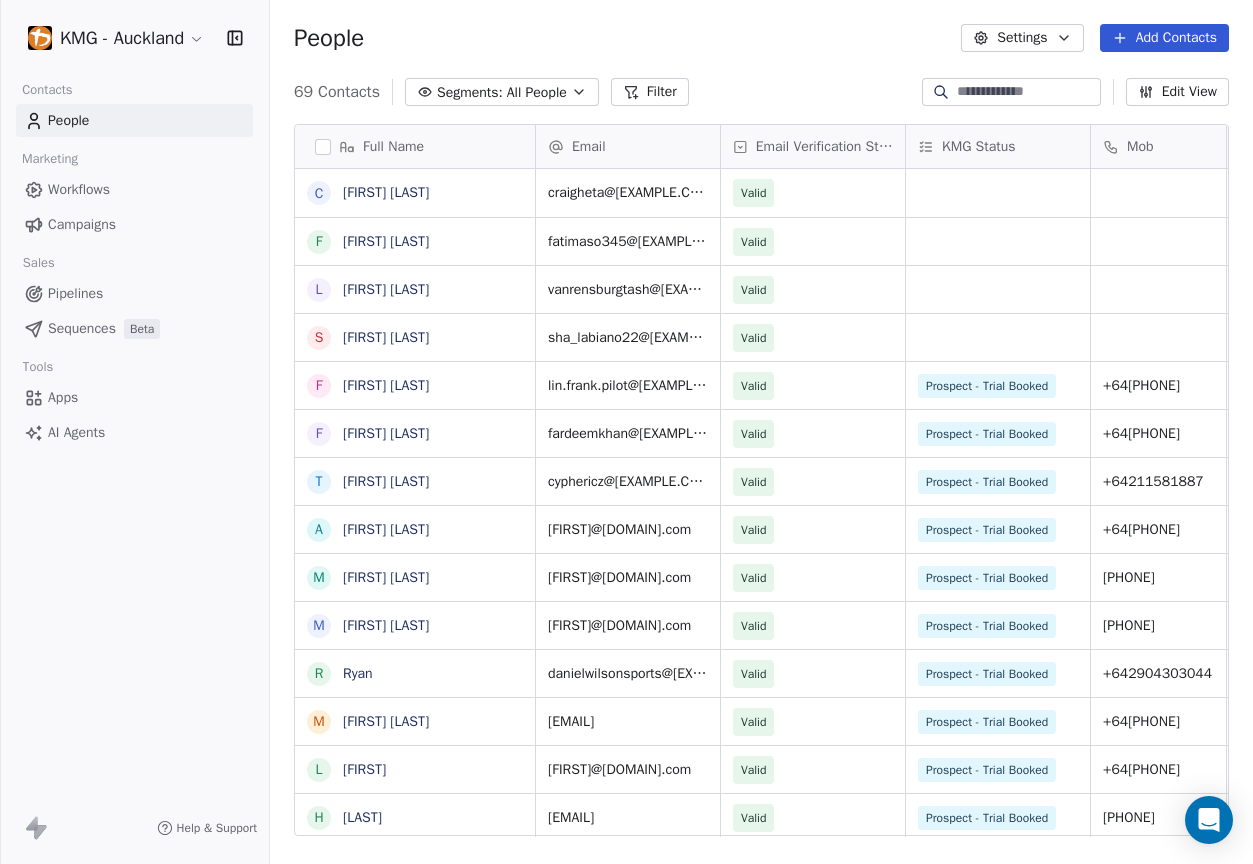 click on "KMG - Auckland Contacts People Marketing Workflows Campaigns Sales Pipelines Sequences Beta Tools Apps AI Agents Help & Support People Settings  Add Contacts 69 Contacts Segments: All People Filter  Edit View Tag Add to Sequence Export Full Name C [LAST] [FIRST] F [LAST] [FIRST] L [LAST] [FIRST] S [LAST] [FIRST] F [LAST] [FIRST] f [LAST] [FIRST] T [LAST] [FIRST] A [LAST] [FIRST] M [LAST] [FIRST] M [LAST] [FIRST] R [LAST] [FIRST] m [LAST] [FIRST] L [LAST] [FIRST] H [LAST] [FIRST] T [LAST] [FIRST] S [LAST] [FIRST] M [LAST] [FIRST] S [LAST] [FIRST] O [LAST] [FIRST] M [LAST] [FIRST] N [LAST] [FIRST] J [LAST] [FIRST] L [LAST] [FIRST] T [LAST] [FIRST] D [LAST] [FIRST] E [LAST] [FIRST] L [LAST] [FIRST] T [LAST] [FIRST] J [LAST] [FIRST] K [LAST] [FIRST] R [LAST] [FIRST] J [LAST] [FIRST] Email Email Verification Status KMG Status Mob KMG Level Gender Trial Start Date FJT Member Joined Date [EMAIL] Valid Jul 16, 2025 08:30 AM [EMAIL] Valid Jul 16, 2025 06:30 AM [EMAIL] Valid Jul 16, 2025 06:30 AM Valid P0" at bounding box center (626, 432) 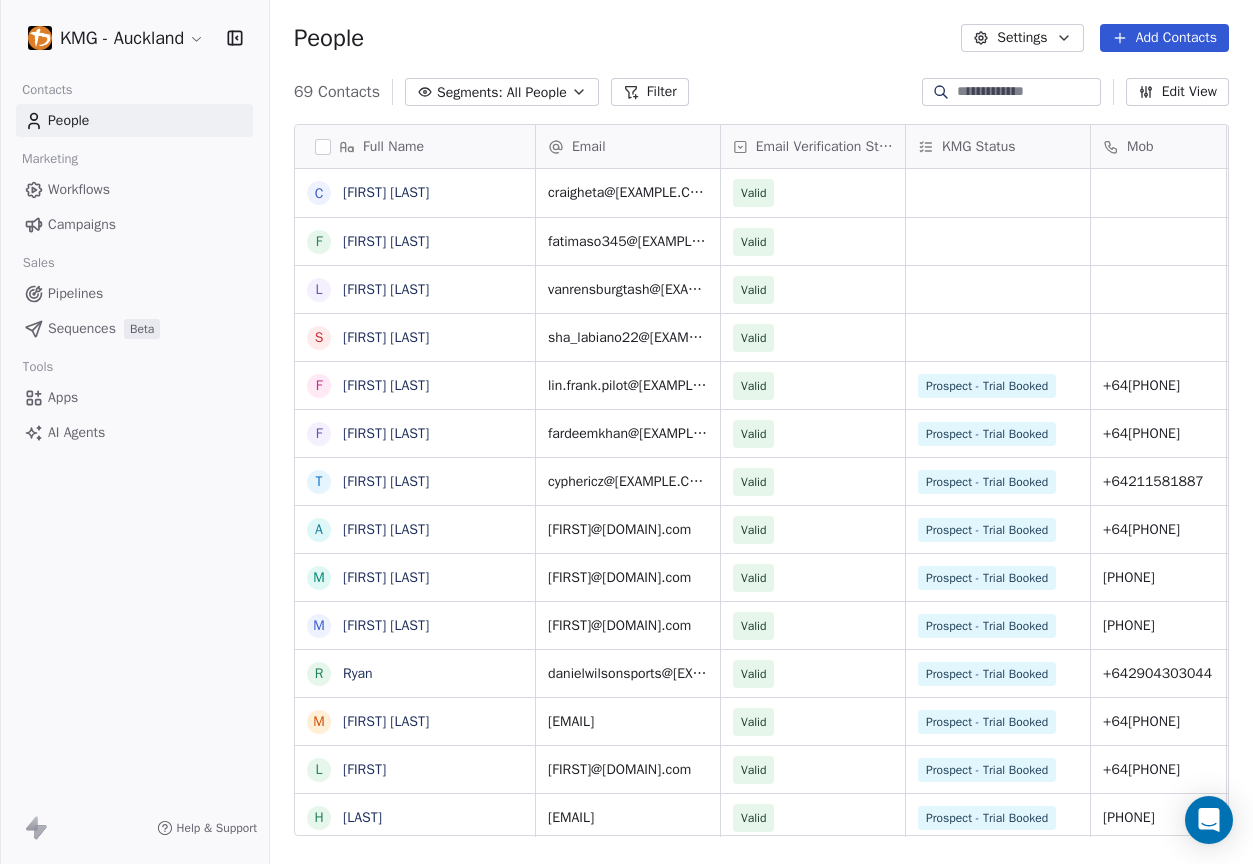 click on "Add Contacts" at bounding box center (1164, 38) 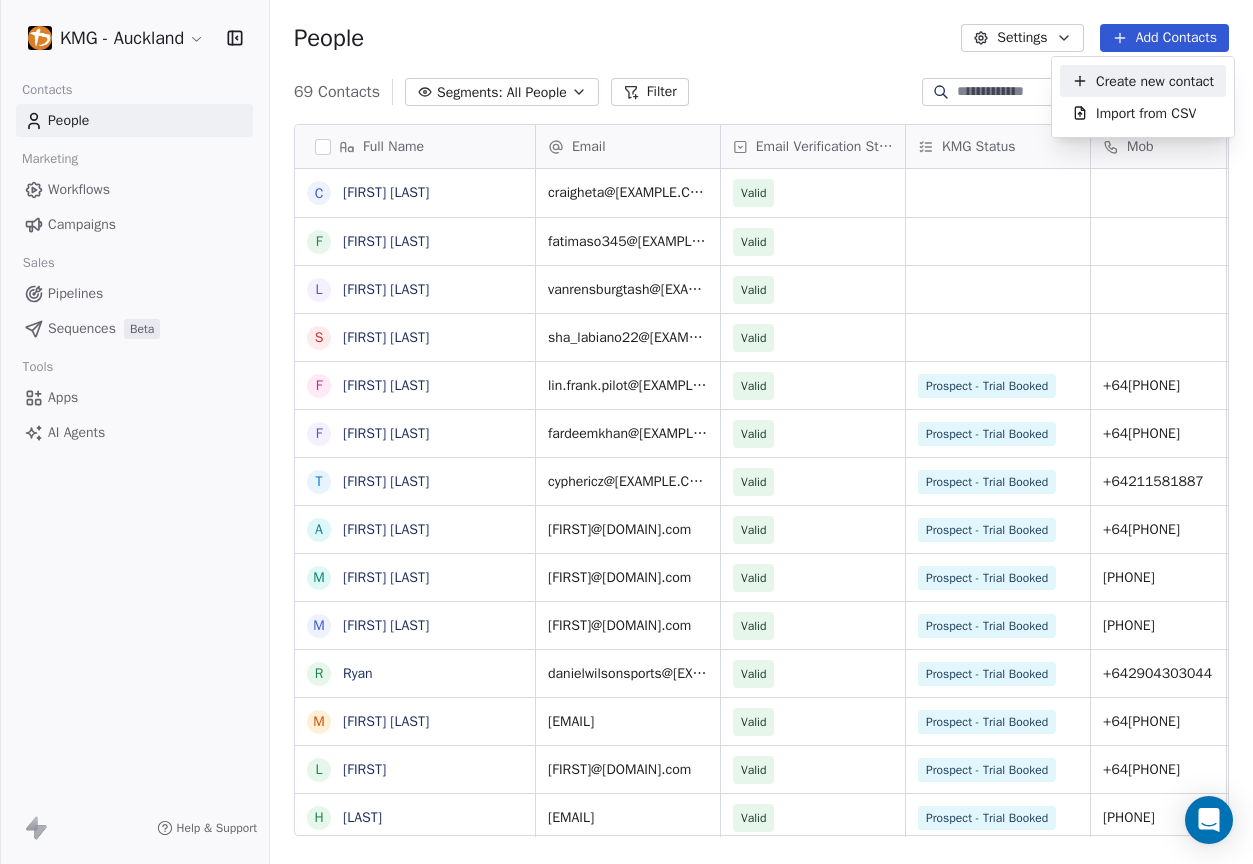 click on "Create new contact" at bounding box center [1155, 81] 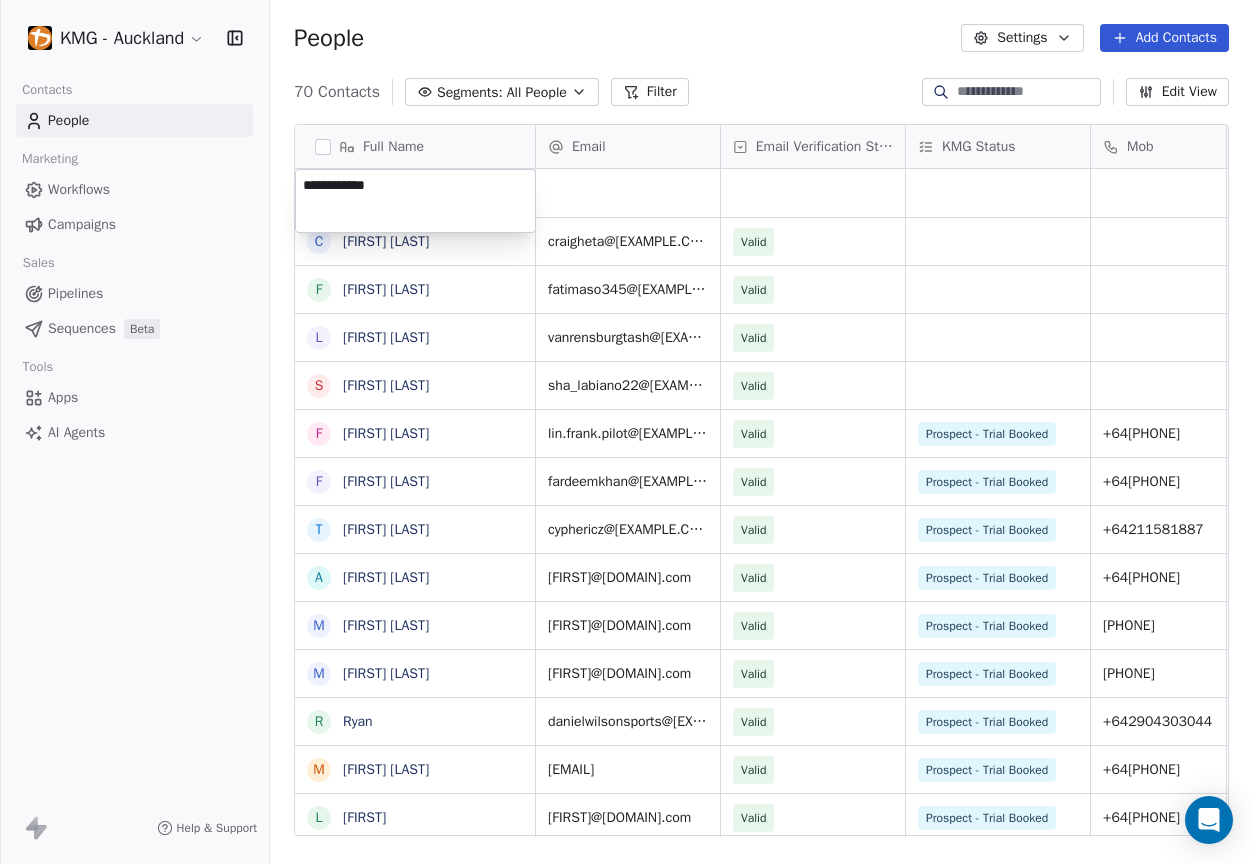 type on "**********" 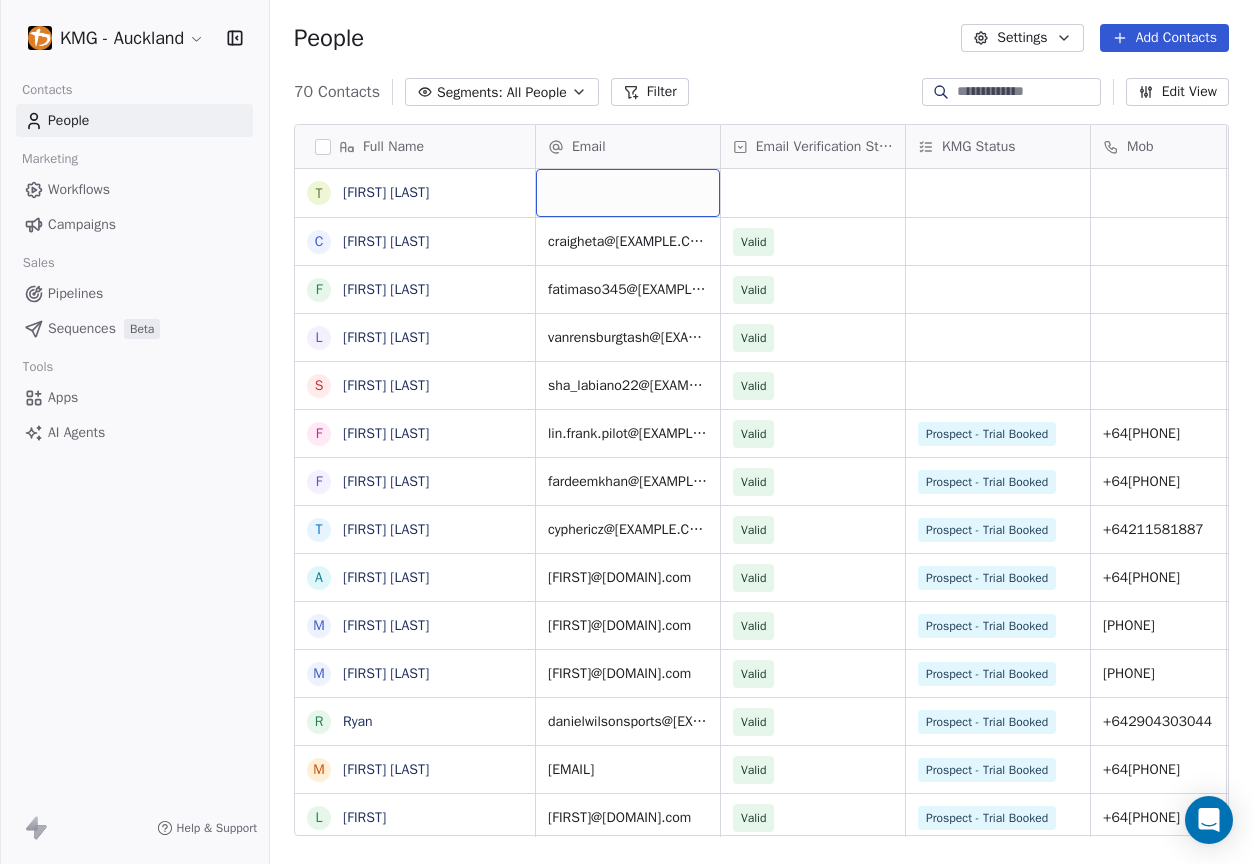 click at bounding box center [628, 193] 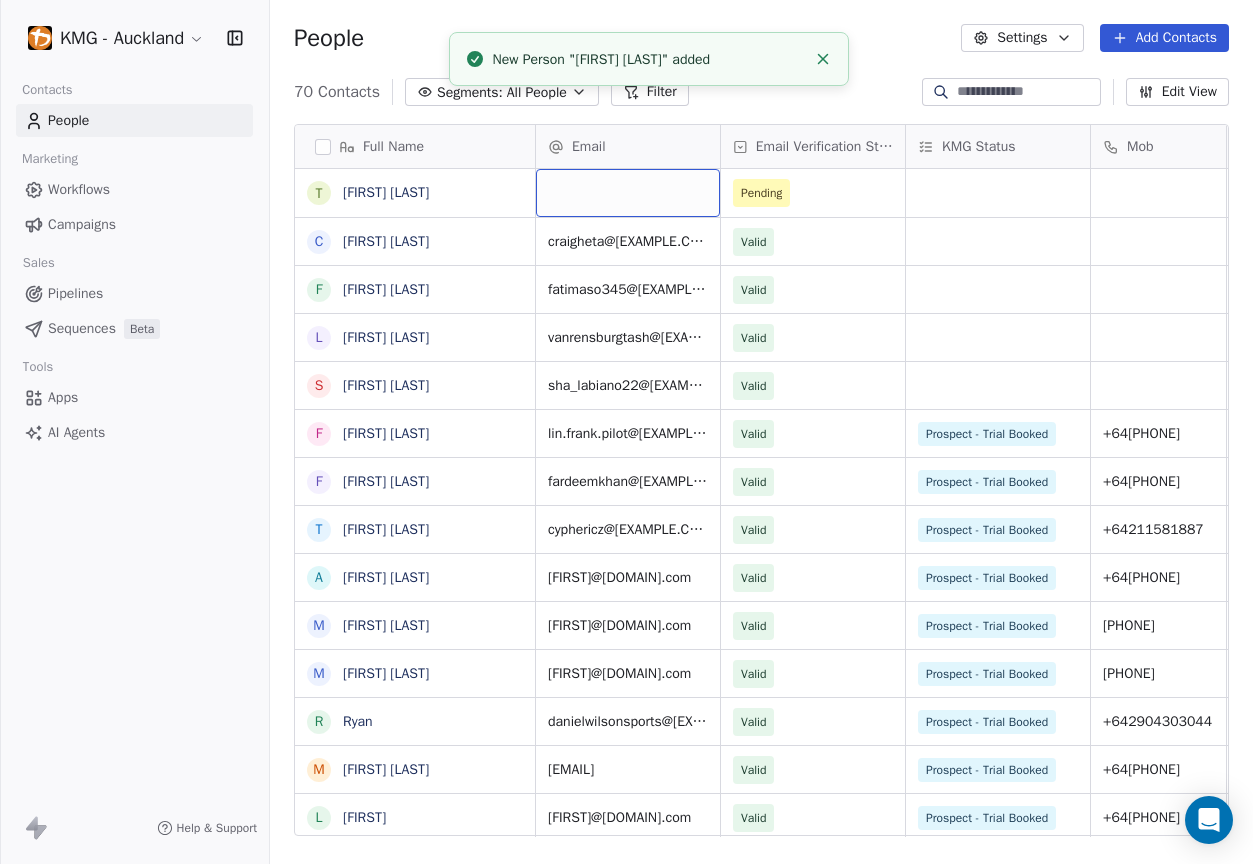 click at bounding box center [628, 193] 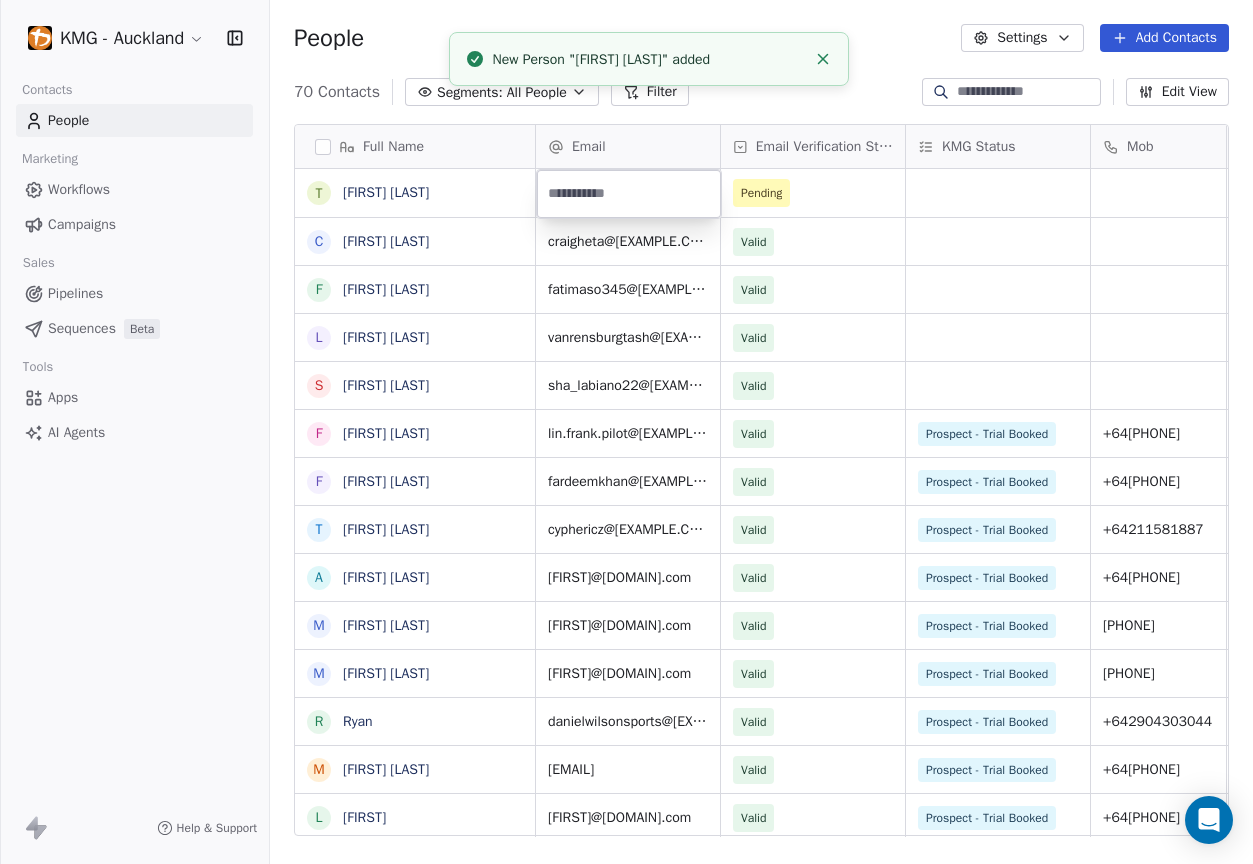 type on "**********" 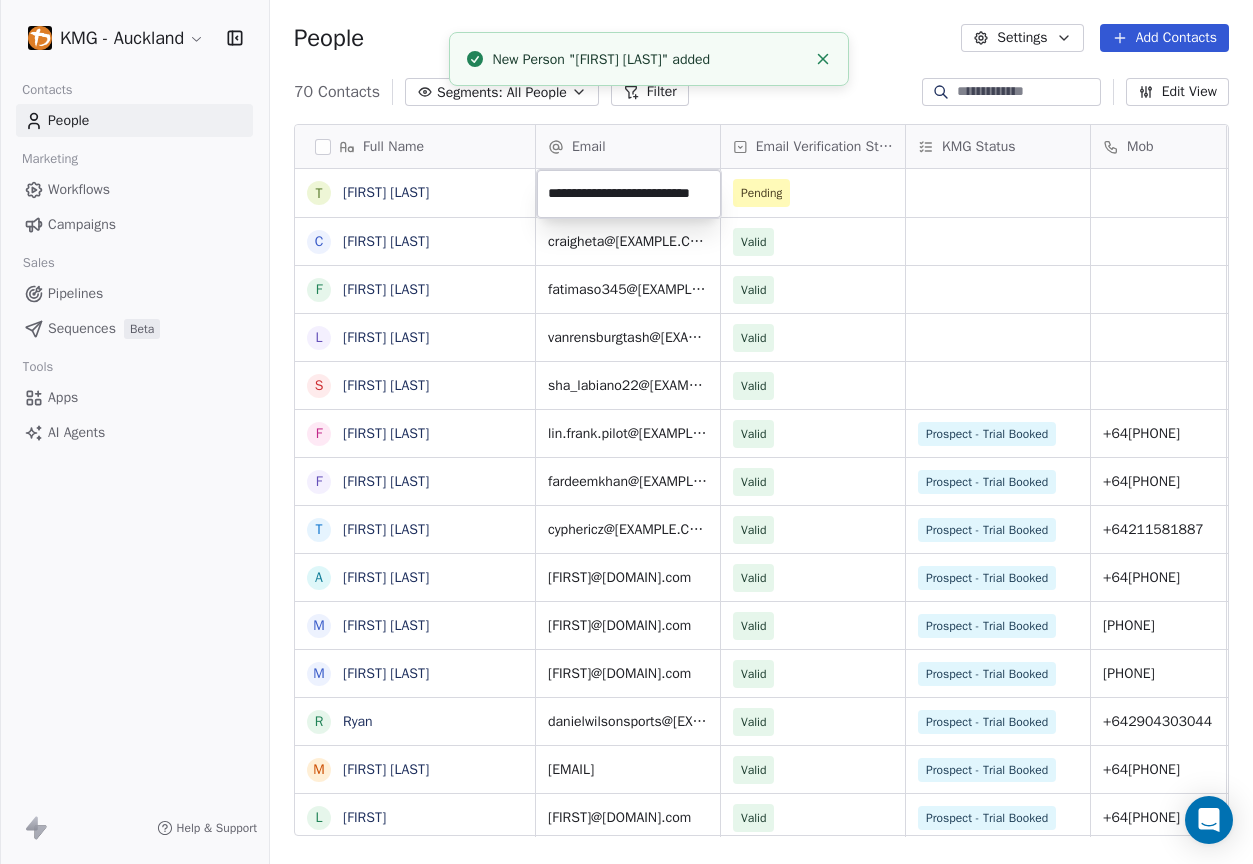 click on "KMG - Auckland Contacts People Marketing Workflows Campaigns Sales Pipelines Sequences Beta Tools Apps AI Agents Help & Support People Settings Add Contacts 70 Contacts Segments: All People Filter Edit View Tag Add to Sequence Export Full Name T [FIRST] [LAST] C [FIRST] [LAST] F [FIRST] [LAST] L [FIRST] [LAST] S [FIRST] [LAST] F [FIRST] [LAST] f [FIRST] [LAST] T [FIRST] [LAST] A [FIRST] [LAST] M [FIRST] [LAST] M [FIRST] [LAST] [FIRST] [LAST] Email Email Verification Status KMG Status Mob KMG Level Gender Trial Start Date FJT [FIRST].[LAST]@[DOMAIN].com Pending Member - Active [PHONE] P1 [FIRST]@[DOMAIN].com Valid [DATE] [TIME] [FIRST]@[DOMAIN].com Valid [DATE] [TIME] [FIRST]@[DOMAIN].com Valid Valid Valid P0 P0" at bounding box center [626, 432] 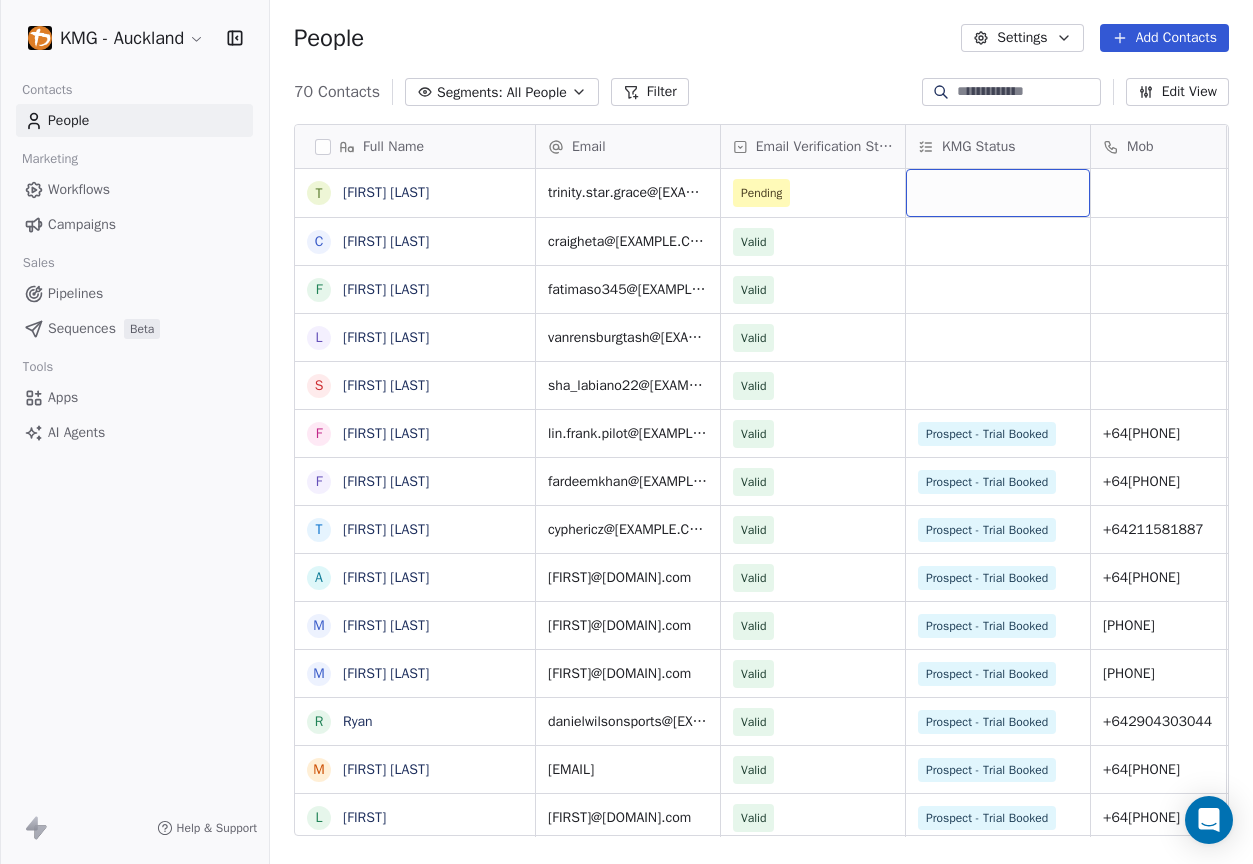 click at bounding box center [998, 193] 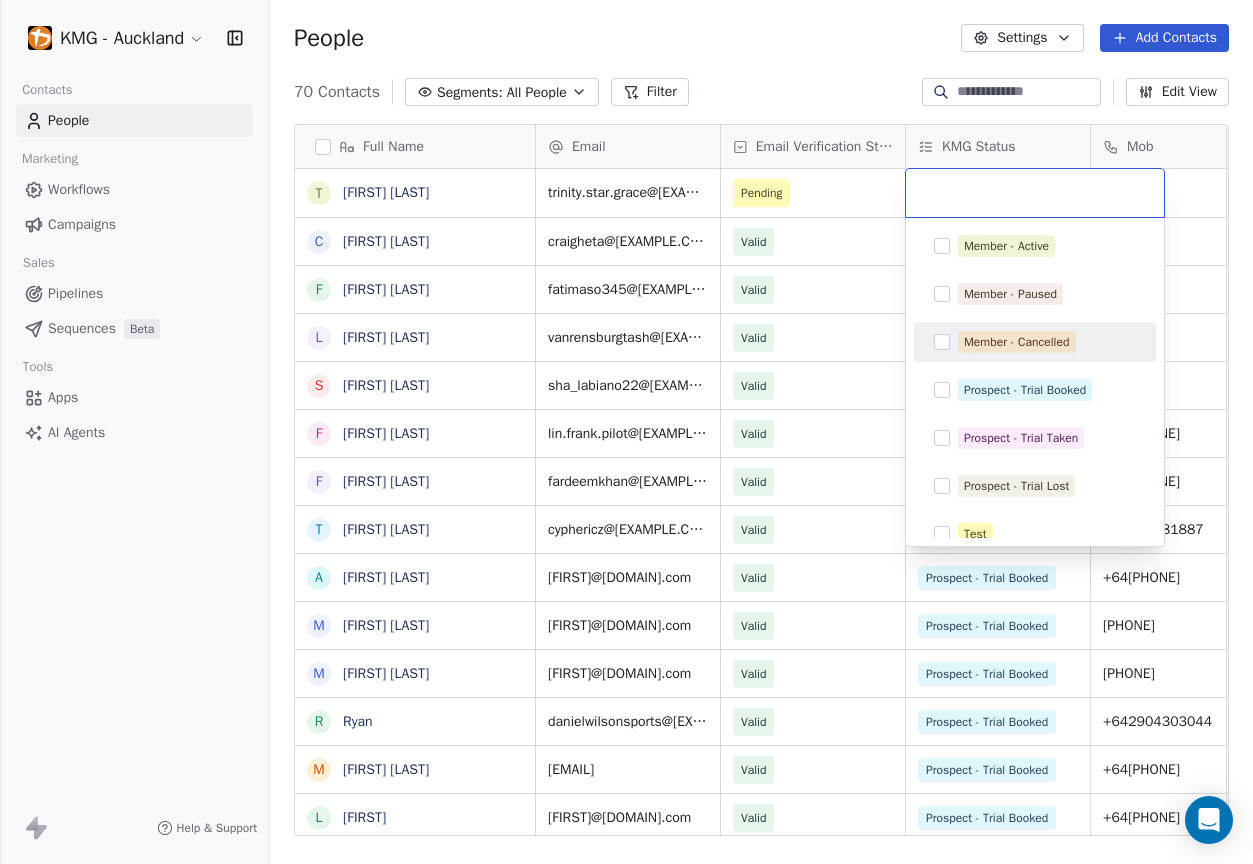 click on "Member - Active Member - Paused Member - Cancelled Prospect - Trial Booked Prospect - Trial Taken Prospect - Trial Lost Test Instructor Suplier Prospect - Trial Missed Lead Lost Lead" at bounding box center (1035, 382) 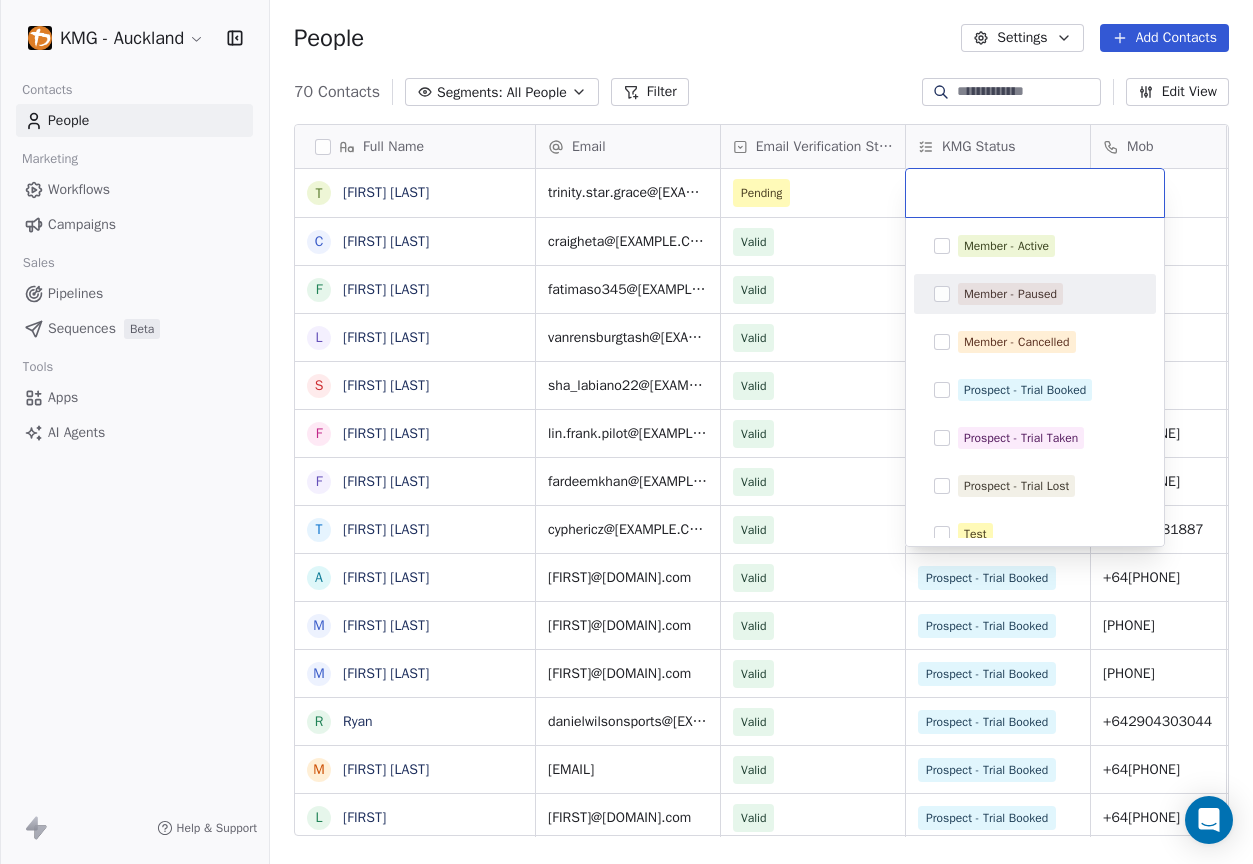 click on "Member - Active Member - Paused Member - Cancelled Prospect - Trial Booked Prospect - Trial Taken Prospect - Trial Lost Test Instructor Suplier Prospect - Trial Missed Lead Lost Lead" at bounding box center [1035, 382] 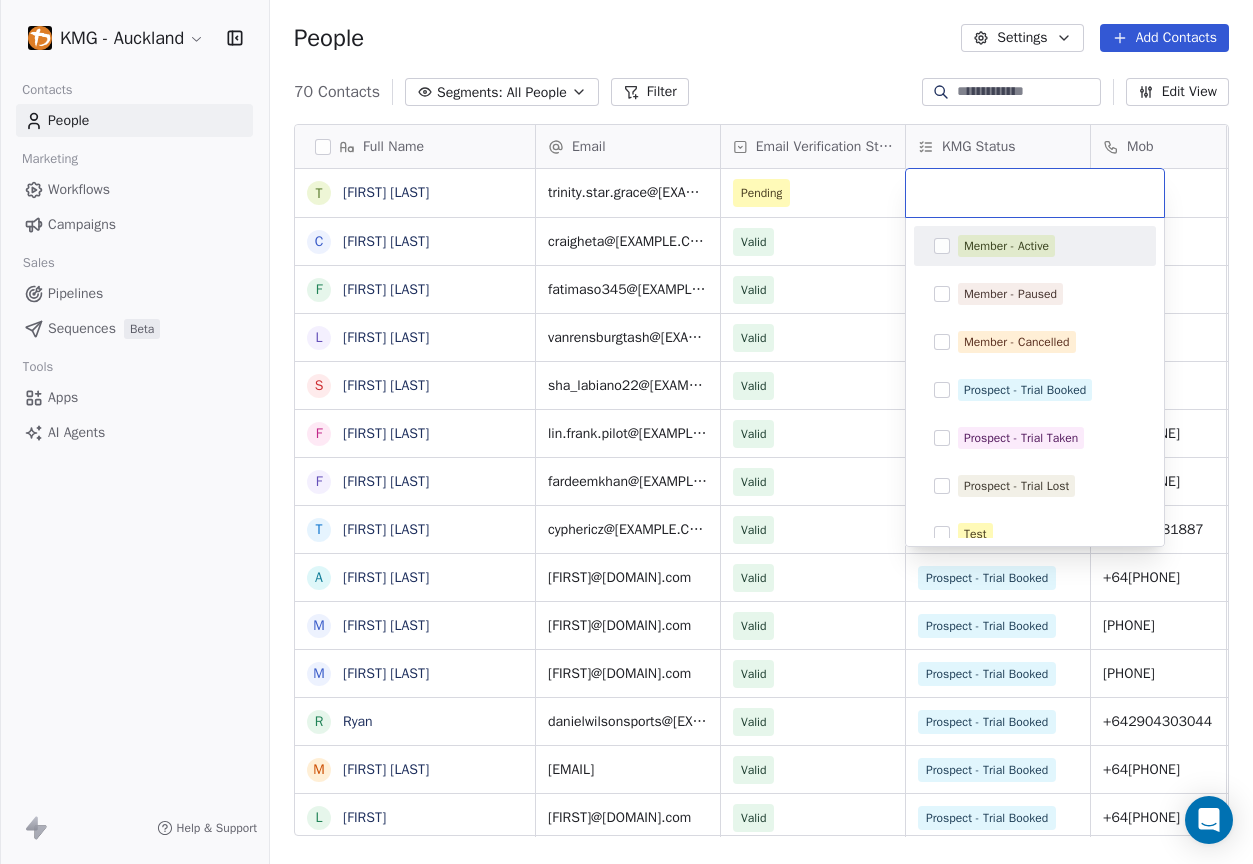 click on "Member - Active Member - Paused Member - Cancelled Prospect - Trial Booked Prospect - Trial Taken Prospect - Trial Lost Test Instructor Suplier Prospect - Trial Missed Lead Lost Lead" at bounding box center [1035, 382] 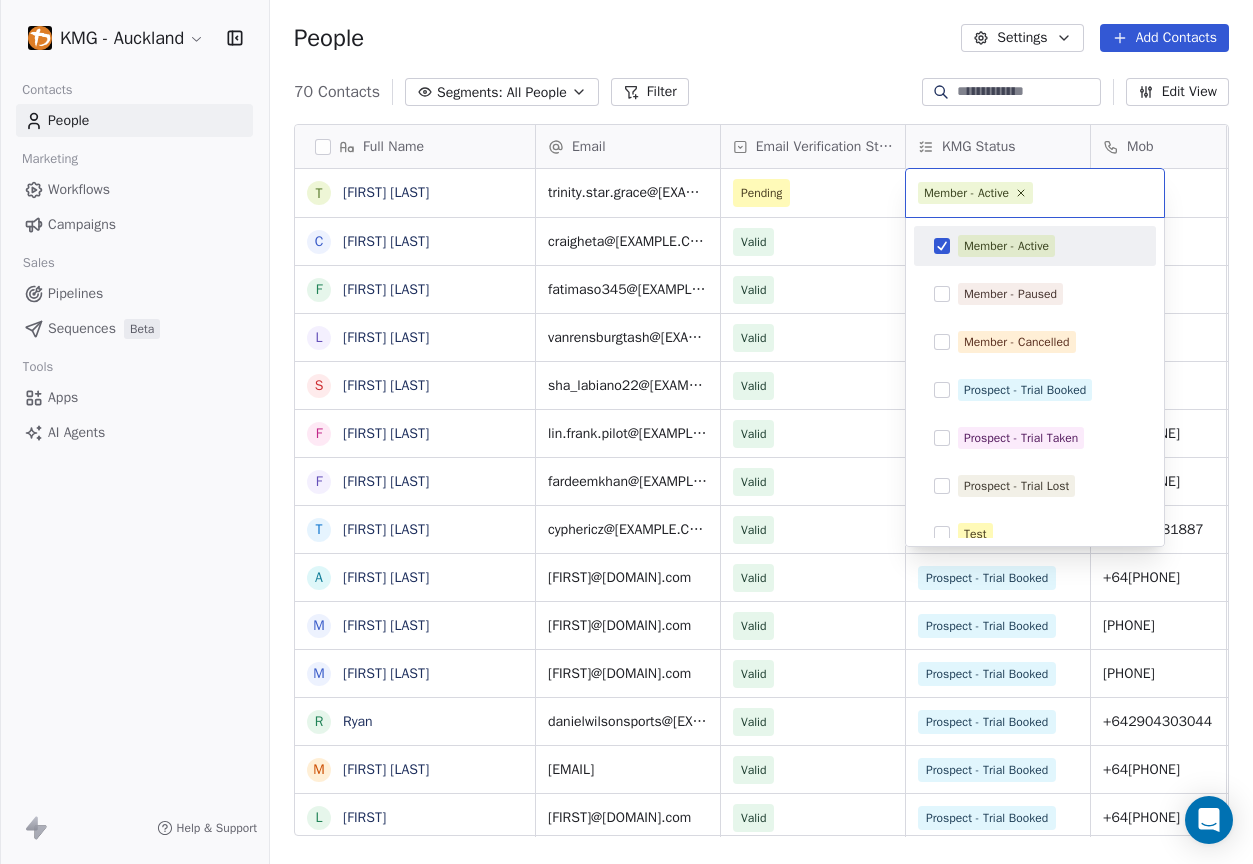 click on "KMG - Auckland Contacts People Marketing Workflows Campaigns Sales Pipelines Sequences Beta Tools Apps AI Agents Help & Support People Settings  Add Contacts 70 Contacts Segments: All People Filter  Edit View Tag Add to Sequence Export Full Name T [LAST] [FIRST] C [LAST] [FIRST] F [LAST] [FIRST] L [LAST] [FIRST] S [LAST] [FIRST] F [LAST] [FIRST] f [LAST] [FIRST] [LAST] [FIRST] T [LAST] [FIRST] A [LAST] [FIRST] M [LAST] [FIRST] M [LAST] [FIRST] R [LAST] [FIRST] m [LAST] [FIRST] L [LAST] [FIRST] H [LAST] [FIRST] T [LAST] [FIRST] S [LAST] [FIRST] M [LAST] [FIRST] S [LAST] [FIRST] O [LAST] [FIRST] M [LAST] [FIRST] N [LAST] [FIRST] J [LAST] [FIRST] L [LAST] [FIRST] T [LAST] [FIRST] D [LAST] [FIRST] E [LAST] [FIRST] L [LAST] [FIRST] T [LAST] [FIRST] J [LAST] [FIRST] K [LAST] [FIRST] R [LAST] [FIRST] J [LAST] [FIRST] Email Email Verification Status KMG Status Mob KMG Level Gender Trial Start Date FJT Member Joined Date [EMAIL] Pending [EMAIL] Valid Jul 16, 2025 08:30 AM [EMAIL] Valid Jul 16, 2025 06:30 AM [EMAIL] Valid Jul 16, 2025 06:30 AM" at bounding box center (626, 432) 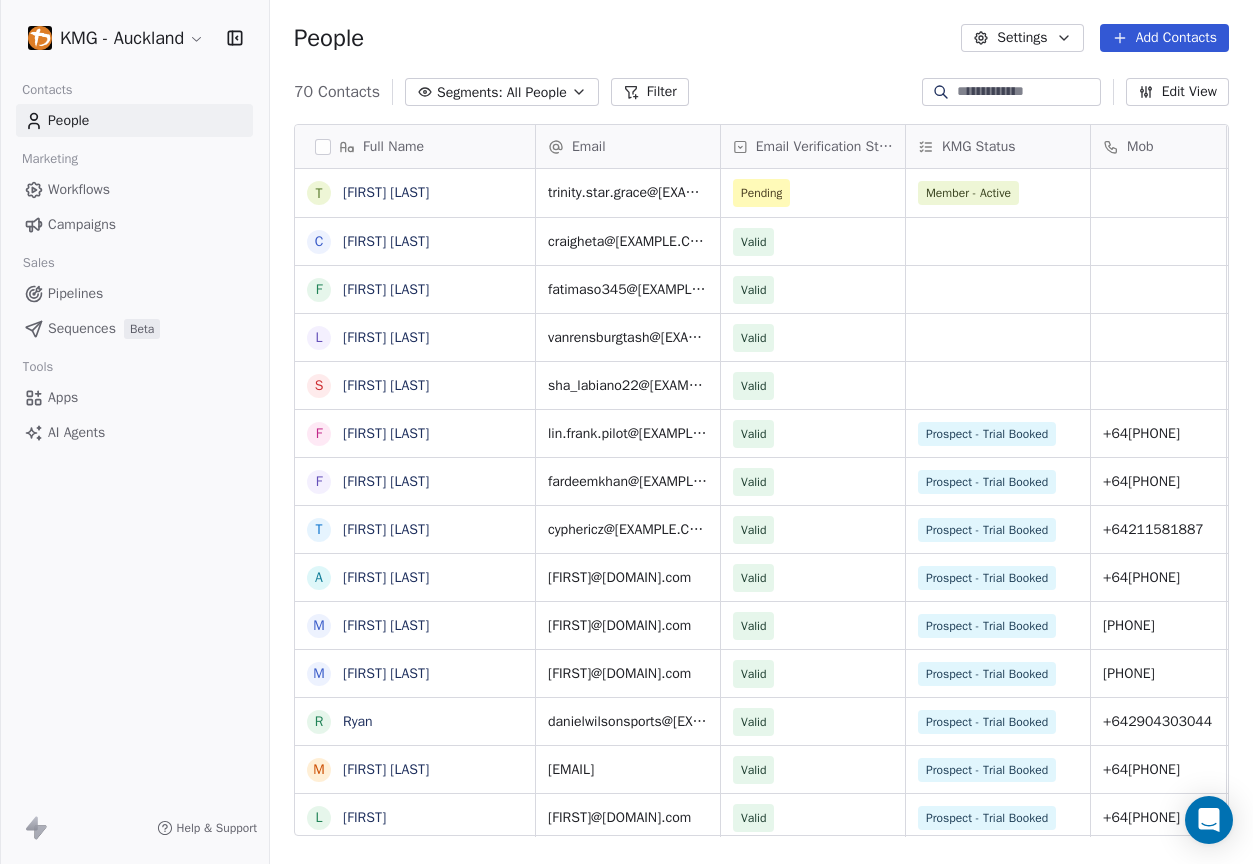 scroll, scrollTop: 0, scrollLeft: 14, axis: horizontal 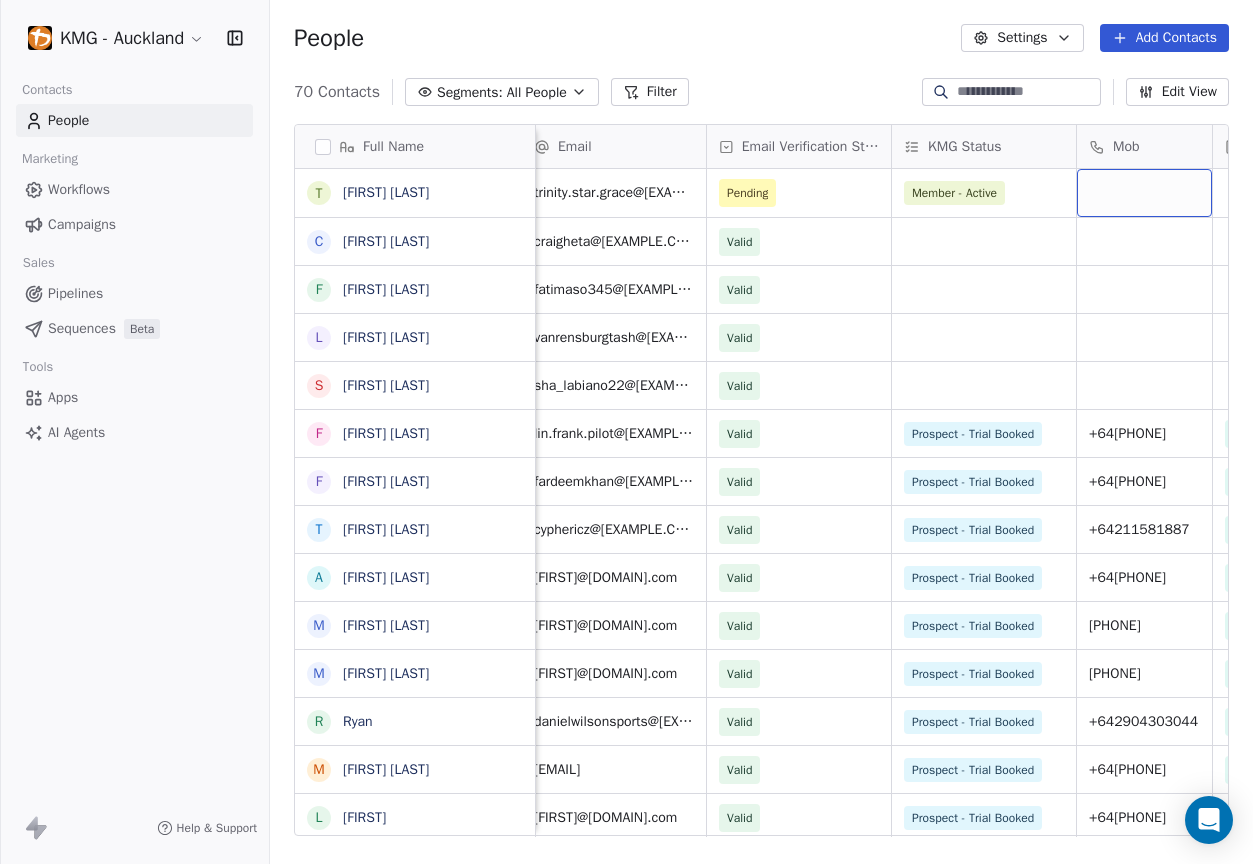 click at bounding box center (1144, 193) 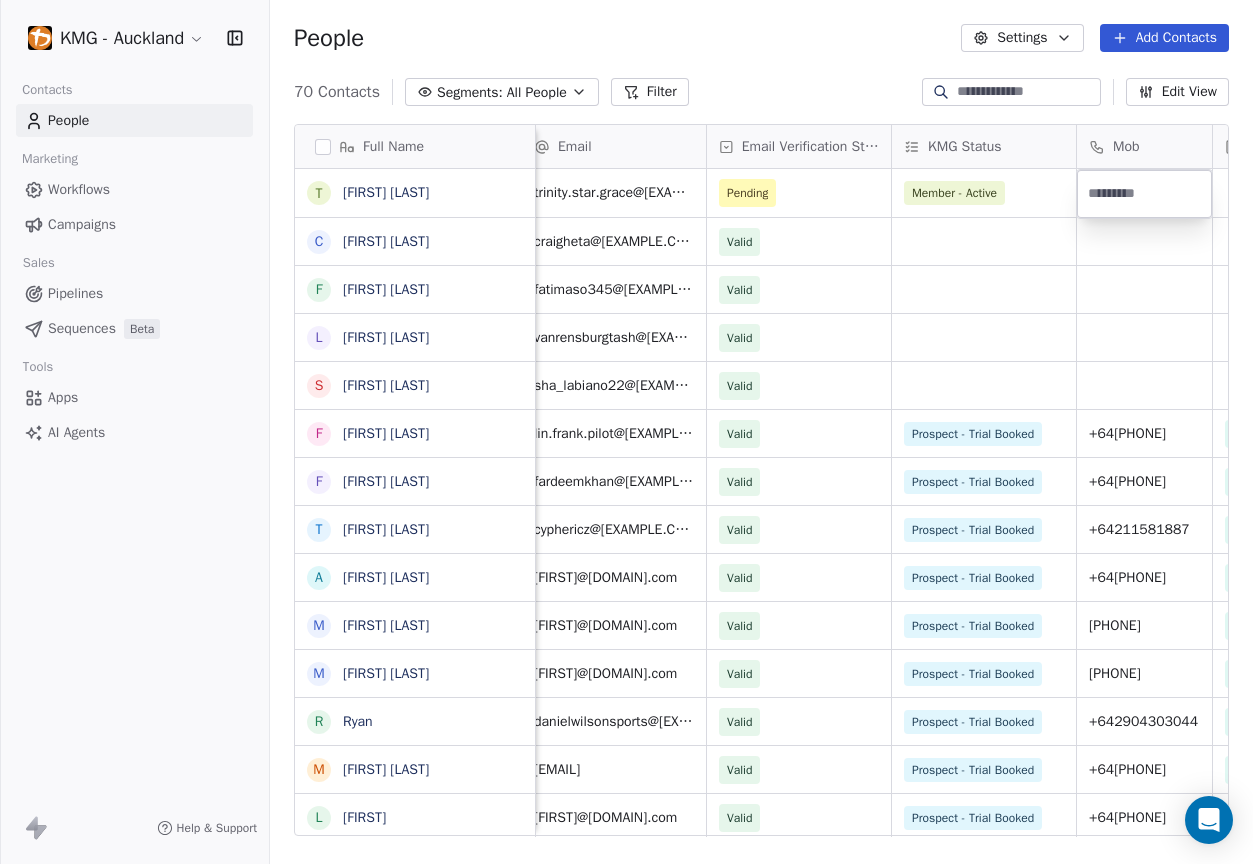 type on "**********" 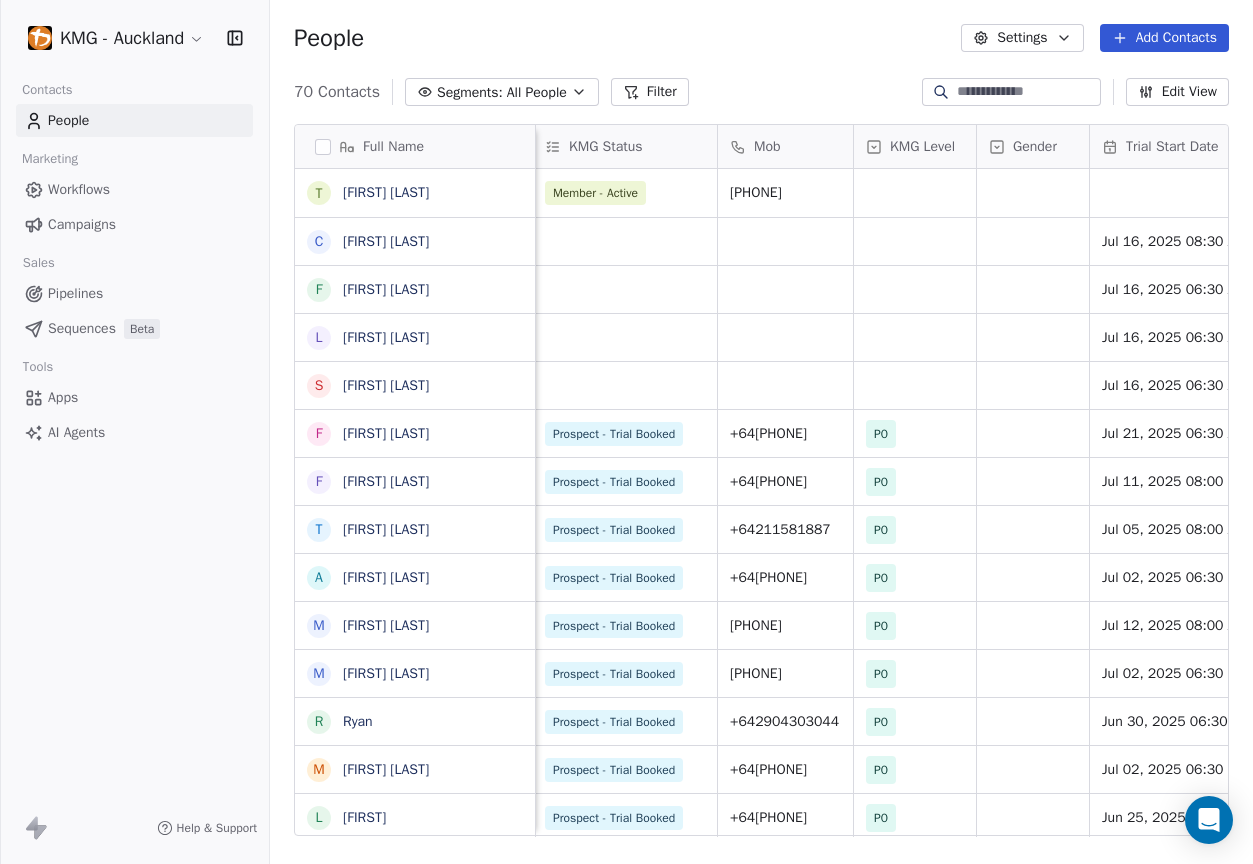 scroll, scrollTop: 0, scrollLeft: 437, axis: horizontal 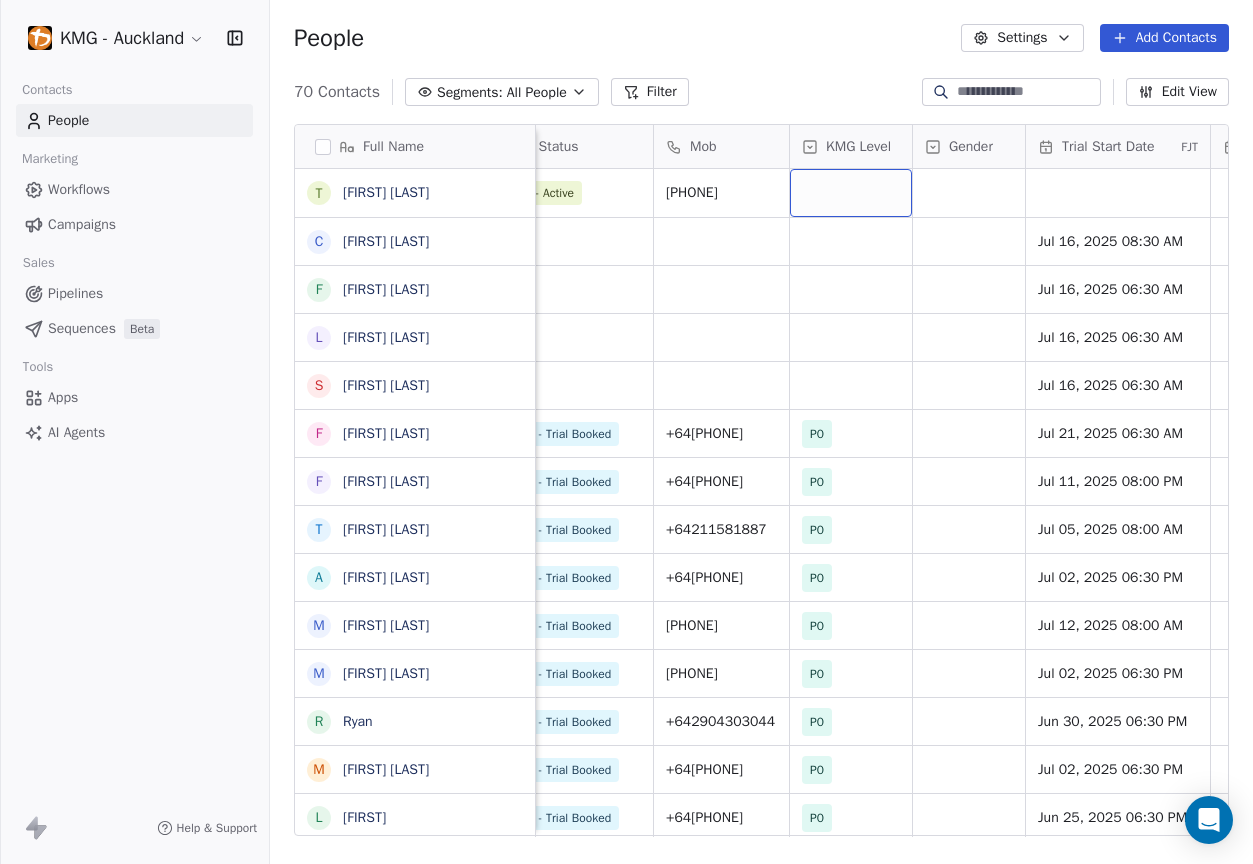 click at bounding box center (851, 193) 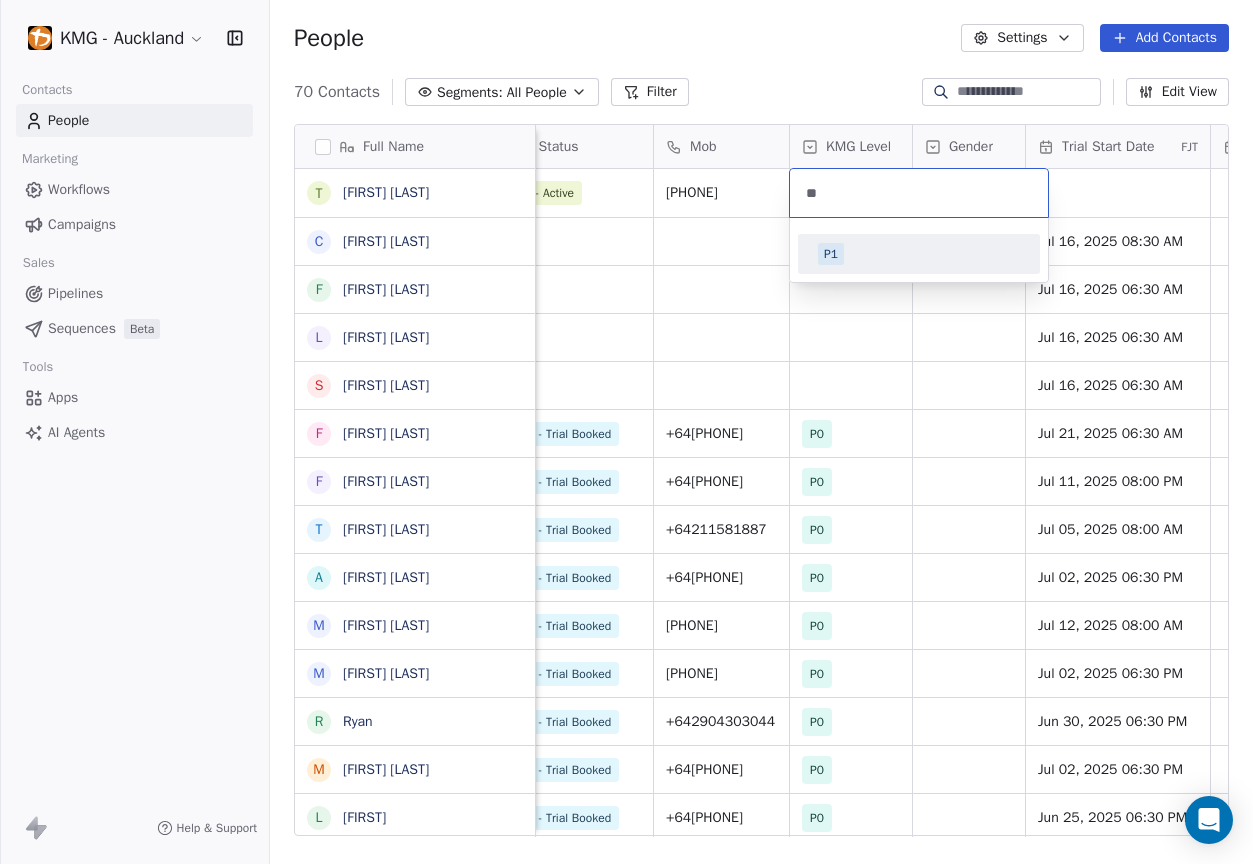 type on "**" 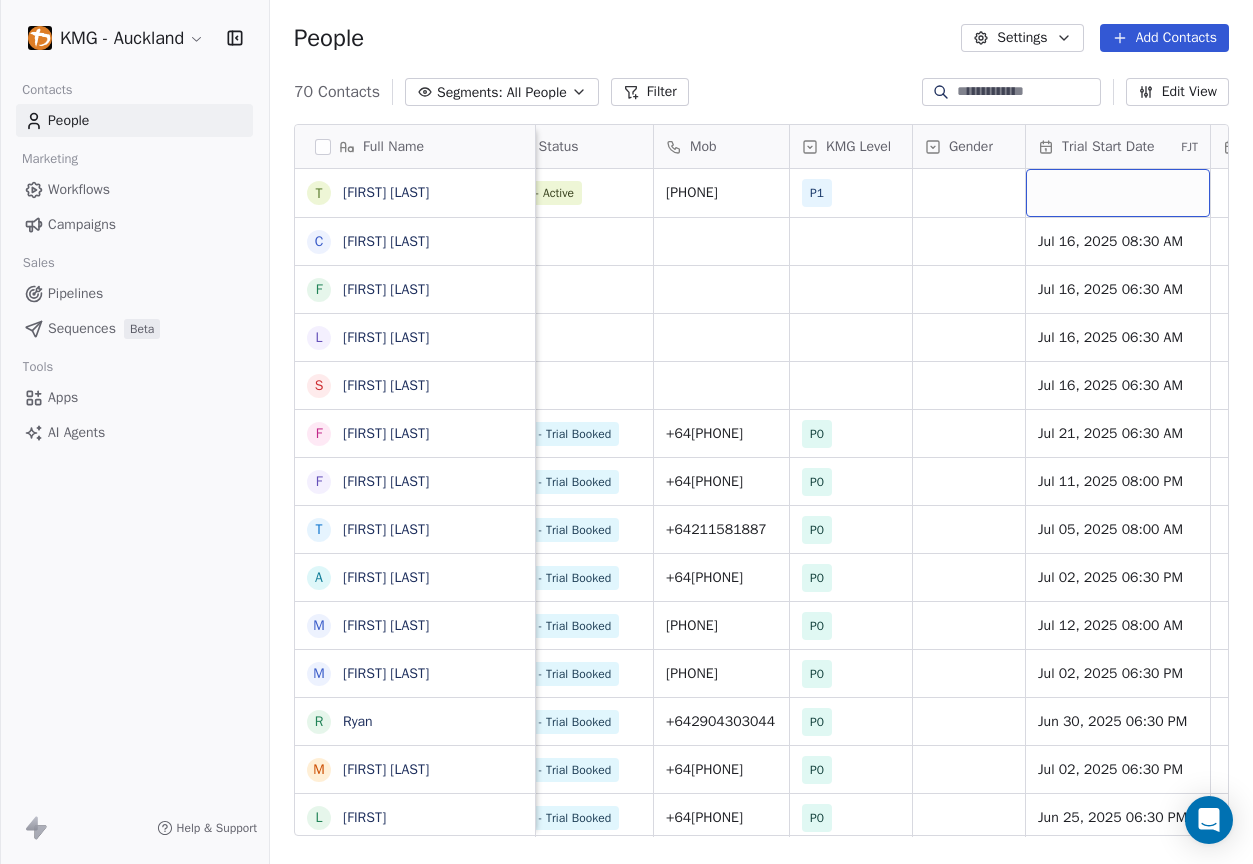 click at bounding box center [1118, 193] 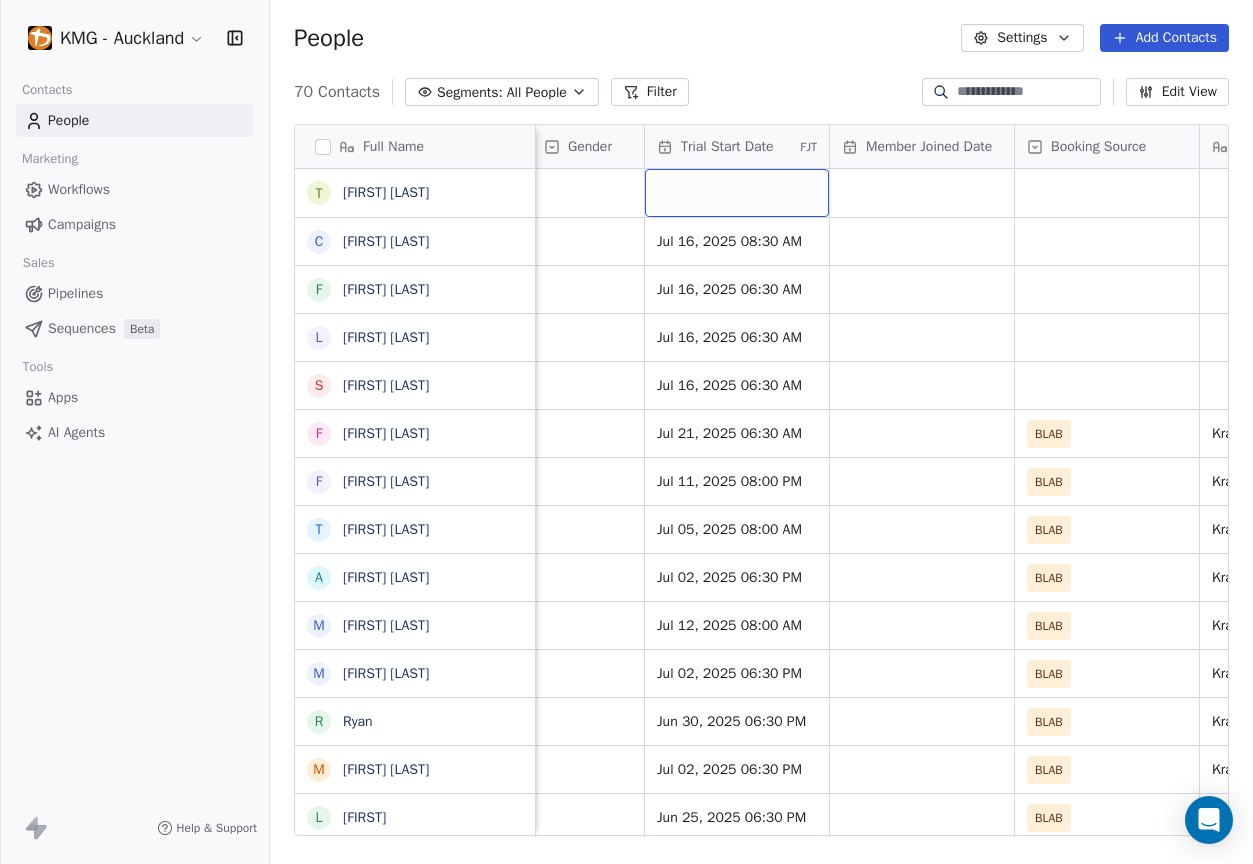 scroll, scrollTop: 0, scrollLeft: 826, axis: horizontal 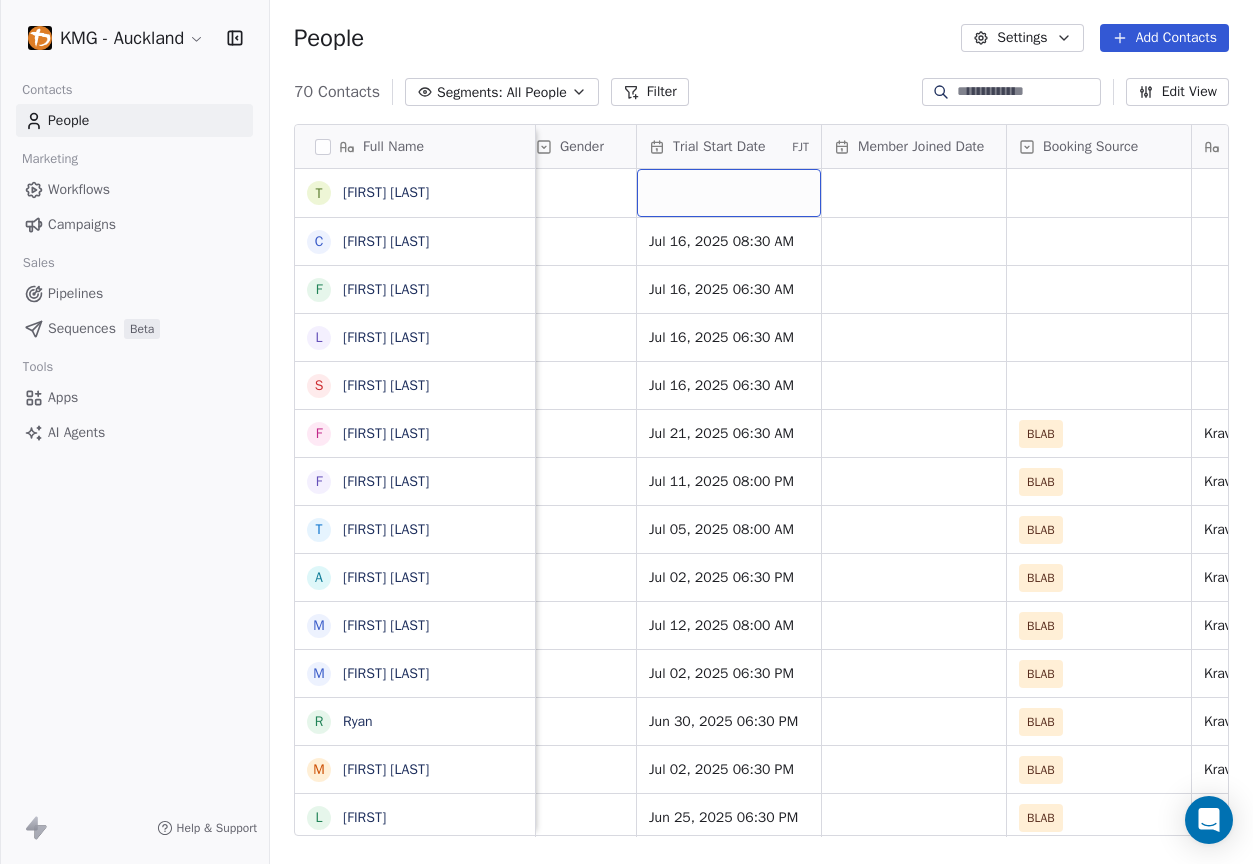 click at bounding box center [729, 193] 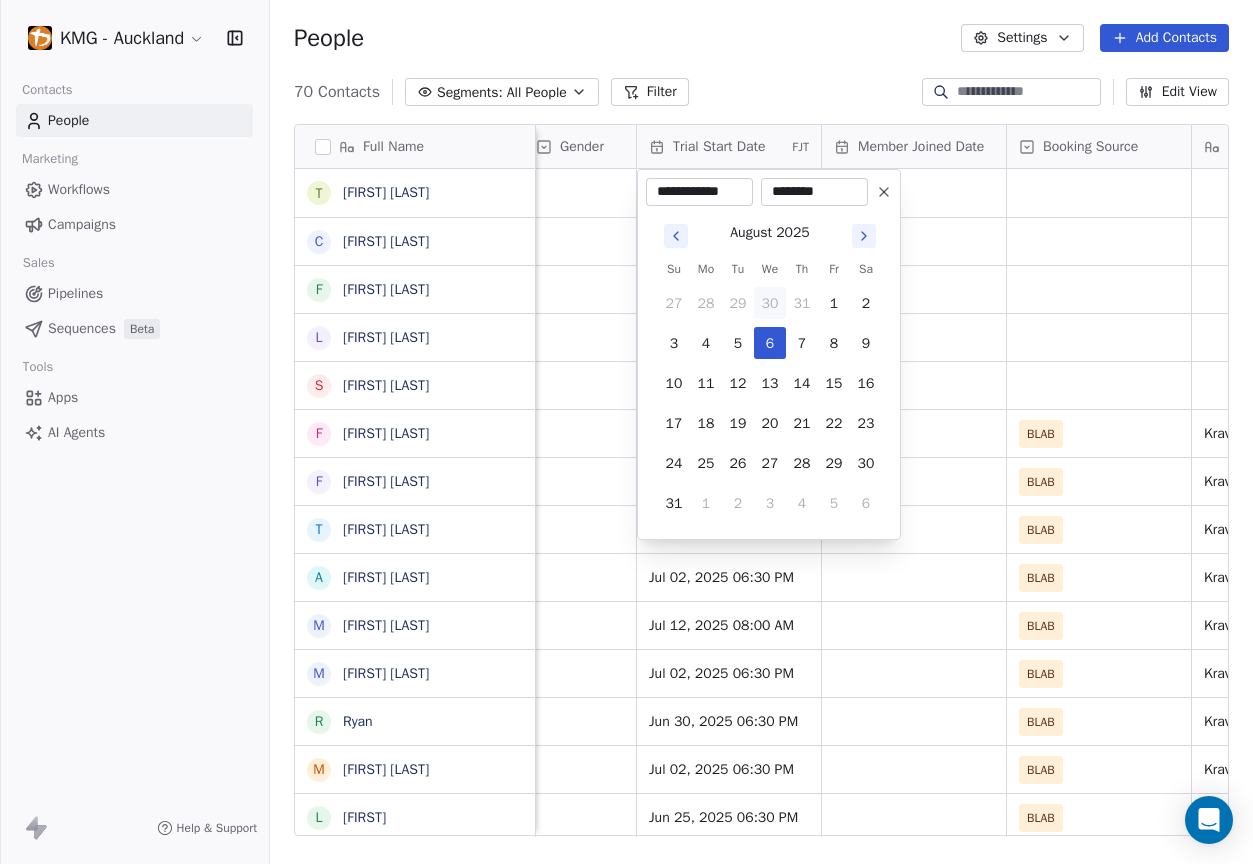 click on "30" at bounding box center [770, 303] 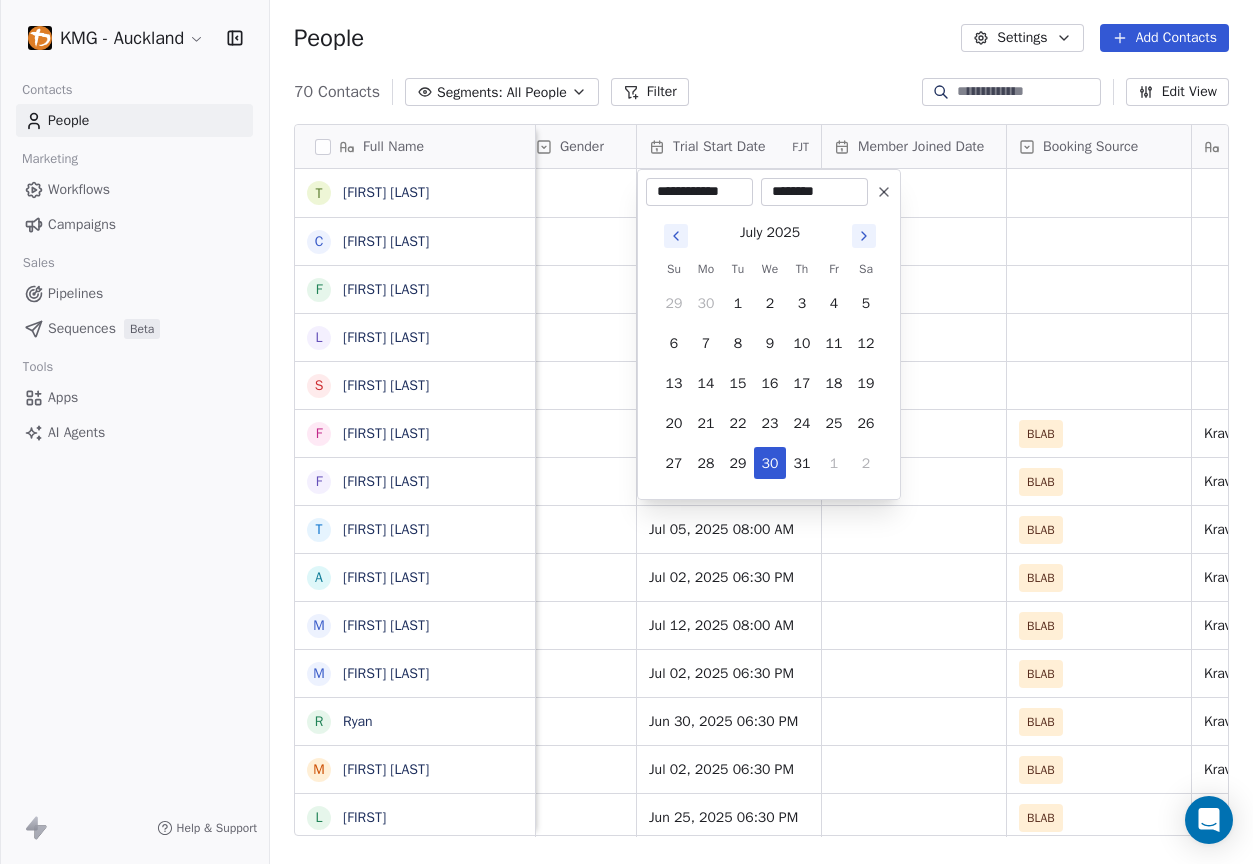 click on "KMG - Auckland Contacts People Marketing Workflows Campaigns Sales Pipelines Sequences Beta Tools Apps AI Agents Help & Support People Settings Add Contacts 70 Contacts Segments: All People Filter Edit View Tag Add to Sequence Export Full Name T [FIRST] [LAST] C [FIRST] [LAST] F [FIRST] [LAST] L [FIRST] [LAST] S [FIRST] [LAST] F [FIRST] [LAST] f [FIRST] [LAST] T [FIRST] [LAST] A [FIRST] [LAST] M [FIRST] [LAST] M [FIRST] [LAST] [FIRST] [LAST] R [FIRST] [LAST] m [FIRST] [LAST] L [FIRST] [LAST] H [FIRST] [LAST] T [FIRST] [LAST] S [FIRST] [LAST] M [FIRST] [LAST] S [FIRST] [LAST] O [FIRST] [LAST] M [FIRST] [LAST] N [FIRST] [LAST] J [FIRST] [LAST] L [FIRST] [LAST] T [FIRST] [LAST] D [FIRST] [LAST] E [FIRST] [LAST] L [FIRST] [LAST] T [FIRST] [LAST] J [FIRST] [LAST] K [FIRST] [LAST] R [FIRST] [LAST] J [FIRST] [LAST] KMG Status Mob KMG Level Gender Trial Start Date FJT [DATE] [TIME] [DATE] [TIME] [DATE] [TIME] [DATE] [TIME] [PHONE] P0" at bounding box center (626, 432) 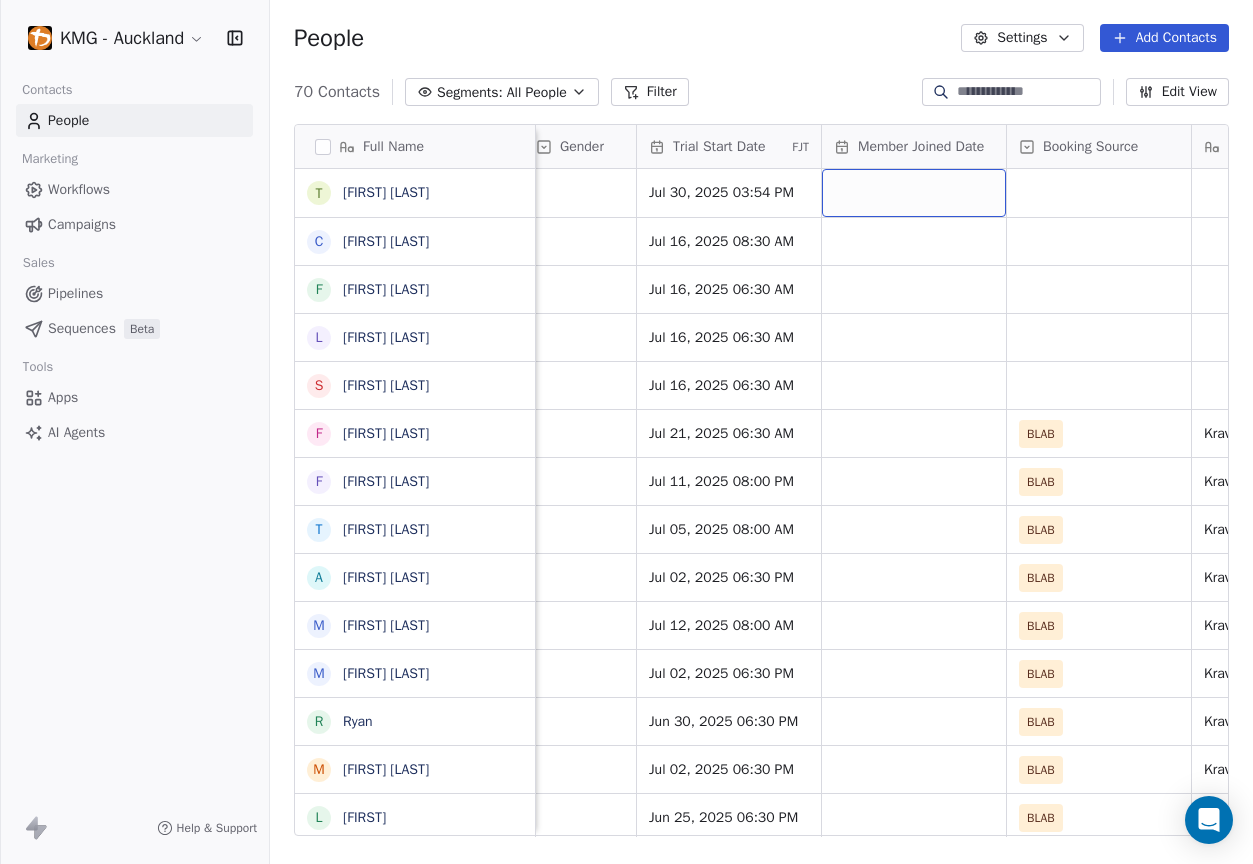 click at bounding box center (914, 193) 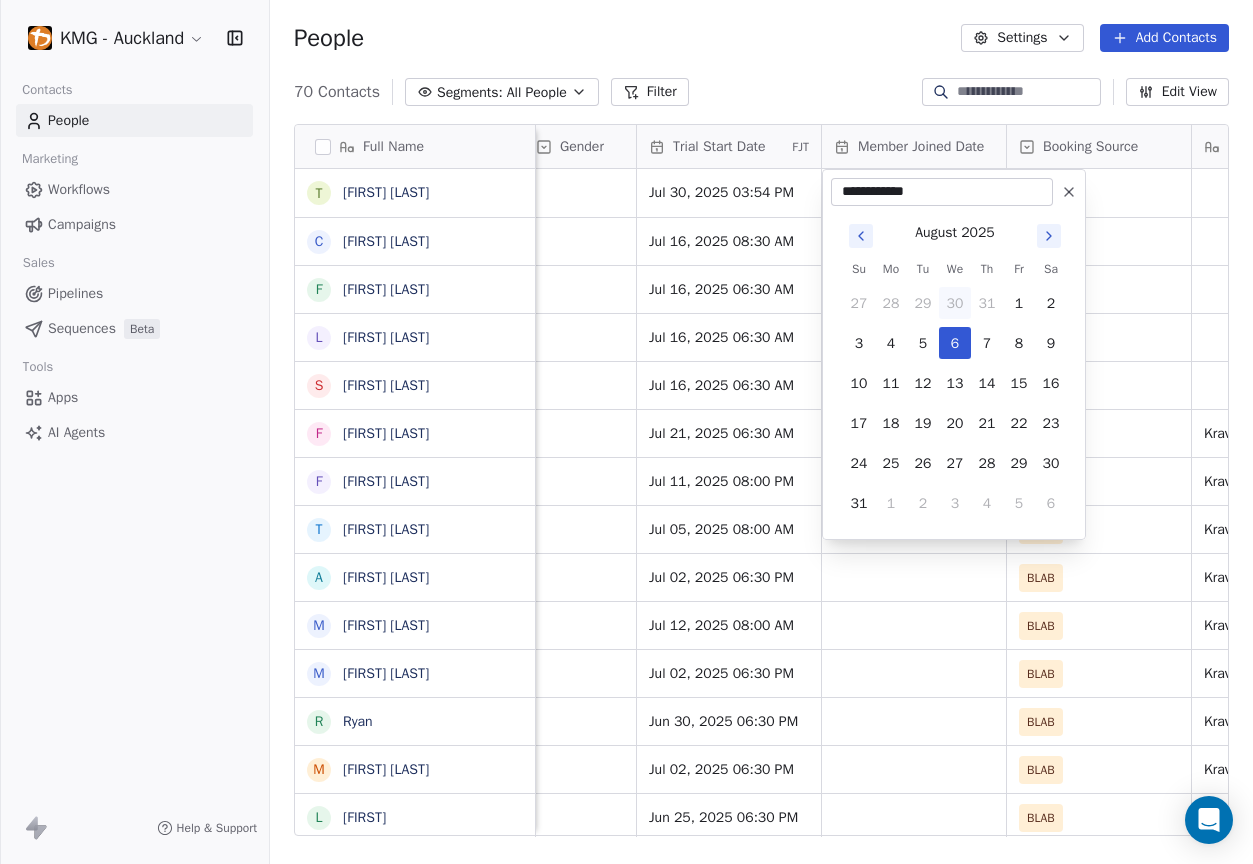 click on "30" at bounding box center (955, 303) 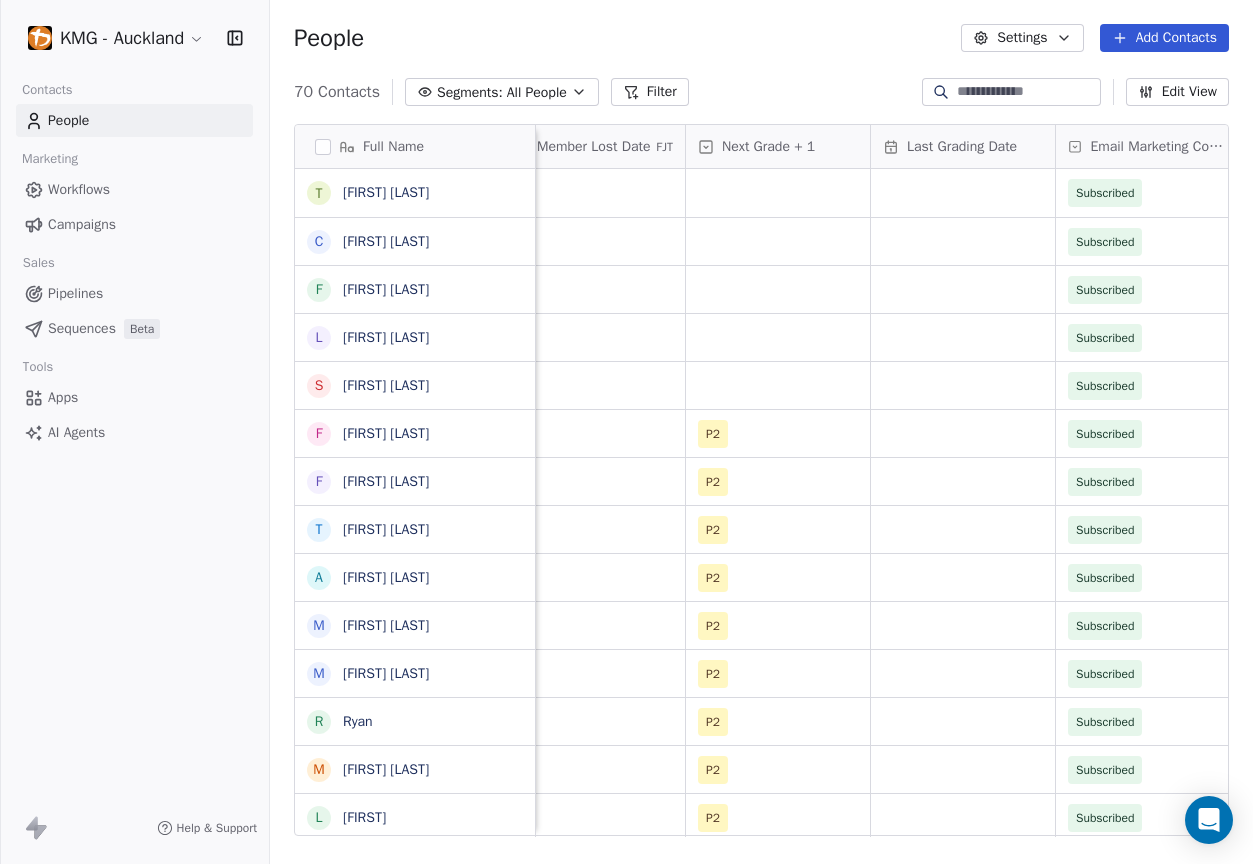 scroll, scrollTop: 0, scrollLeft: 2191, axis: horizontal 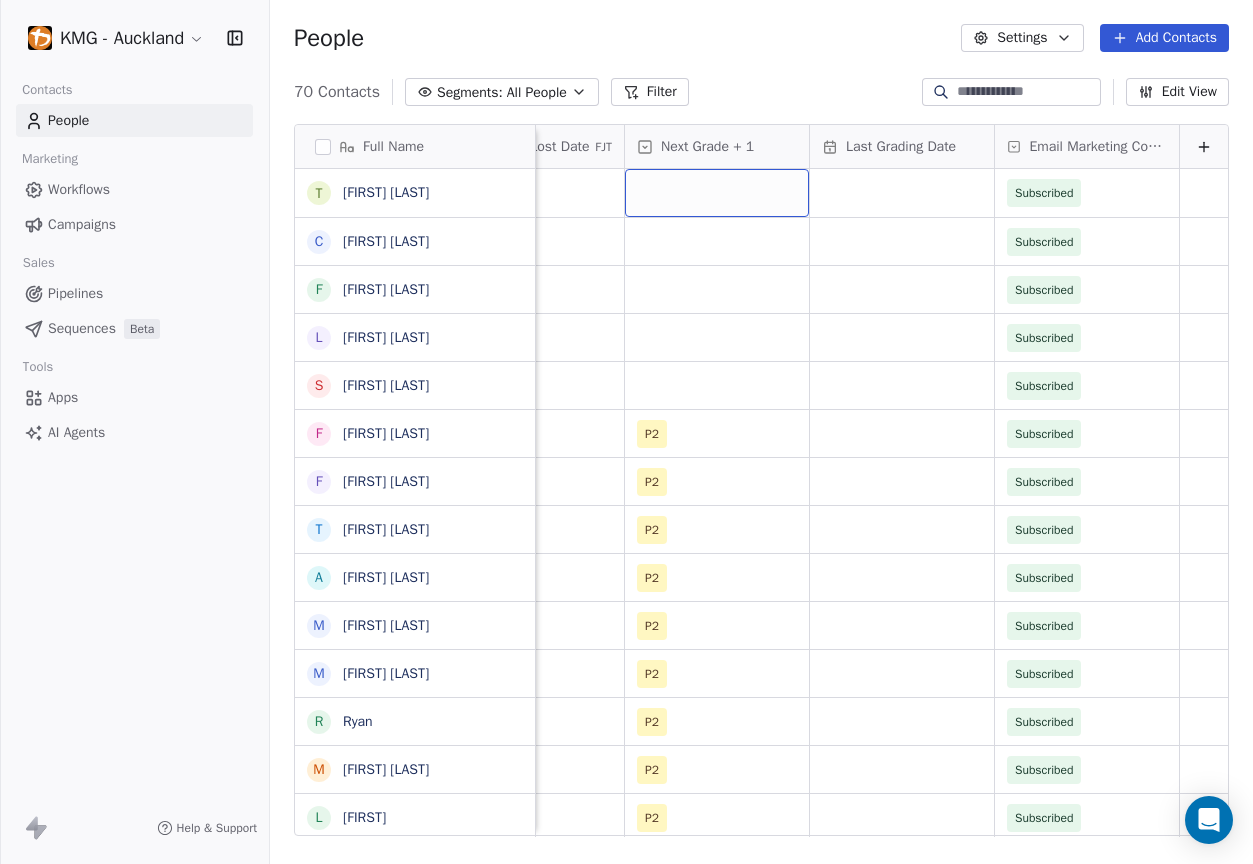 click at bounding box center (717, 193) 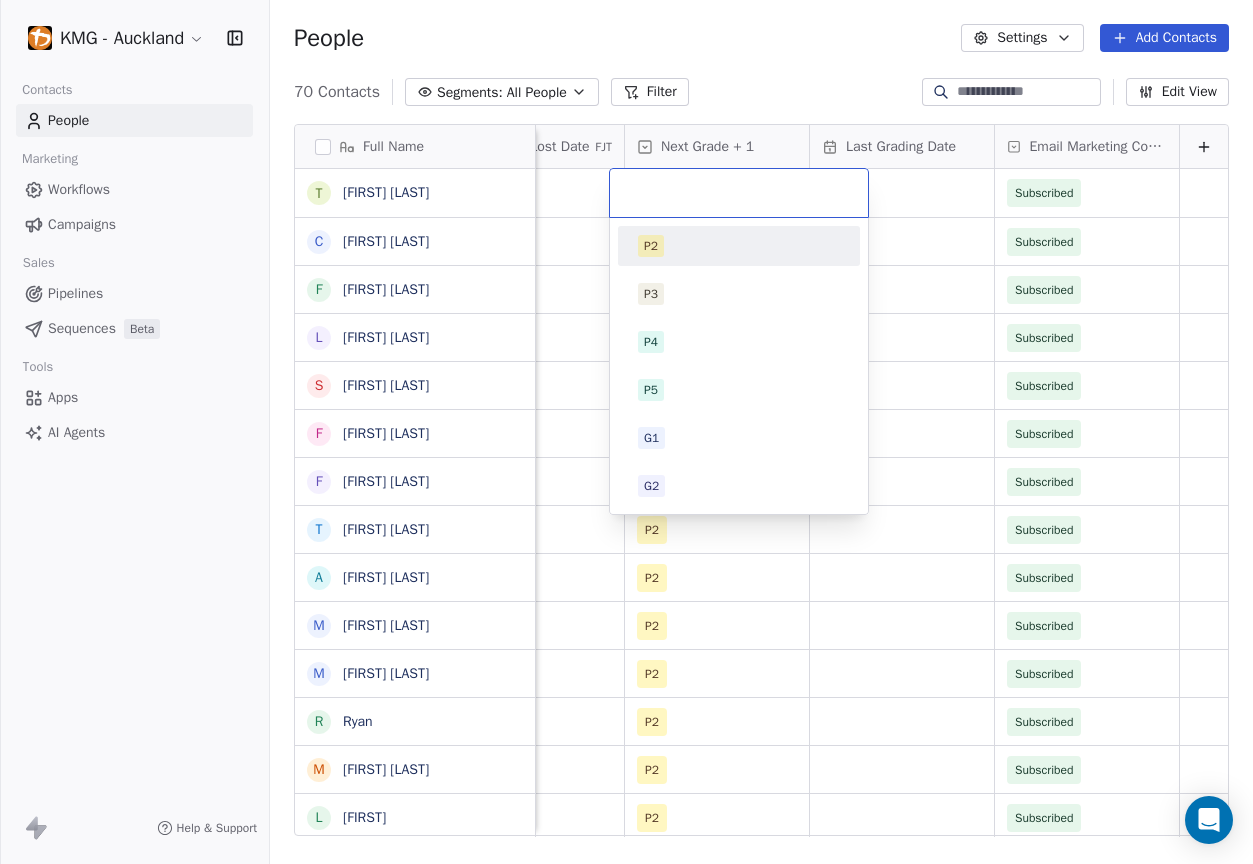 click on "P2" at bounding box center (739, 246) 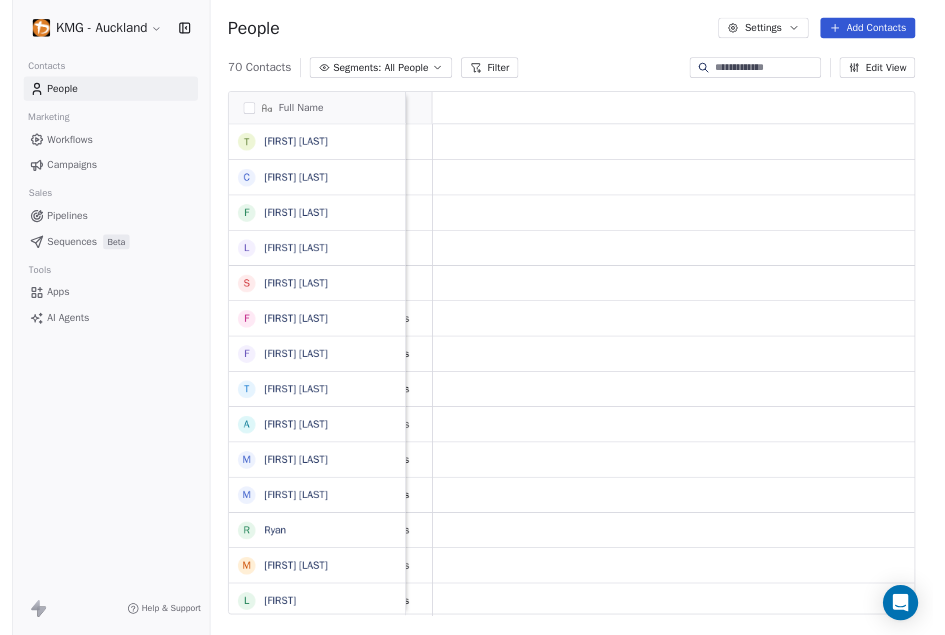 scroll, scrollTop: 0, scrollLeft: 0, axis: both 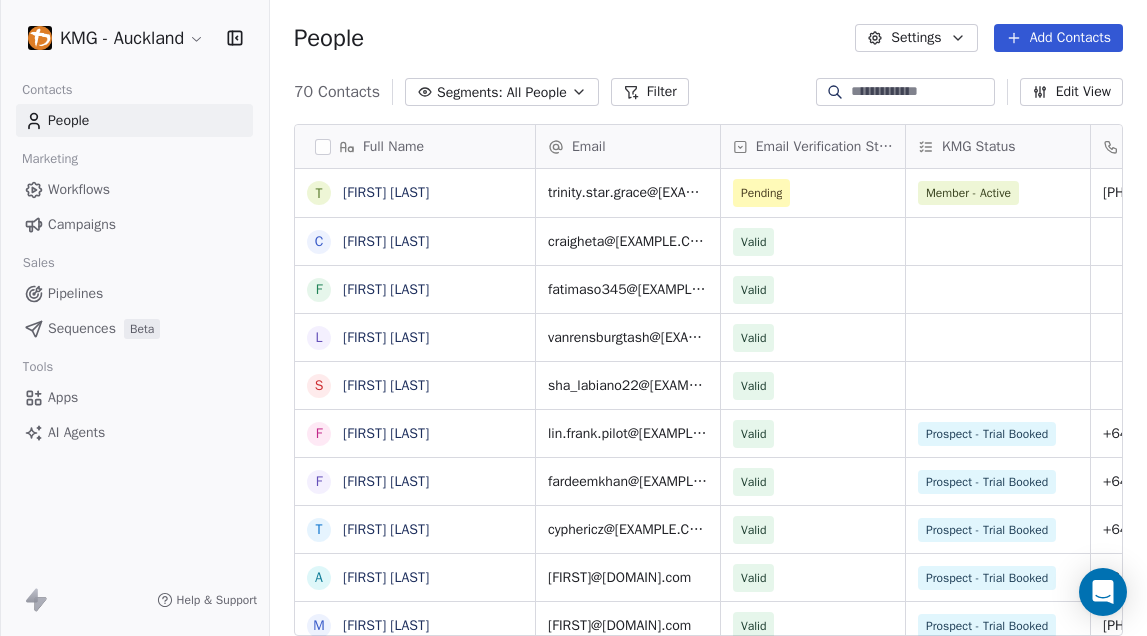 click on "All People" at bounding box center [537, 92] 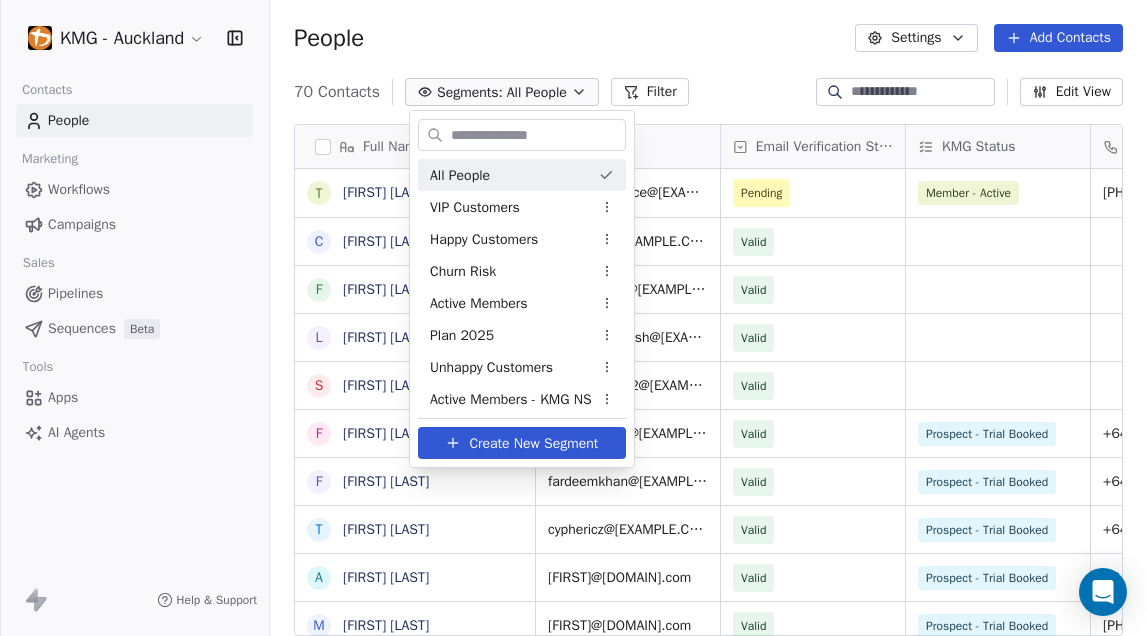 click on "KMG - Auckland Contacts People Marketing Workflows Campaigns Sales Pipelines Sequences Beta Tools Apps AI Agents Help & Support People Settings Add Contacts 70 Contacts Segments: All People Filter Edit View Tag Add to Sequence Export Full Name T [FIRST] [LAST] C [FIRST] [LAST] F [FIRST] [LAST] L [FIRST] [LAST] S [FIRST] [LAST] F [FIRST] [LAST] f [FIRST] [LAST] T [FIRST] [LAST] A [FIRST] [LAST] M [FIRST] [LAST] M [FIRST] [LAST] [FIRST] [LAST] Email Email Verification Status KMG Status Mob KMG Level Gender Trial Start Date FJT [FIRST].[LAST]@[DOMAIN].com Pending Member - Active [PHONE] P1 [FIRST]@[DOMAIN].com Valid [DATE] [TIME] [FIRST]@[DOMAIN].com Valid [DATE] [TIME] [FIRST]@[DOMAIN].com Valid Valid Valid P0 P0" at bounding box center [573, 318] 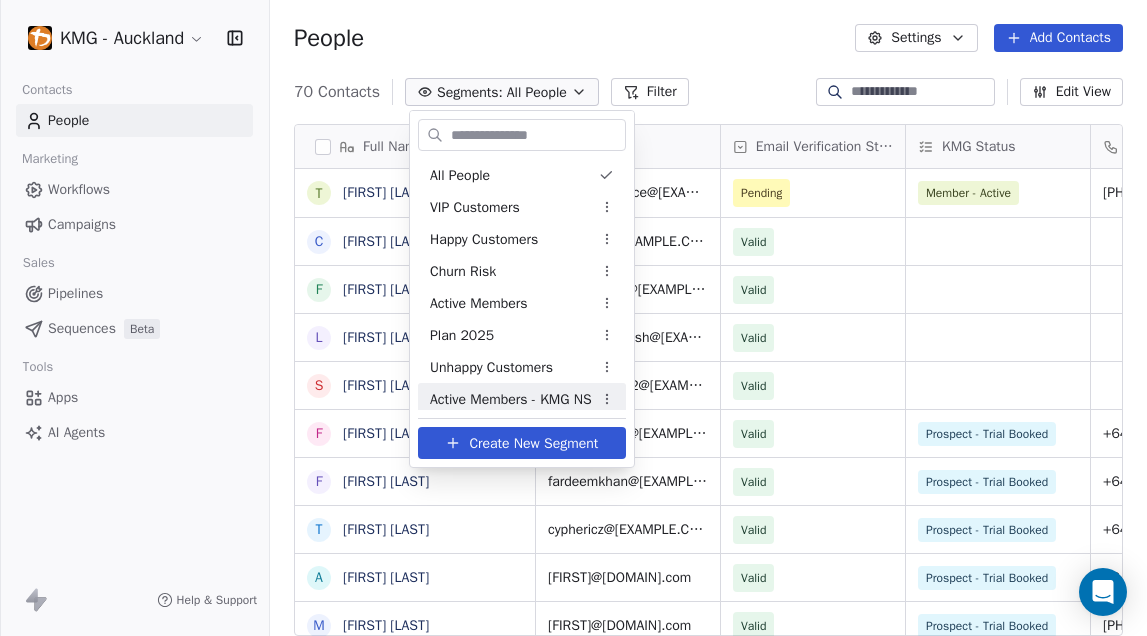 click on "Active Members - KMG NS" at bounding box center (511, 399) 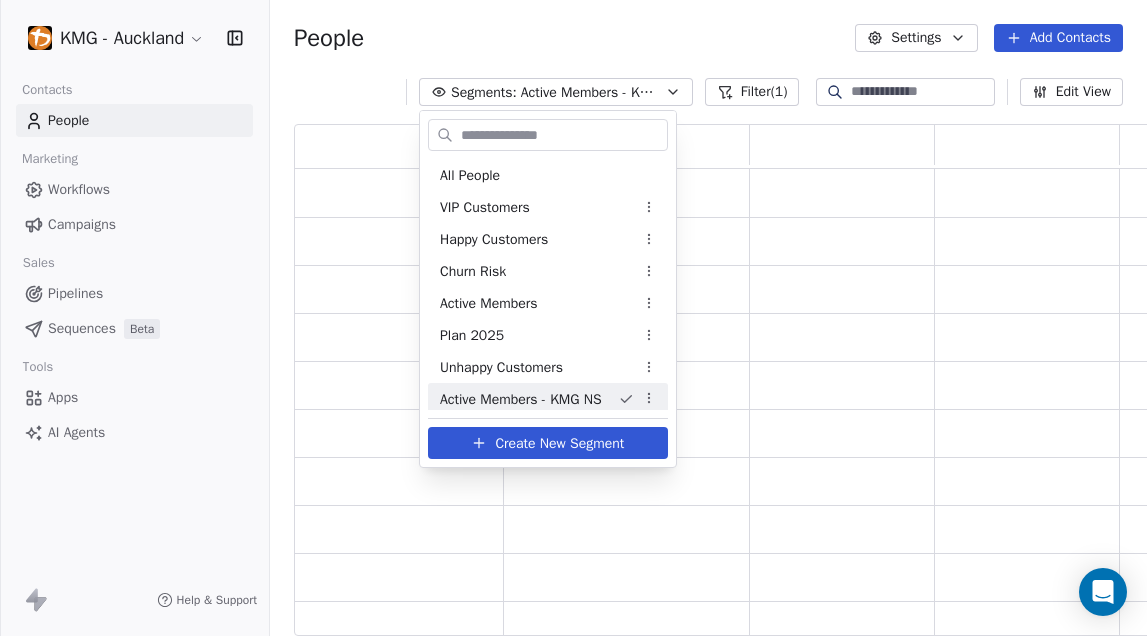 scroll, scrollTop: 16, scrollLeft: 16, axis: both 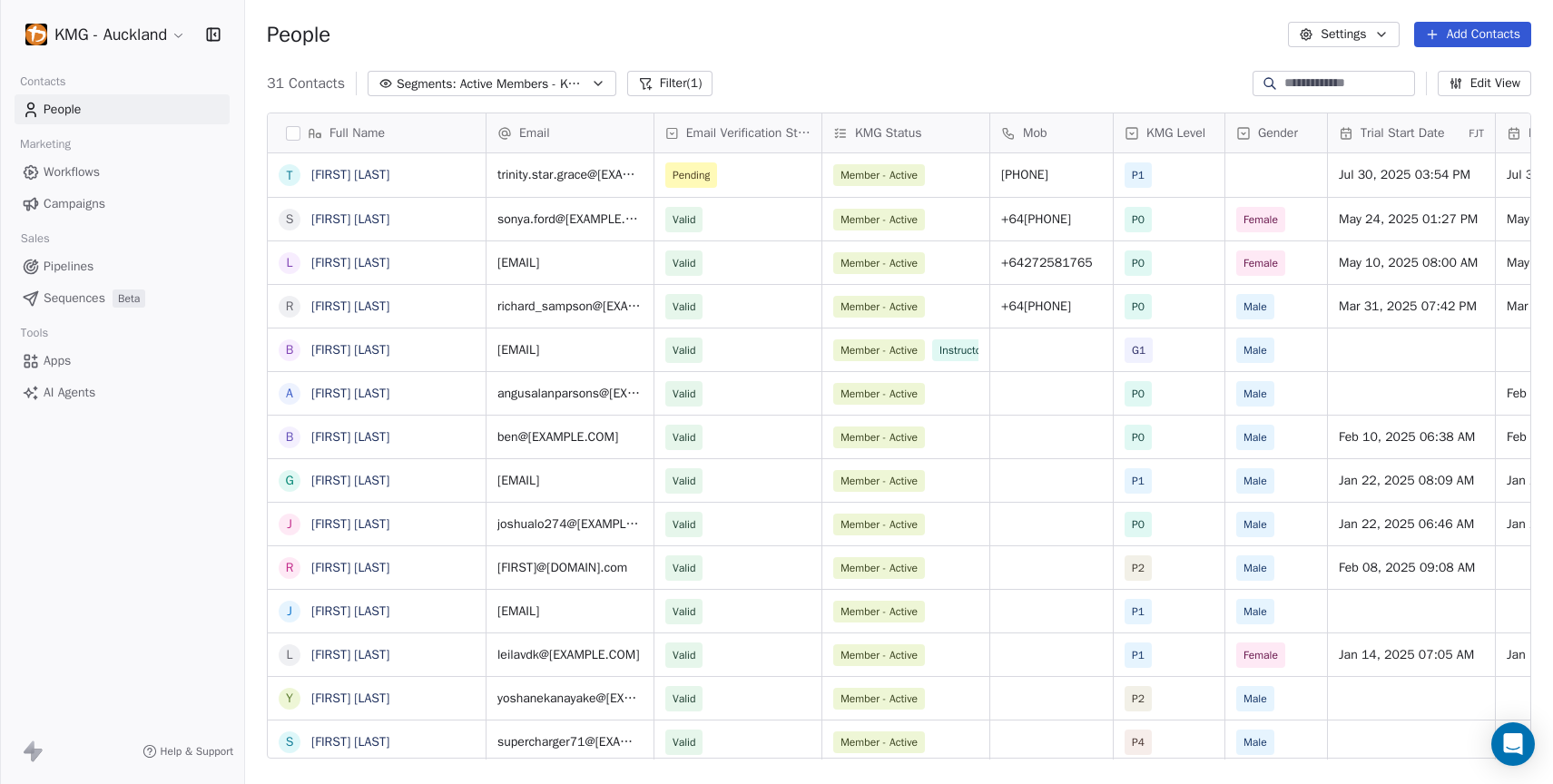 click on "Edit View" at bounding box center (1484, 83) 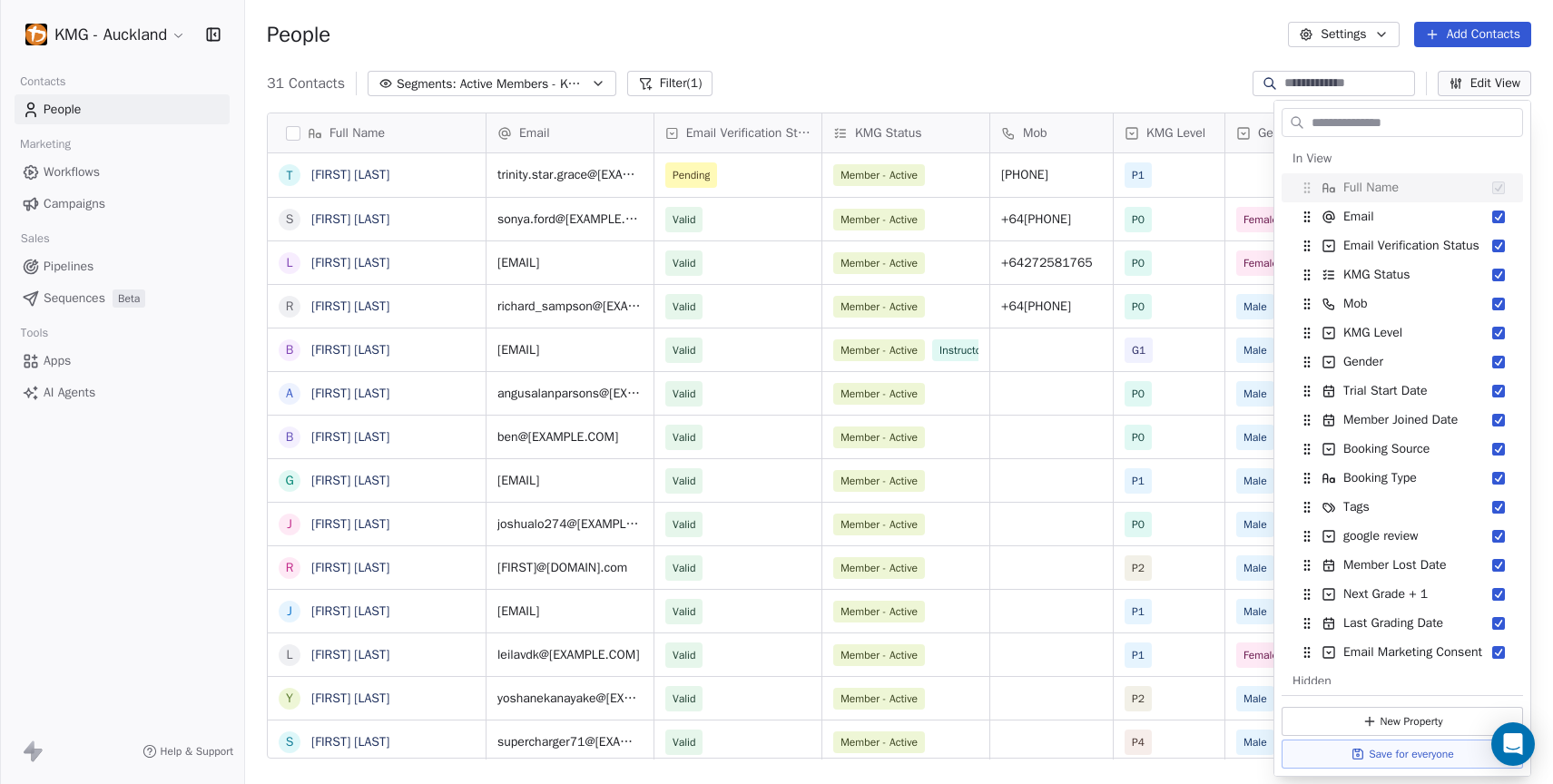 click on "People Settings  Add Contacts" at bounding box center (899, 34) 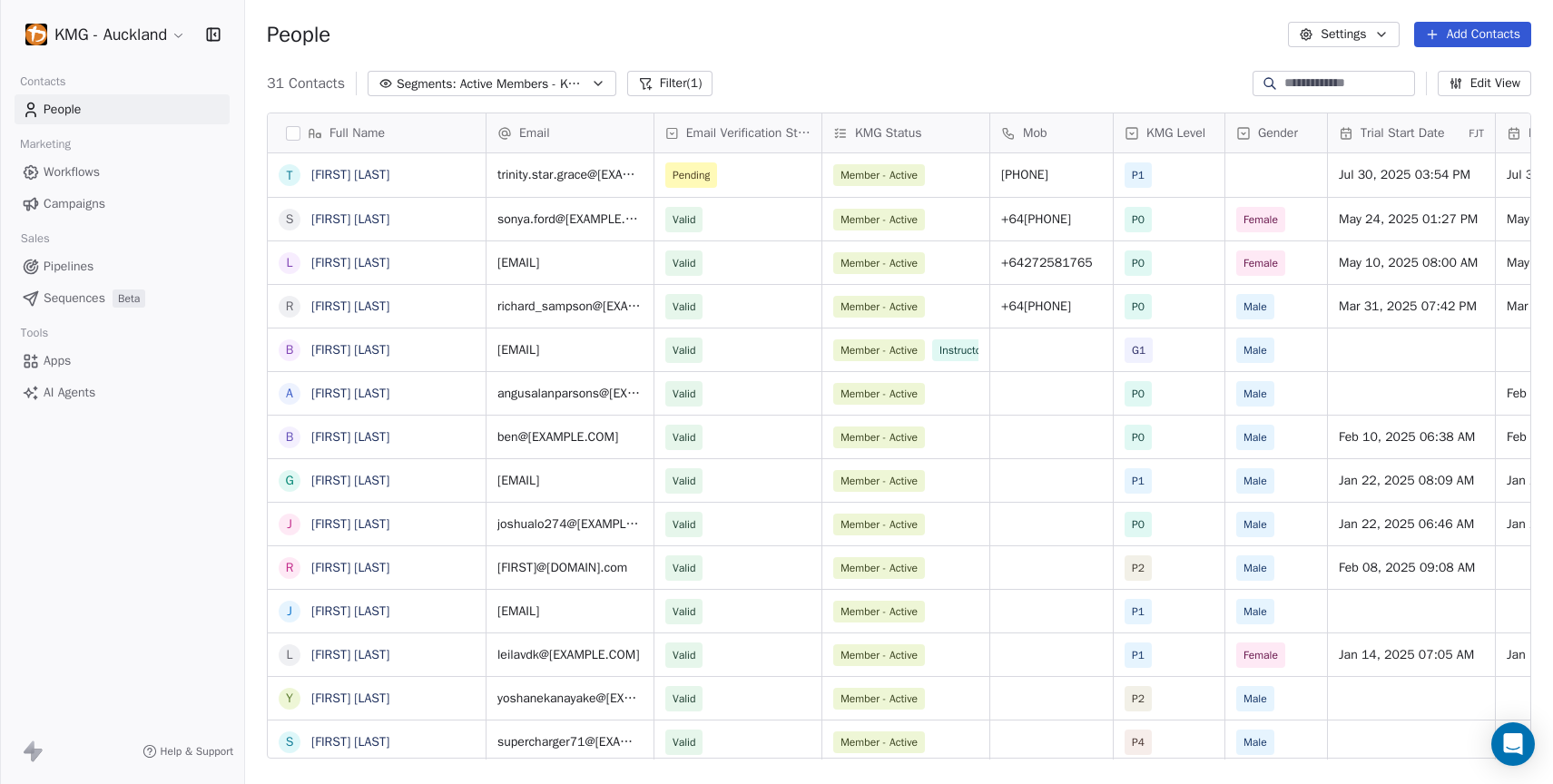 click on "Settings" at bounding box center (1343, 34) 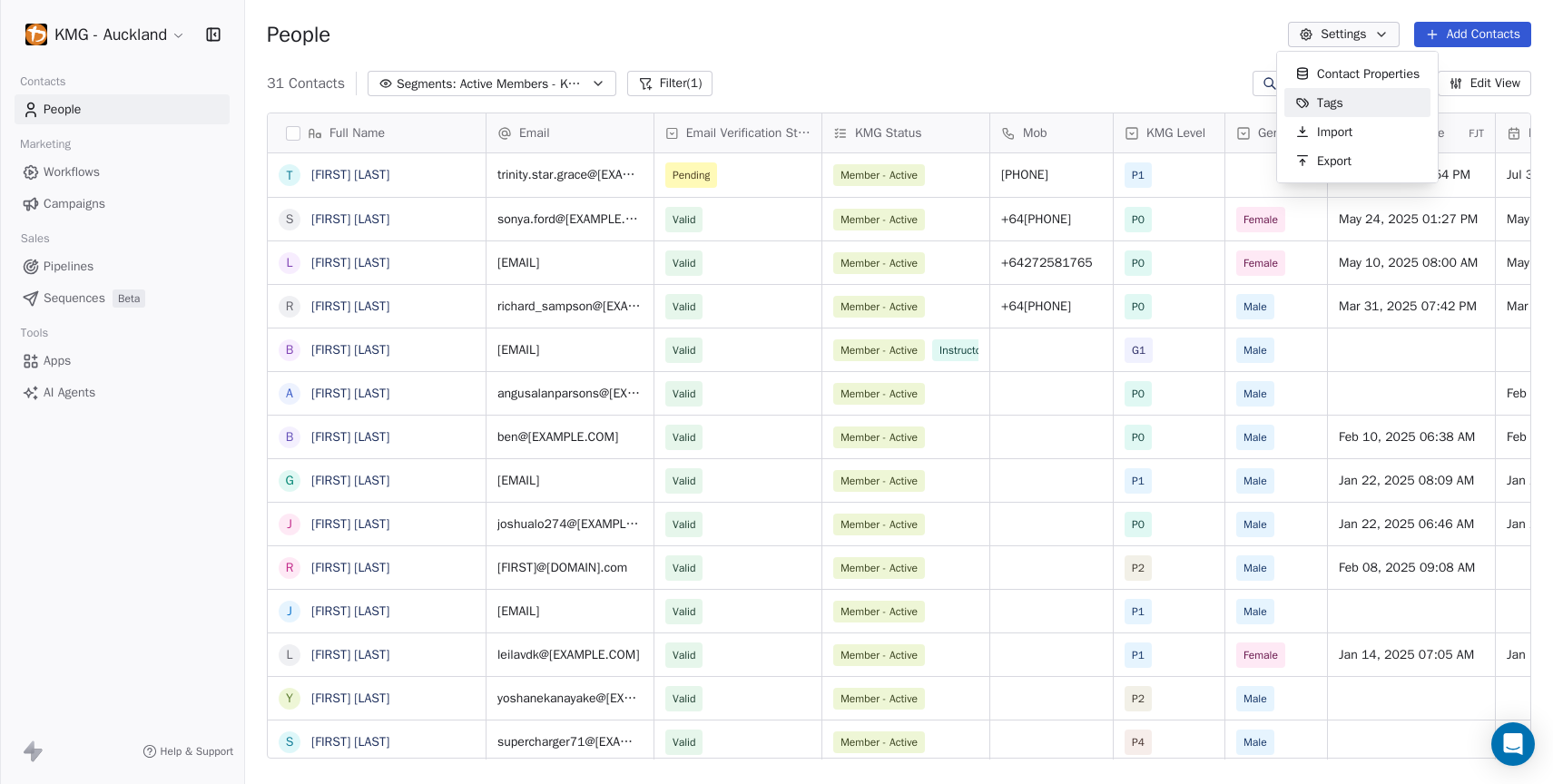 click on "KMG - Auckland Contacts People Marketing Workflows Campaigns Sales Pipelines Sequences Beta Tools Apps AI Agents Help & Support People Settings Add Contacts 31 Contacts Segments: Active Members - KMG NS Filter (1) Edit View Tag Add to Sequence Export Full Name T [FIRST] [LAST] S [FIRST] [LAST] L [FIRST] [LAST] [LAST] [LAST] R [FIRST] [LAST] B [FIRST] [LAST] A [FIRST] [LAST] B [FIRST] [LAST] G [FIRST] [LAST] J [FIRST] [LAST] R [FIRST] [LAST] J [FIRST] [LAST] L [FIRST] [LAST] Y [FIRST] [LAST] S [FIRST] [LAST] S [FIRST] [LAST] S [FIRST] [LAST] F [FIRST] [LAST] N [FIRST] [LAST] S [FIRST] [LAST] R [FIRST] [LAST] D [FIRST] [LAST] V [FIRST] [LAST] V [FIRST] [LAST] G [FIRST] [LAST] V [FIRST] [LAST] R [FIRST] [LAST] S [FIRST] [LAST] A [FIRST] [LAST] R [FIRST] [LAST] S [FIRST] [LAST] M [FIRST] [LAST] Email Email Verification Status KMG Status Mob KMG Level Gender Trial Start Date FJT Member Joined Date Booking Source Booking Type Tags [FIRST].[LAST]@[DOMAIN].com Pending Member - Active [PHONE] P1 [DATE] [TIME] Valid +[COUNTRYCODE][PHONE]" at bounding box center (776, 392) 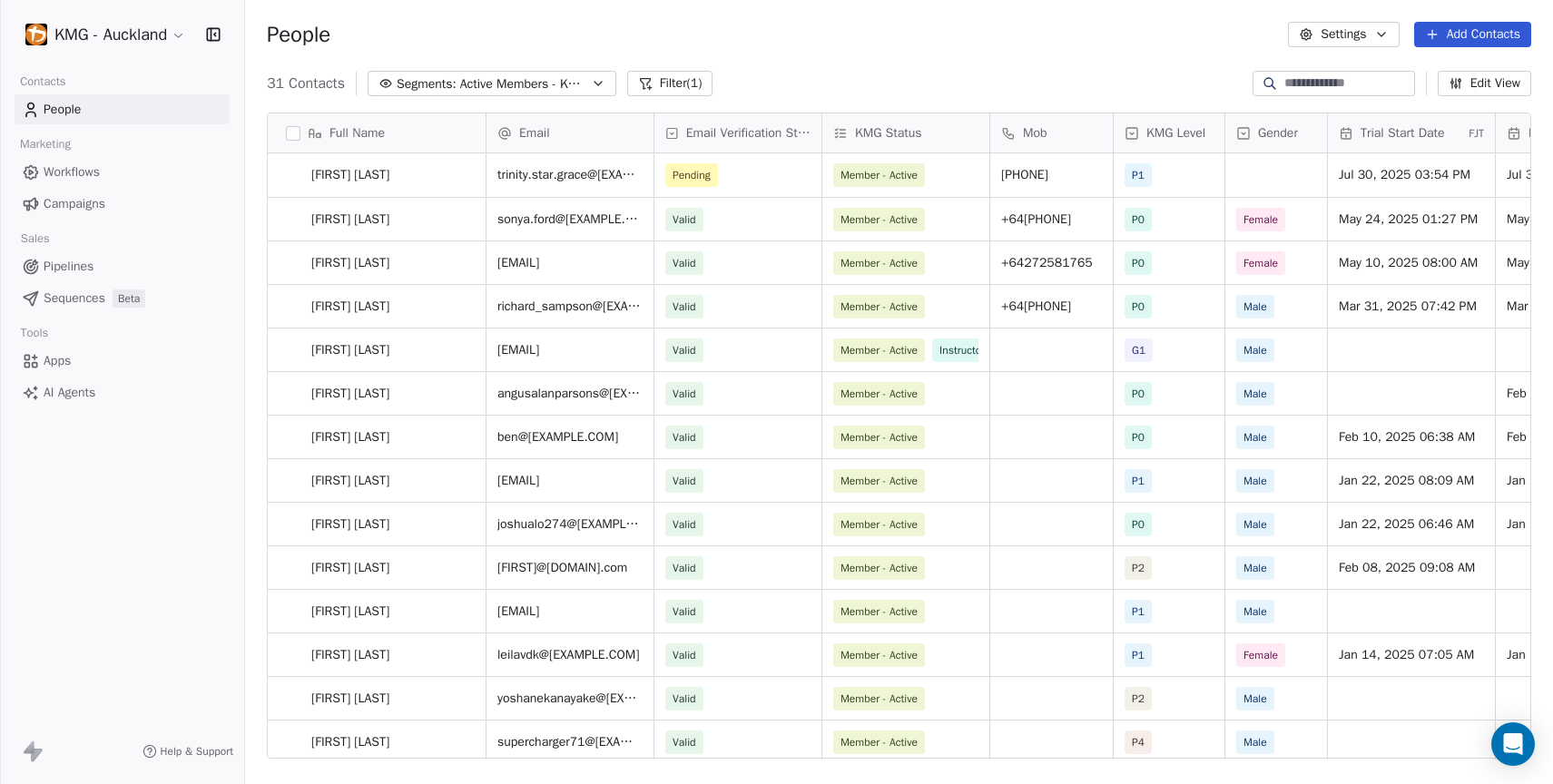 scroll, scrollTop: 744, scrollLeft: 0, axis: vertical 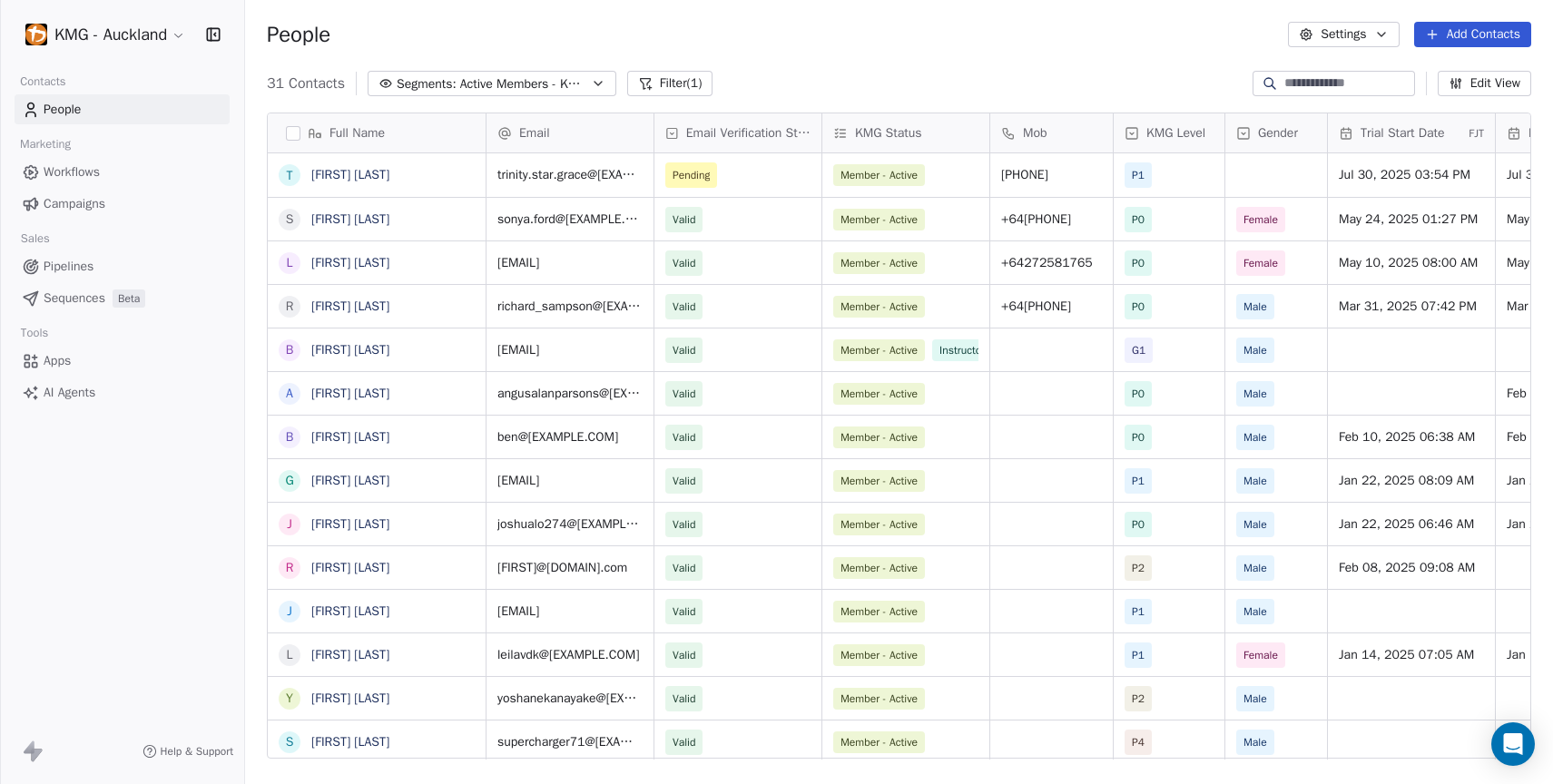 click on "Full Name" at bounding box center [357, 133] 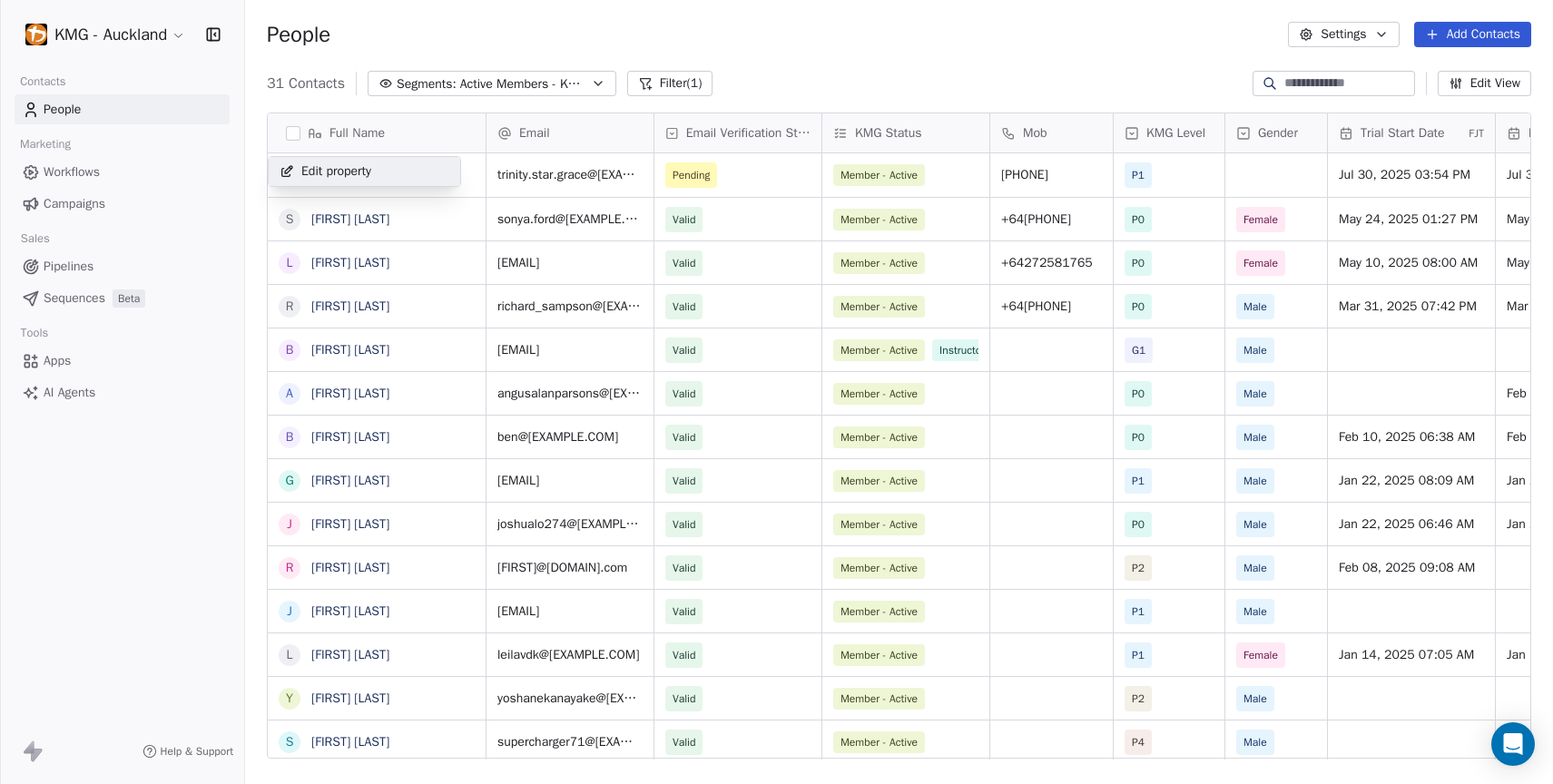 click on "KMG - Auckland Contacts People Marketing Workflows Campaigns Sales Pipelines Sequences Beta Tools Apps AI Agents Help & Support People Settings Add Contacts 31 Contacts Segments: Active Members - KMG NS Filter (1) Edit View Tag Add to Sequence Export Full Name T [FIRST] [LAST] S [FIRST] [LAST] L [FIRST] [LAST] [LAST] [LAST] R [FIRST] [LAST] B [FIRST] [LAST] A [FIRST] [LAST] B [FIRST] [LAST] G [FIRST] [LAST] J [FIRST] [LAST] R [FIRST] [LAST] J [FIRST] [LAST] L [FIRST] [LAST] Y [FIRST] [LAST] S [FIRST] [LAST] S [FIRST] [LAST] S [FIRST] [LAST] F [FIRST] [LAST] N [FIRST] [LAST] S [FIRST] [LAST] R [FIRST] [LAST] D [FIRST] [LAST] V [FIRST] [LAST] V [FIRST] [LAST] G [FIRST] [LAST] V [FIRST] [LAST] R [FIRST] [LAST] S [FIRST] [LAST] A [FIRST] [LAST] R [FIRST] [LAST] S [FIRST] [LAST] M [FIRST] [LAST] Email Email Verification Status KMG Status Mob KMG Level Gender Trial Start Date FJT Member Joined Date Booking Source Booking Type Tags [FIRST].[LAST]@[DOMAIN].com Pending Member - Active [PHONE] P1 [DATE] [TIME] Valid +[COUNTRYCODE][PHONE]" at bounding box center [776, 392] 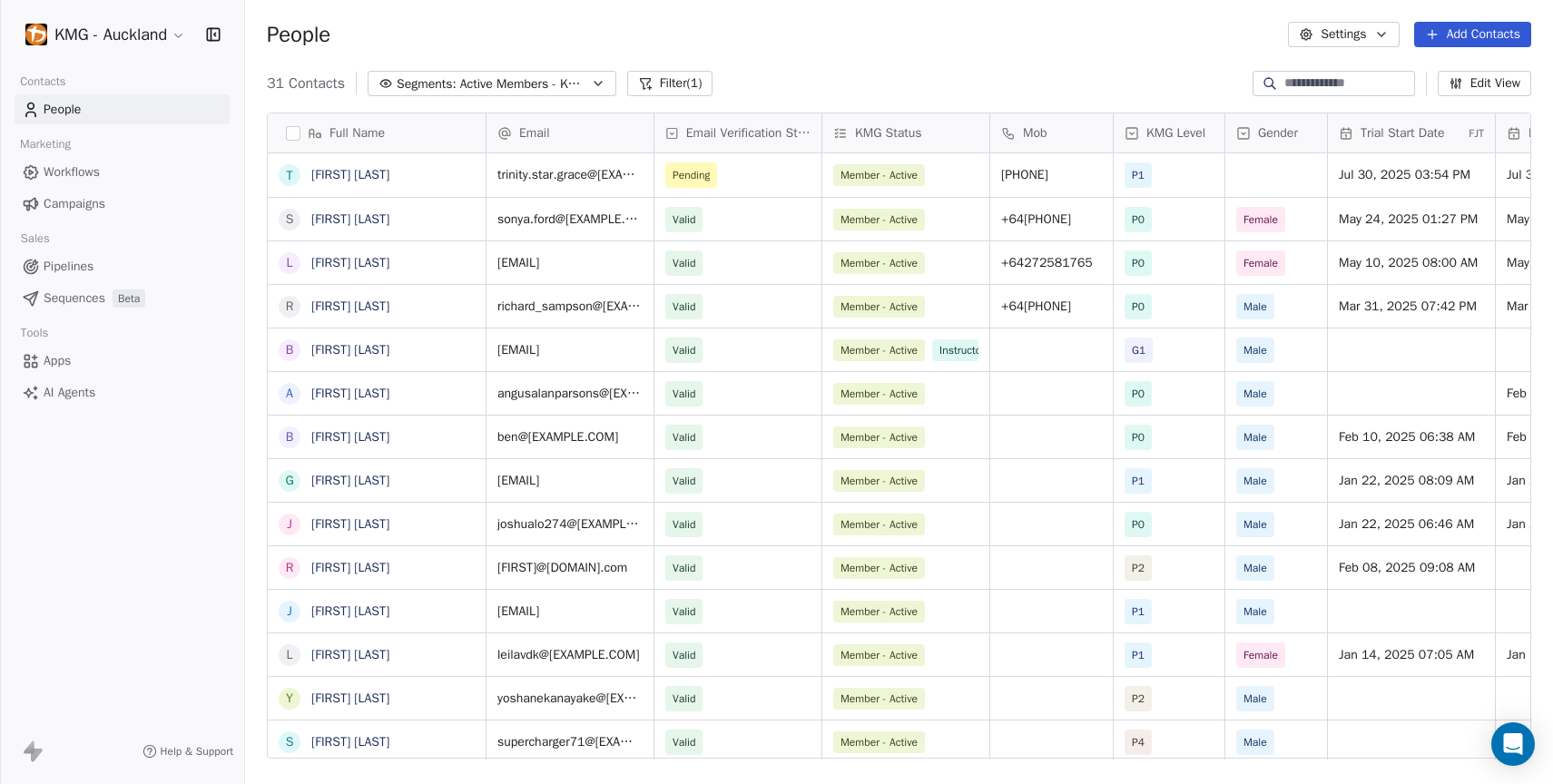 click at bounding box center (293, 133) 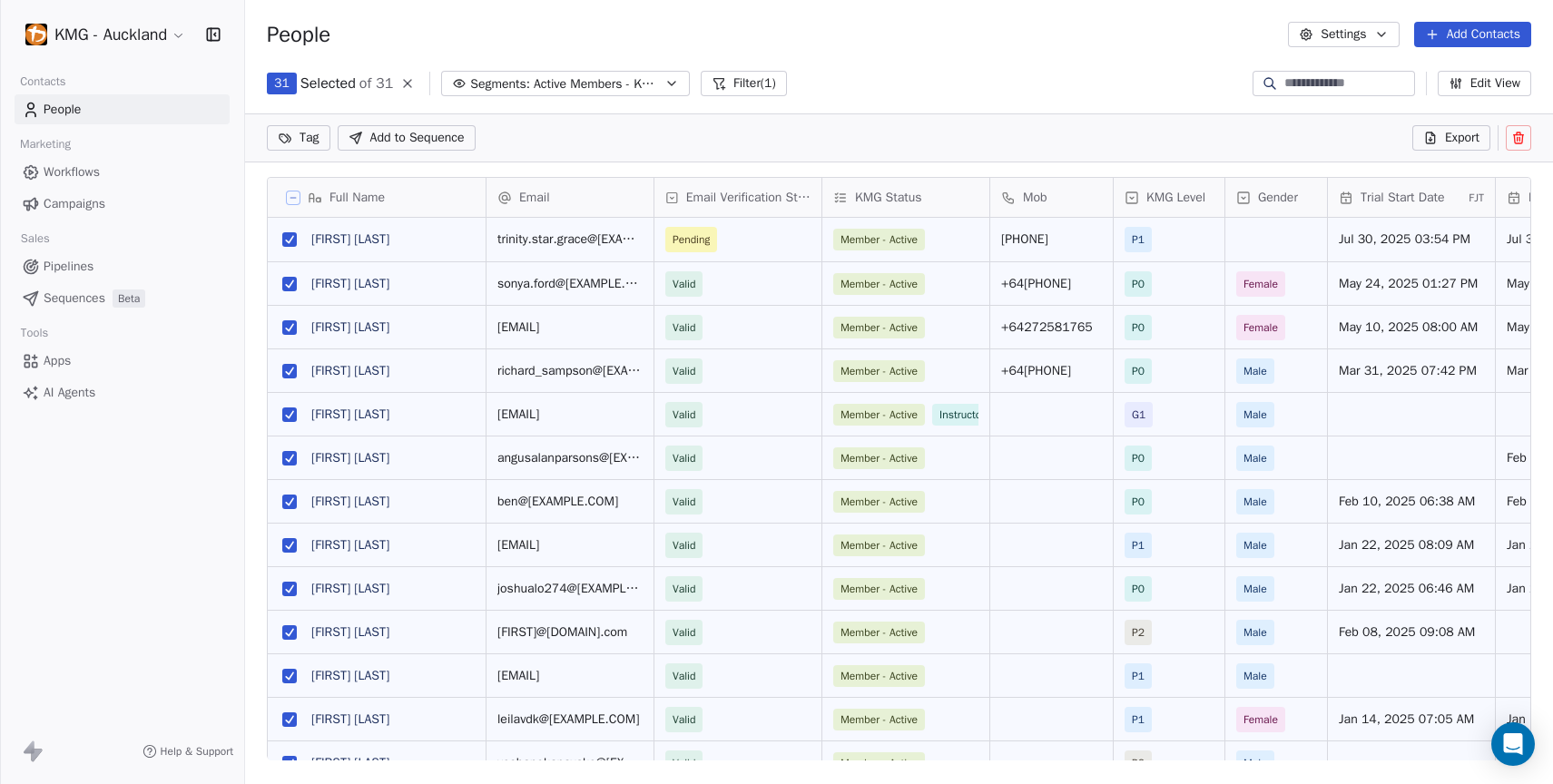 click 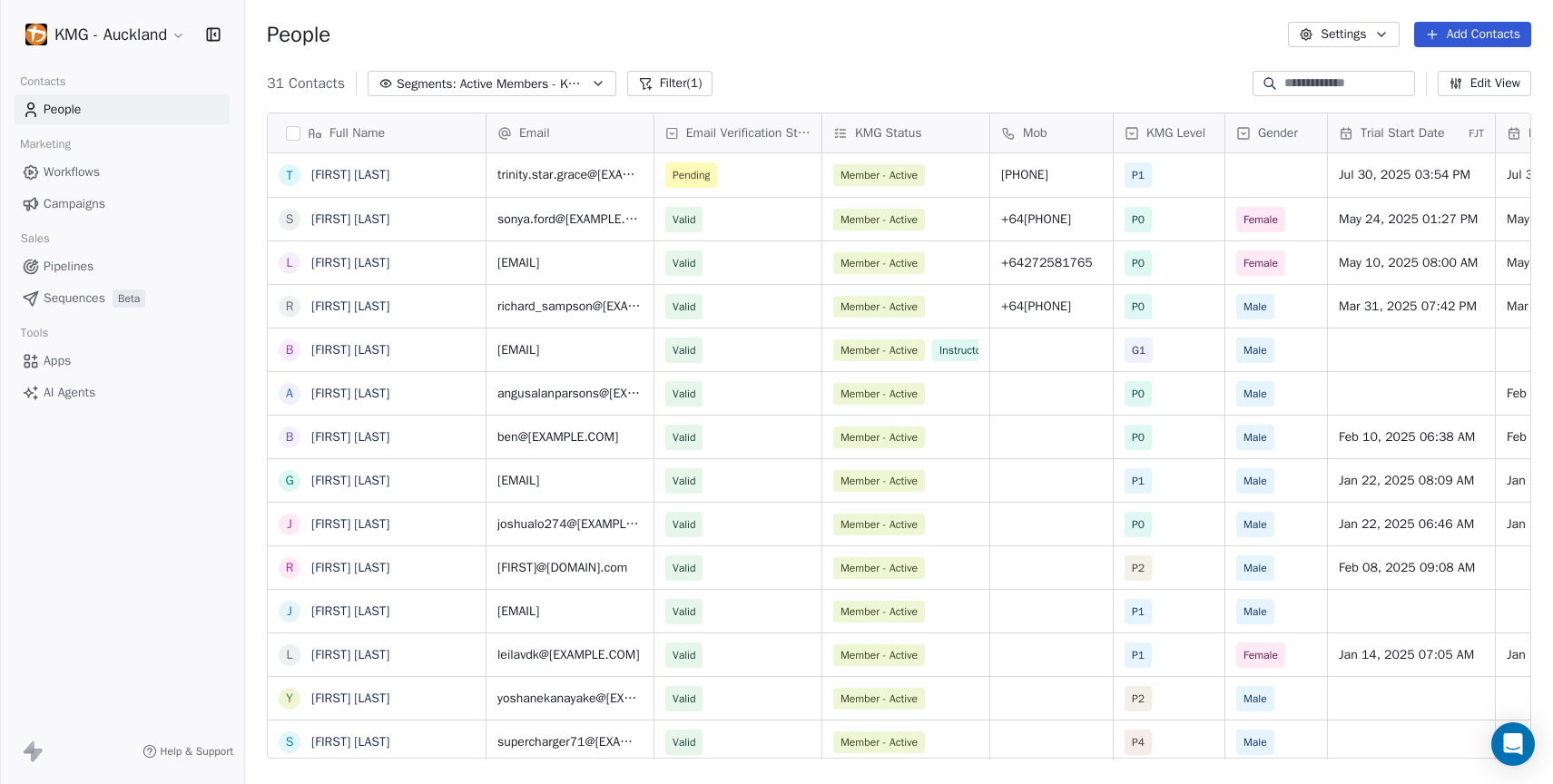 click 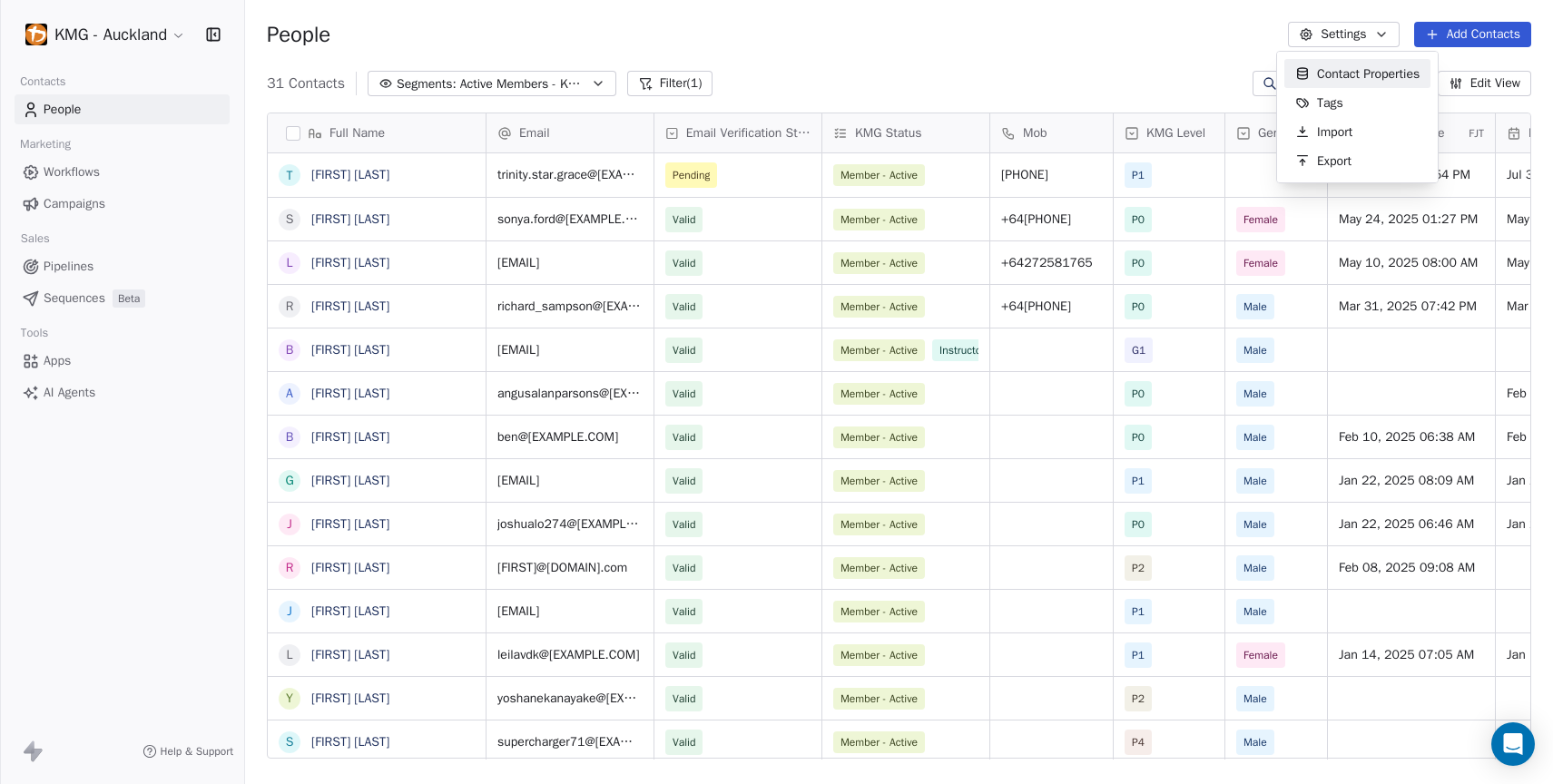 click on "KMG - Auckland Contacts People Marketing Workflows Campaigns Sales Pipelines Sequences Beta Tools Apps AI Agents Help & Support People Settings Add Contacts 31 Contacts Segments: Active Members - KMG NS Filter (1) Edit View Tag Add to Sequence Export Full Name T [FIRST] [LAST] S [FIRST] [LAST] L [FIRST] [LAST] [LAST] [LAST] R [FIRST] [LAST] B [FIRST] [LAST] A [FIRST] [LAST] B [FIRST] [LAST] G [FIRST] [LAST] J [FIRST] [LAST] R [FIRST] [LAST] J [FIRST] [LAST] L [FIRST] [LAST] Y [FIRST] [LAST] S [FIRST] [LAST] S [FIRST] [LAST] S [FIRST] [LAST] F [FIRST] [LAST] N [FIRST] [LAST] S [FIRST] [LAST] R [FIRST] [LAST] D [FIRST] [LAST] V [FIRST] [LAST] V [FIRST] [LAST] G [FIRST] [LAST] V [FIRST] [LAST] R [FIRST] [LAST] S [FIRST] [LAST] A [FIRST] [LAST] R [FIRST] [LAST] S [FIRST] [LAST] M [FIRST] [LAST] Email Email Verification Status KMG Status Mob KMG Level Gender Trial Start Date FJT Member Joined Date Booking Source Booking Type Tags [FIRST].[LAST]@[DOMAIN].com Pending Member - Active [PHONE] P1 [DATE] [TIME] Valid +[COUNTRYCODE][PHONE]" at bounding box center [776, 392] 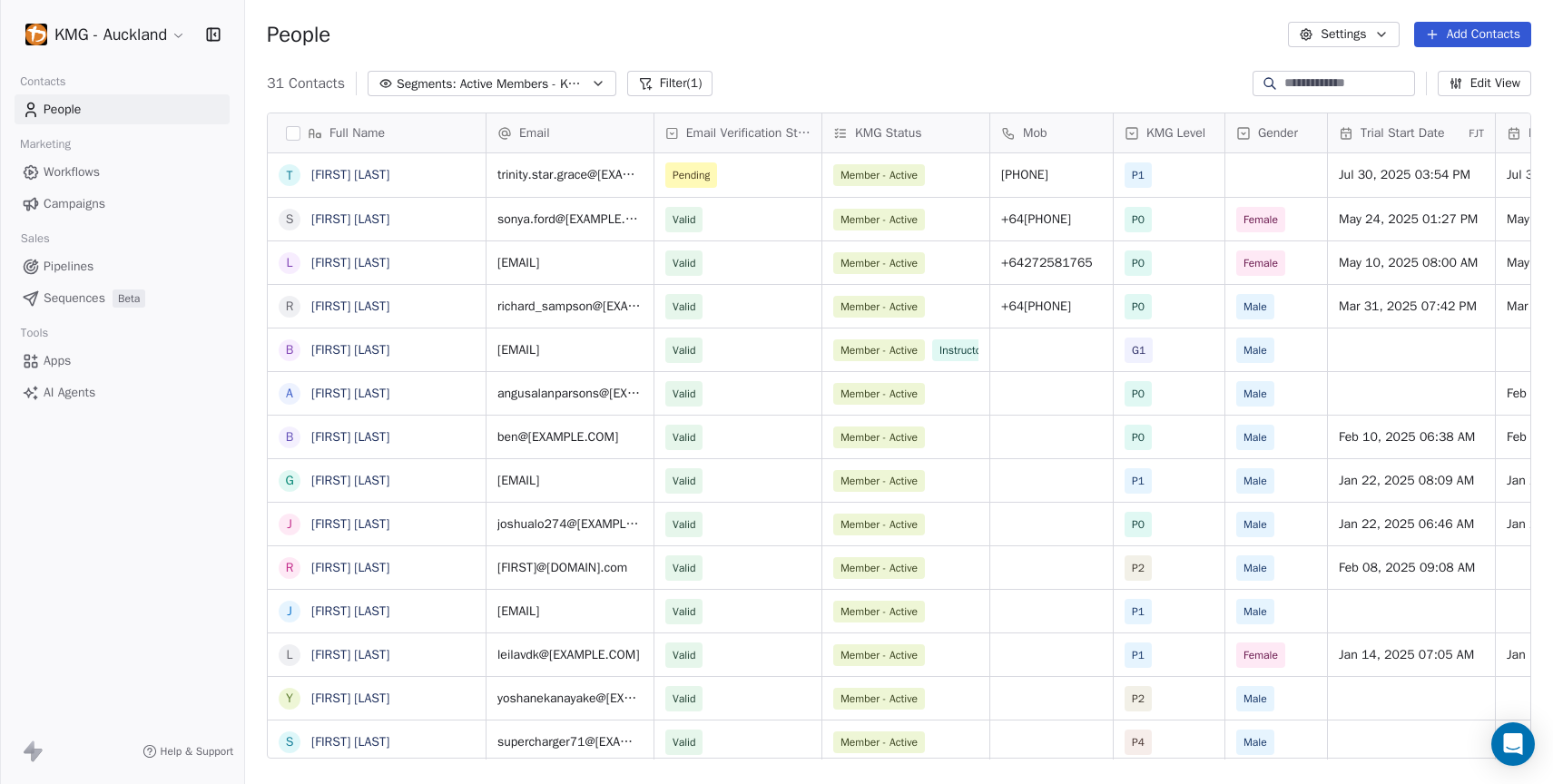 click on "Edit View" at bounding box center (1484, 83) 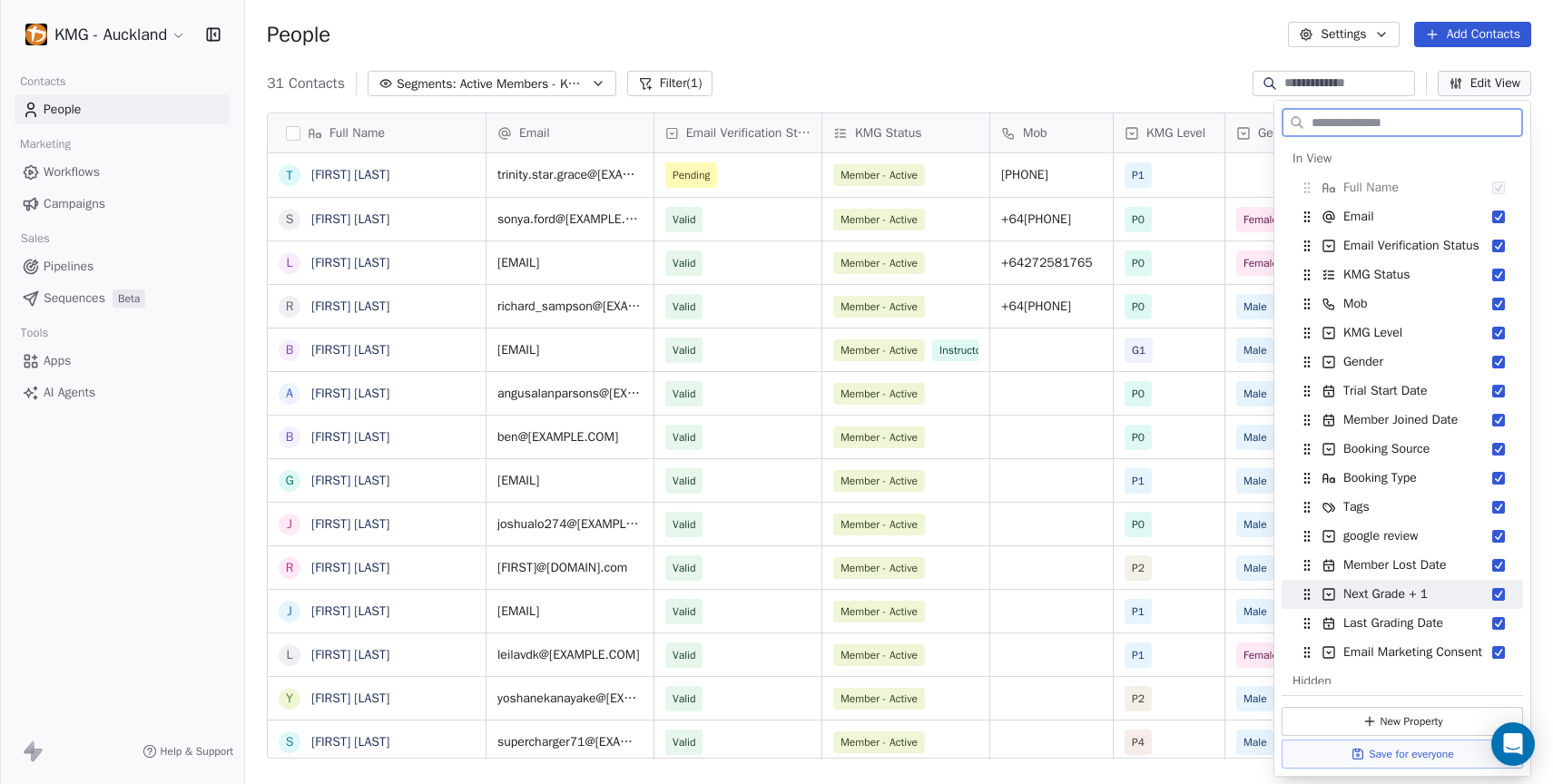 click at bounding box center [1499, 594] 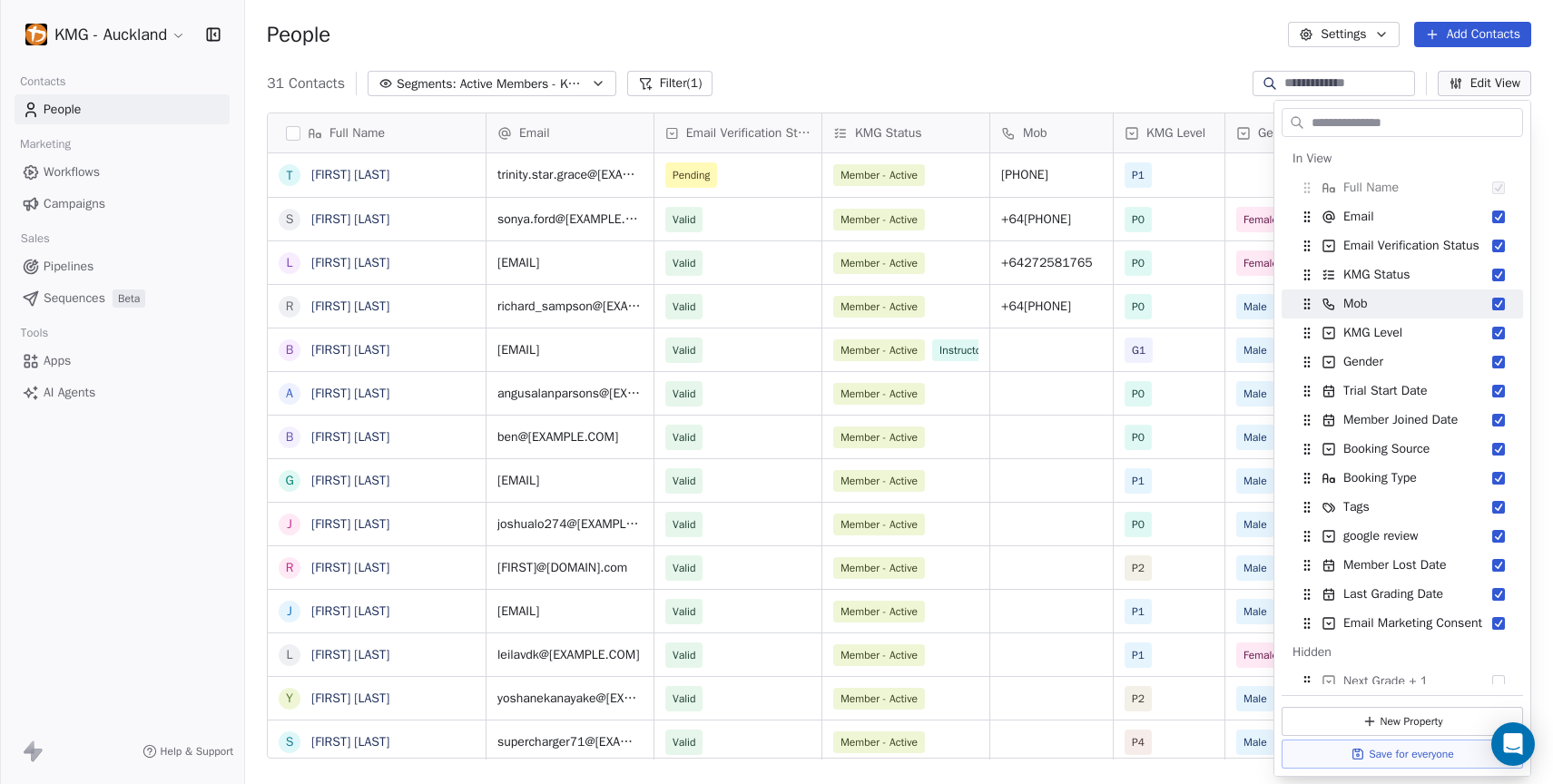click on "People Settings  Add Contacts" at bounding box center (899, 34) 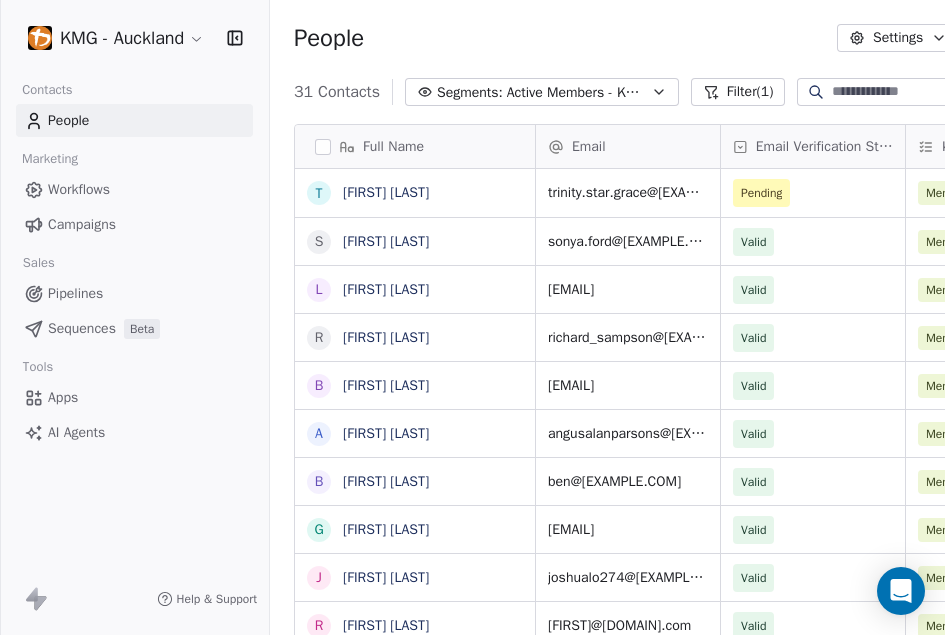 scroll, scrollTop: 544, scrollLeft: 901, axis: both 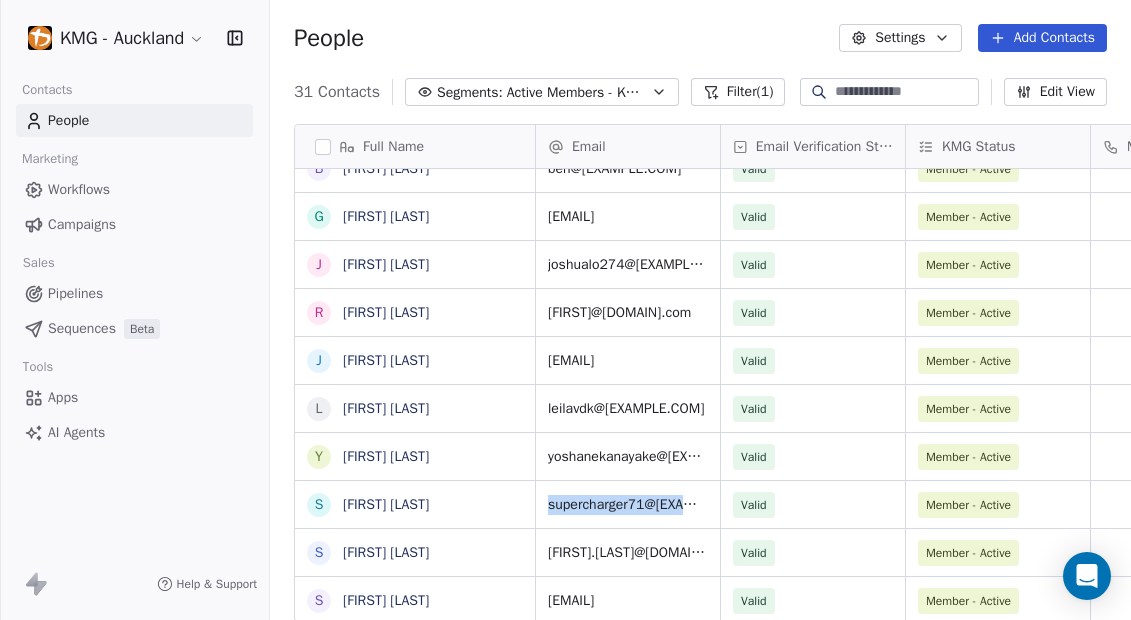 drag, startPoint x: 550, startPoint y: 507, endPoint x: 710, endPoint y: 503, distance: 160.04999 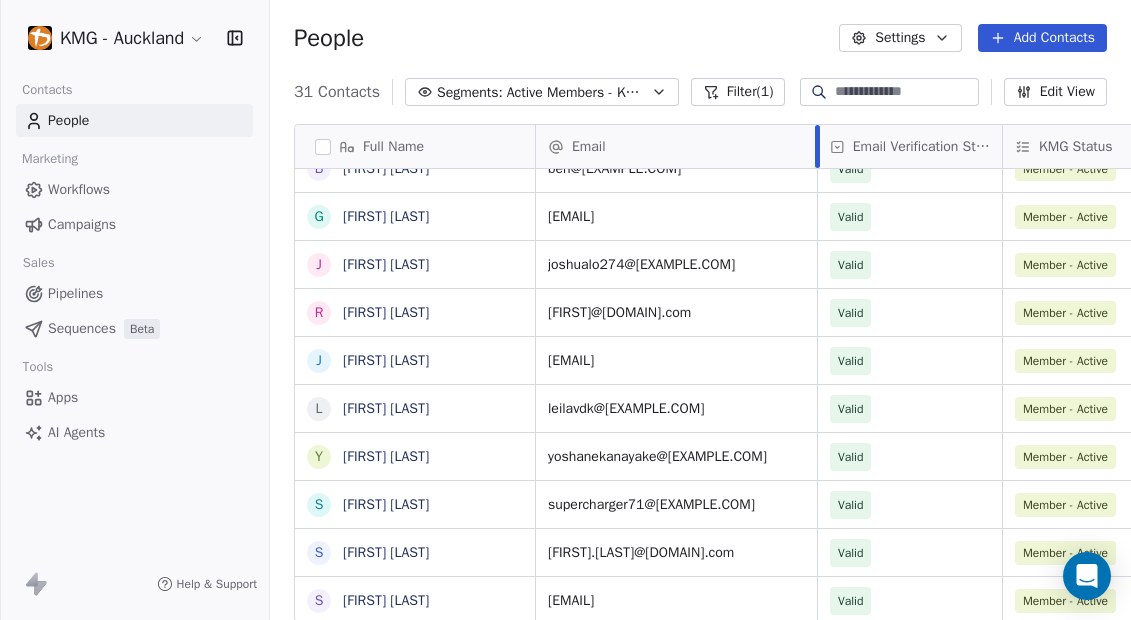 drag, startPoint x: 720, startPoint y: 145, endPoint x: 817, endPoint y: 160, distance: 98.15294 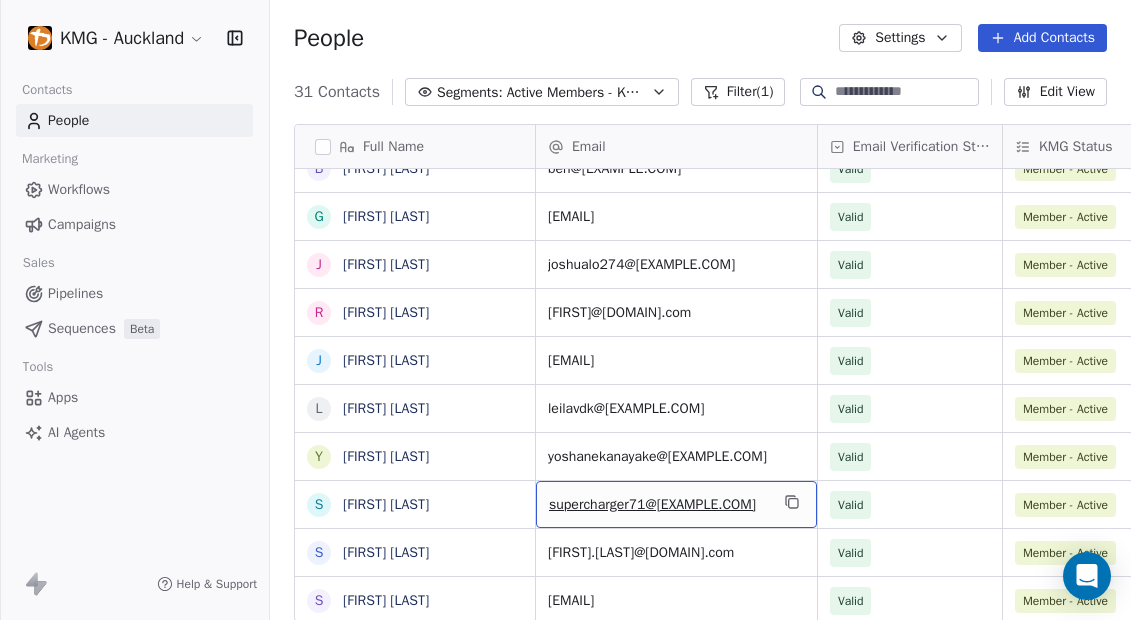scroll, scrollTop: 18, scrollLeft: 0, axis: vertical 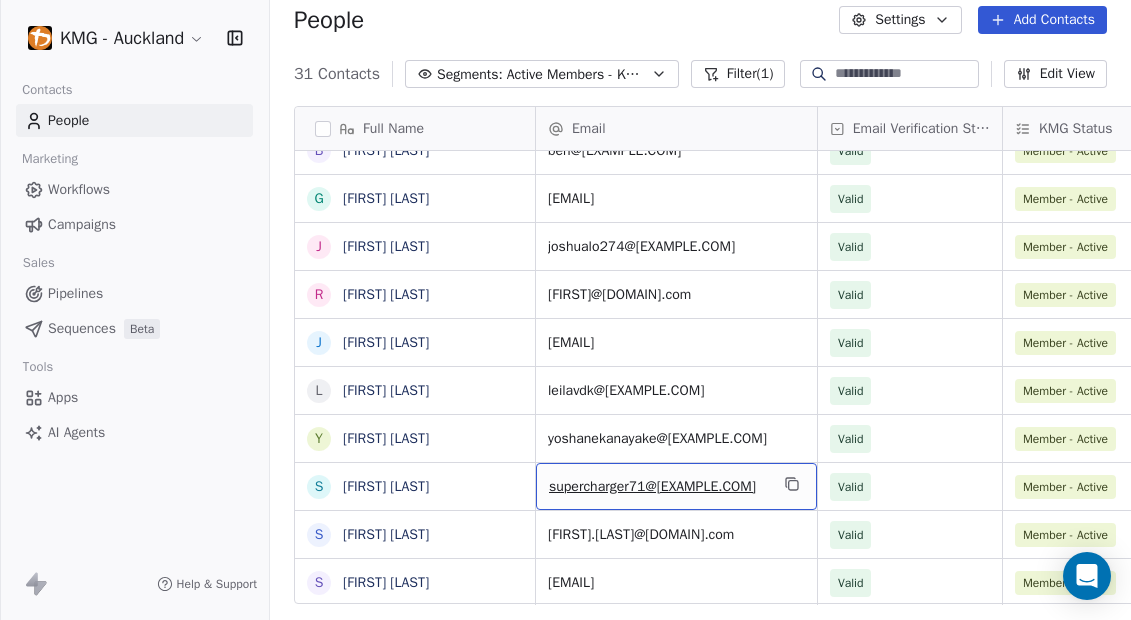 drag, startPoint x: 734, startPoint y: 510, endPoint x: 624, endPoint y: 511, distance: 110.00455 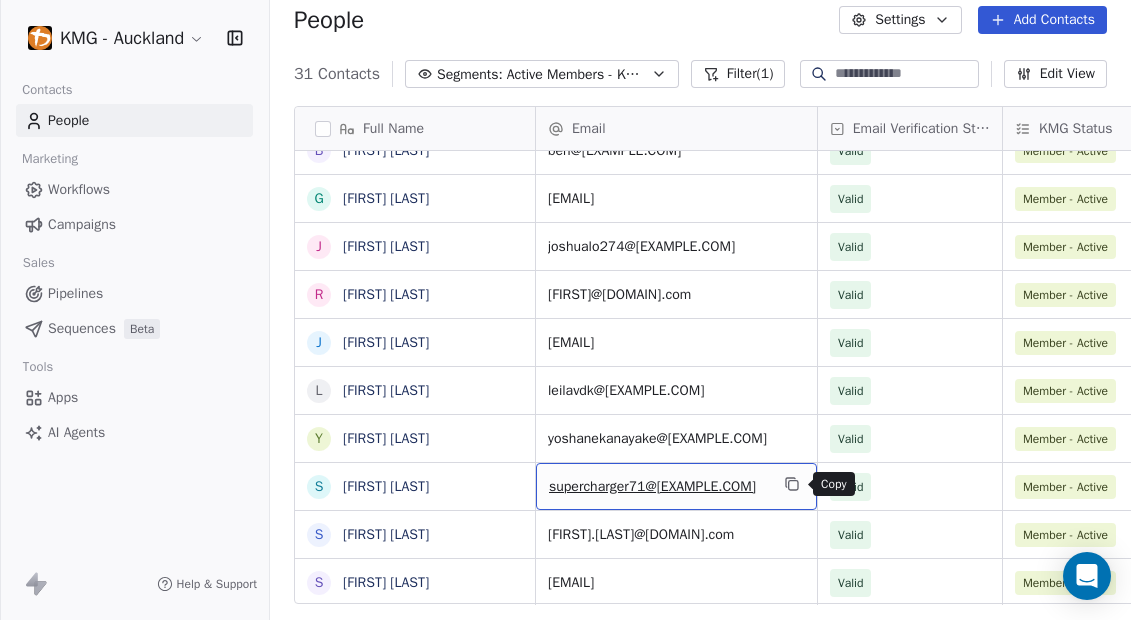 click 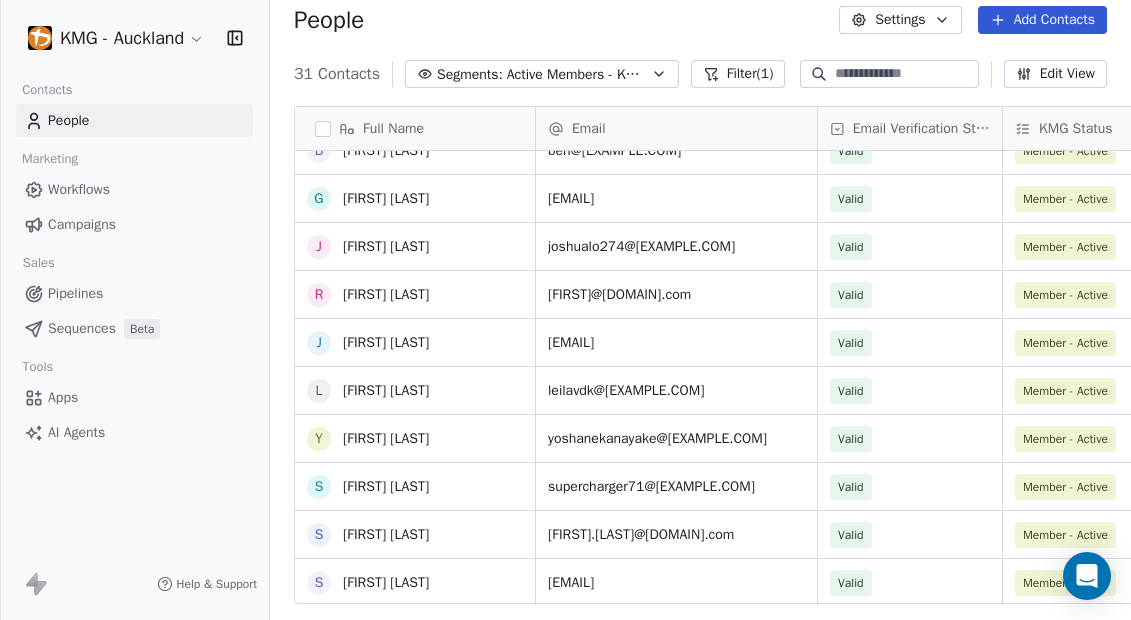 scroll, scrollTop: 422, scrollLeft: 0, axis: vertical 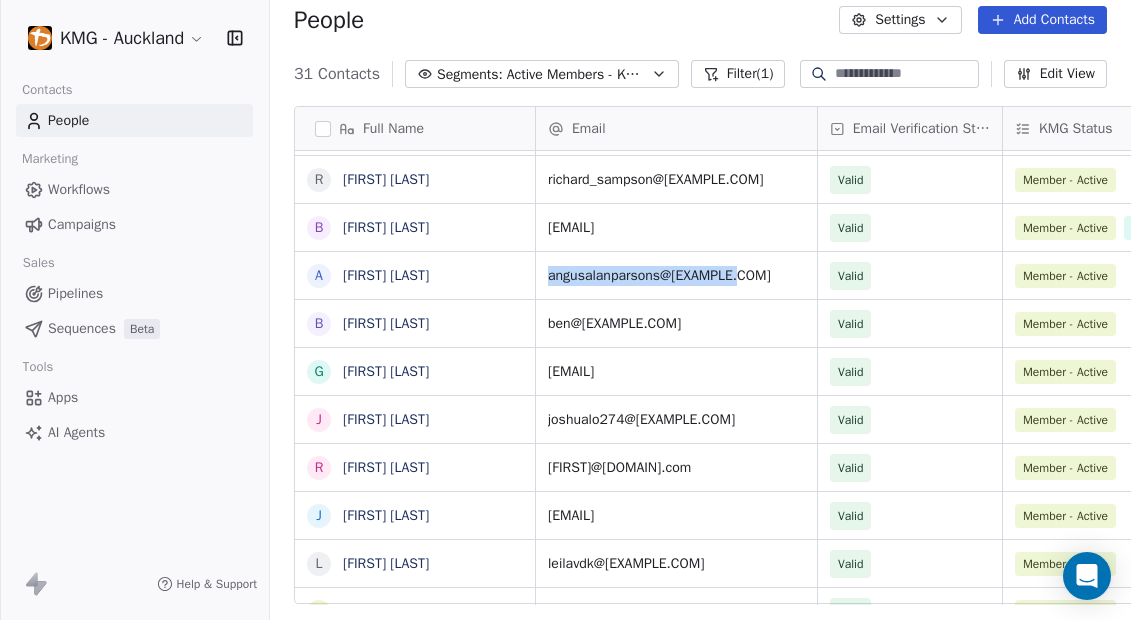 drag, startPoint x: 761, startPoint y: 275, endPoint x: 548, endPoint y: 278, distance: 213.02112 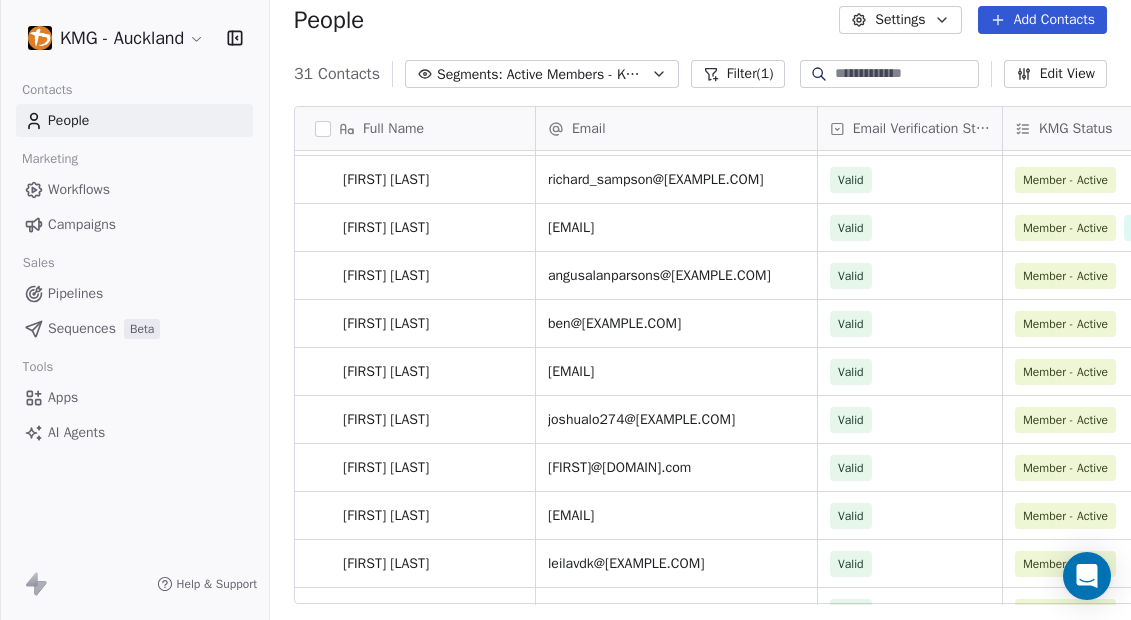 scroll, scrollTop: 144, scrollLeft: 0, axis: vertical 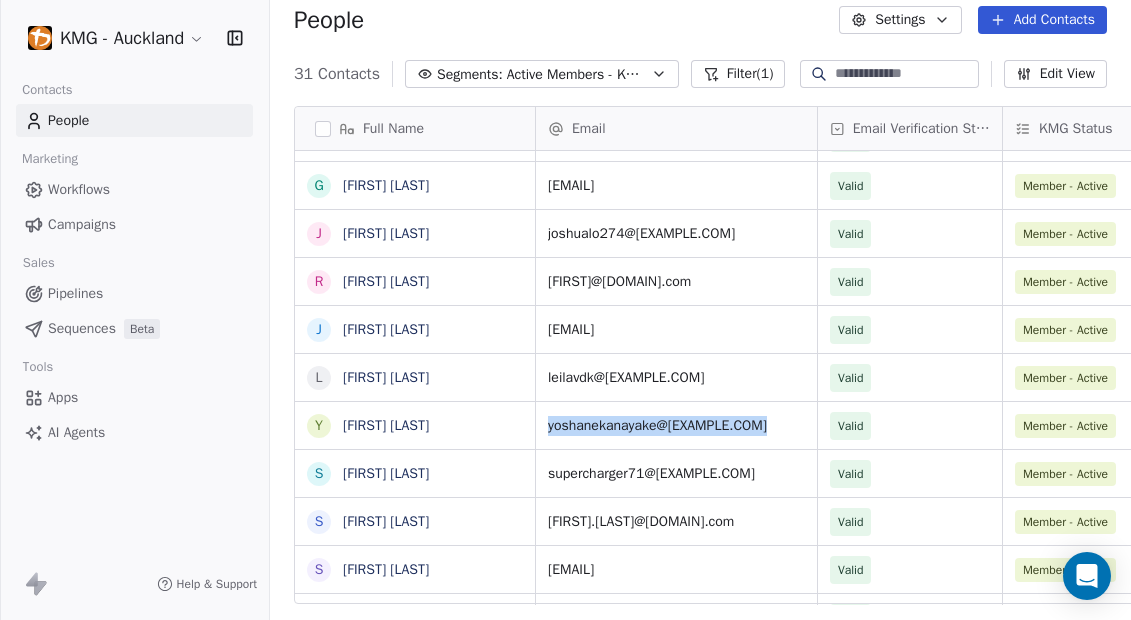 drag, startPoint x: 740, startPoint y: 427, endPoint x: 565, endPoint y: 429, distance: 175.01143 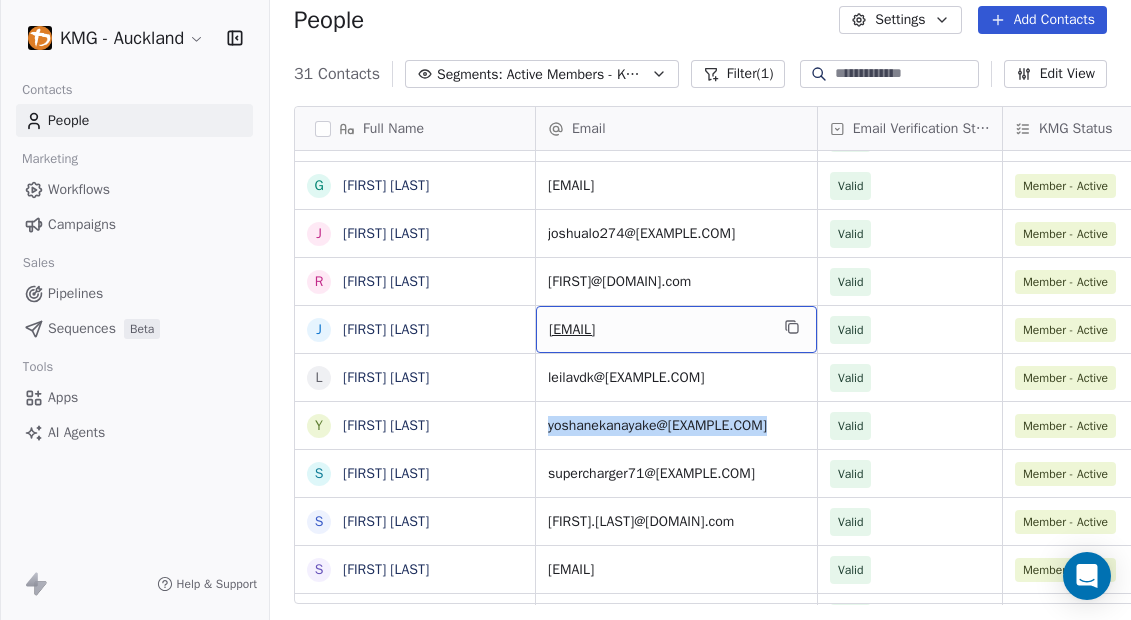 drag, startPoint x: 727, startPoint y: 332, endPoint x: 657, endPoint y: 327, distance: 70.178345 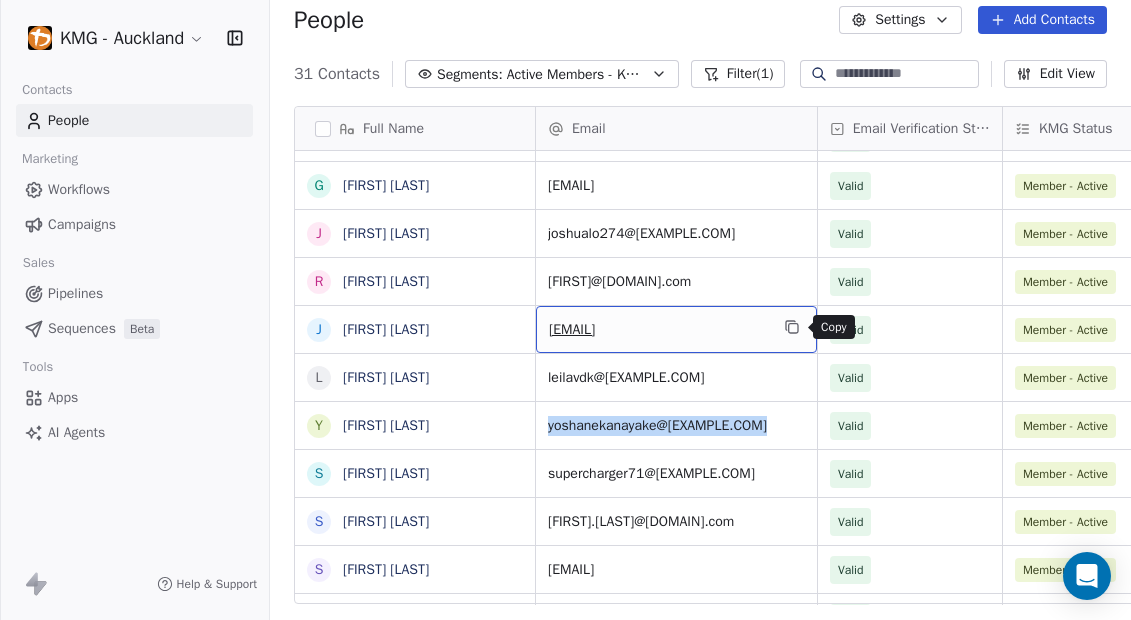 click 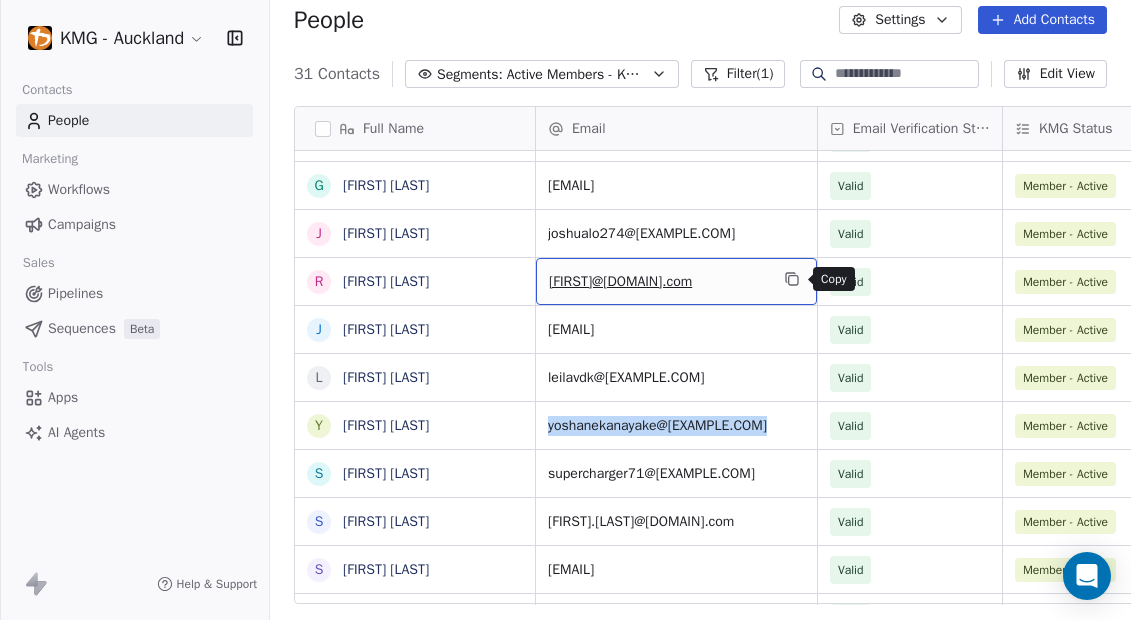 click 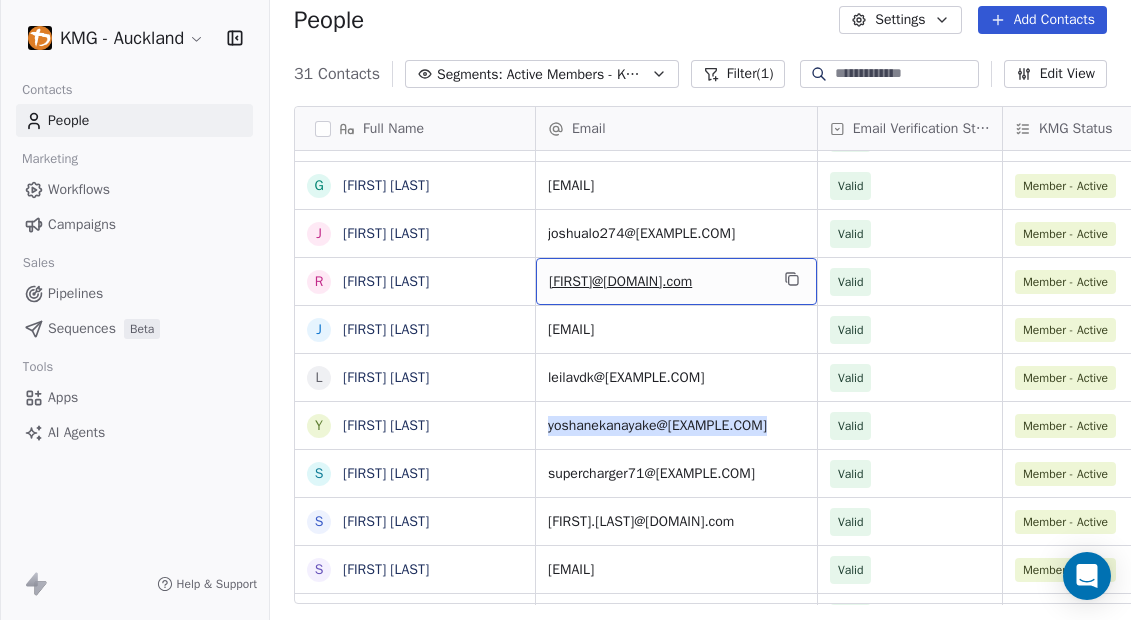 scroll, scrollTop: 351, scrollLeft: 0, axis: vertical 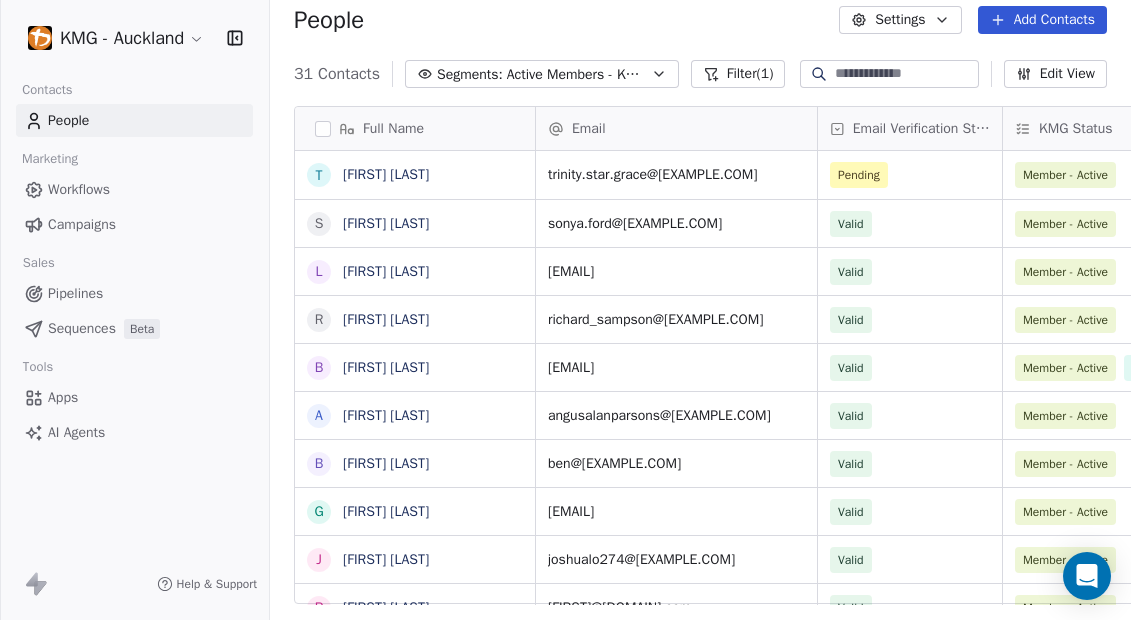 click on "Member - Active" at bounding box center (1065, 272) 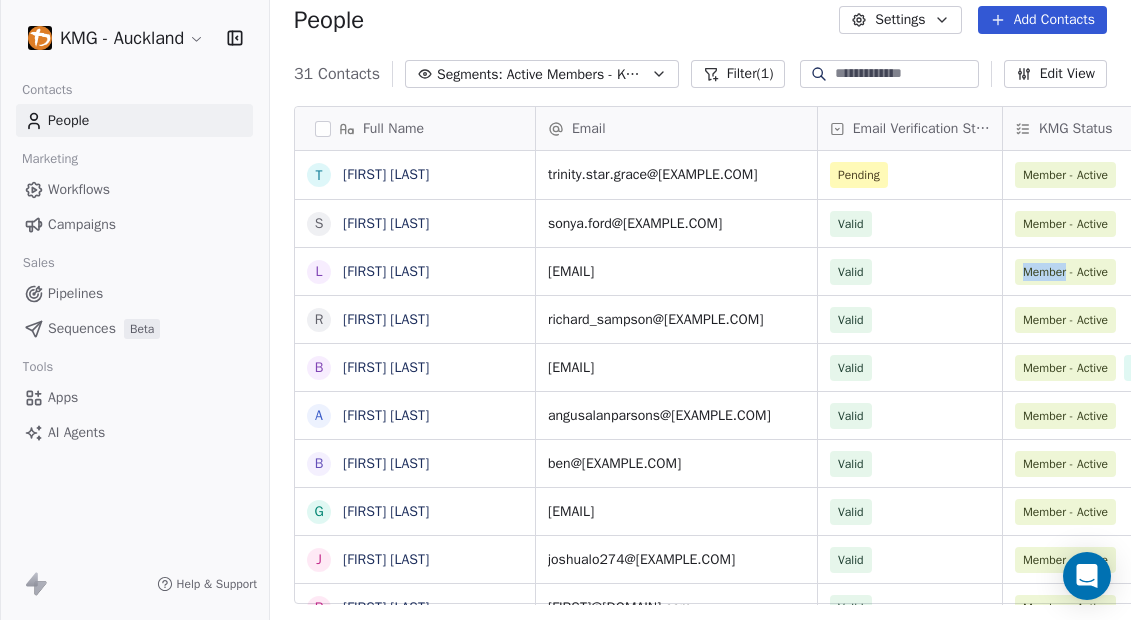 click on "Member - Active" at bounding box center (1065, 272) 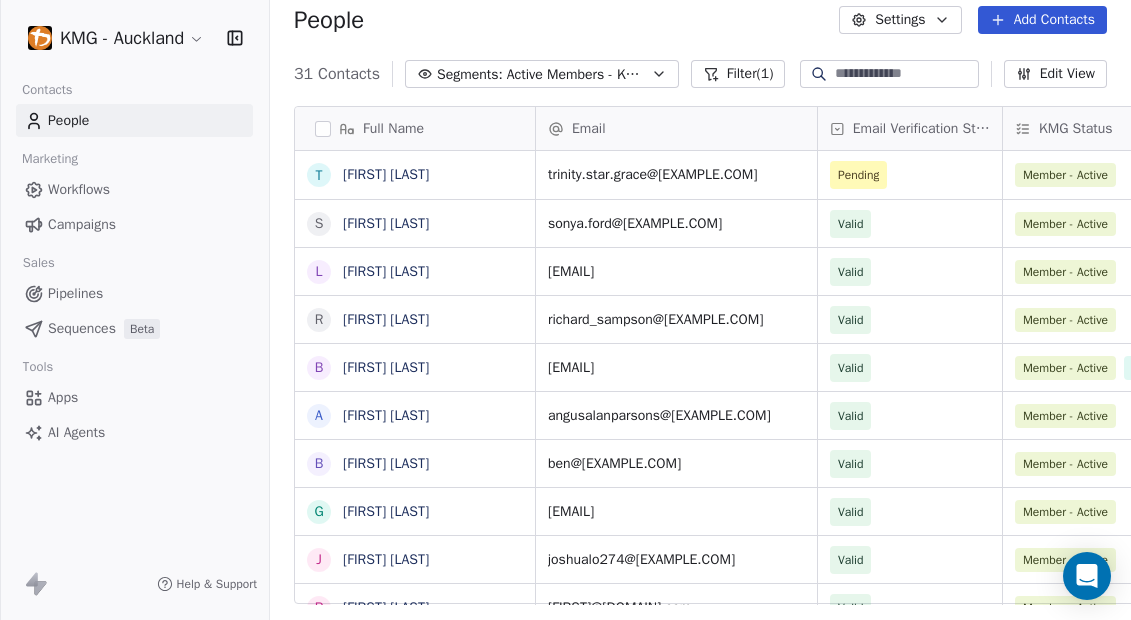 click on "[FIRST] [LAST]" at bounding box center (386, 271) 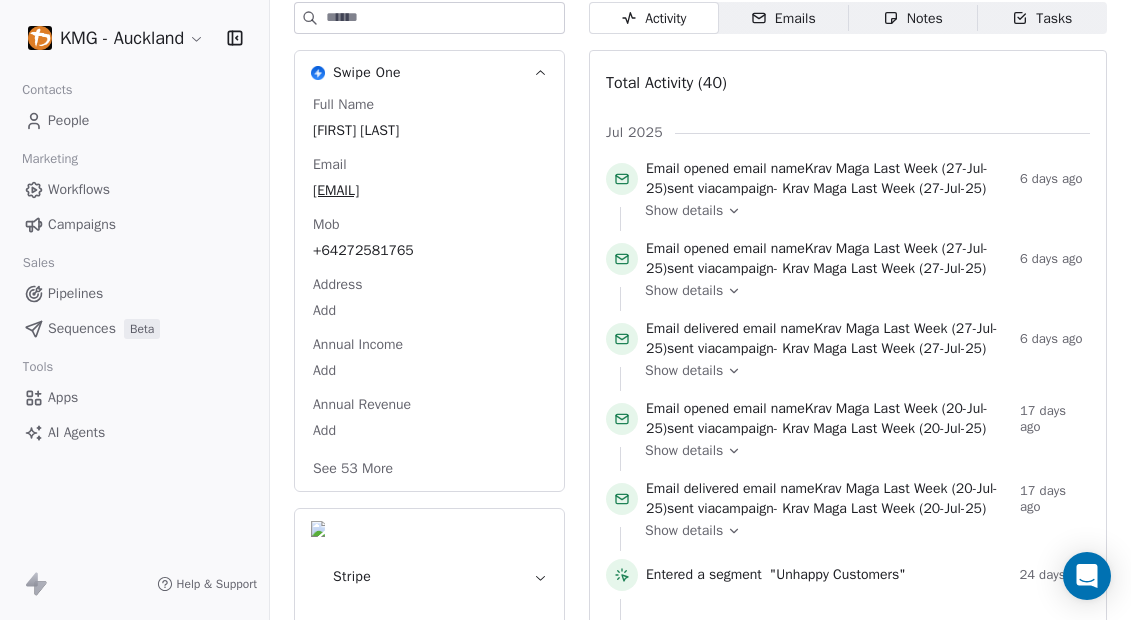 click 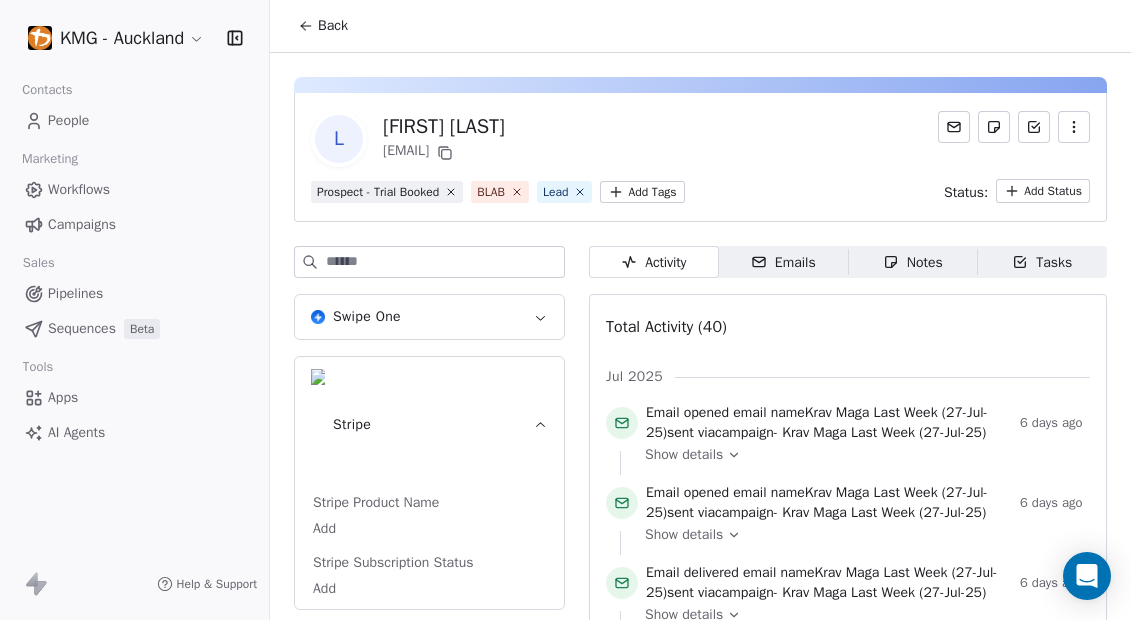 click on "Swipe One" at bounding box center [429, 317] 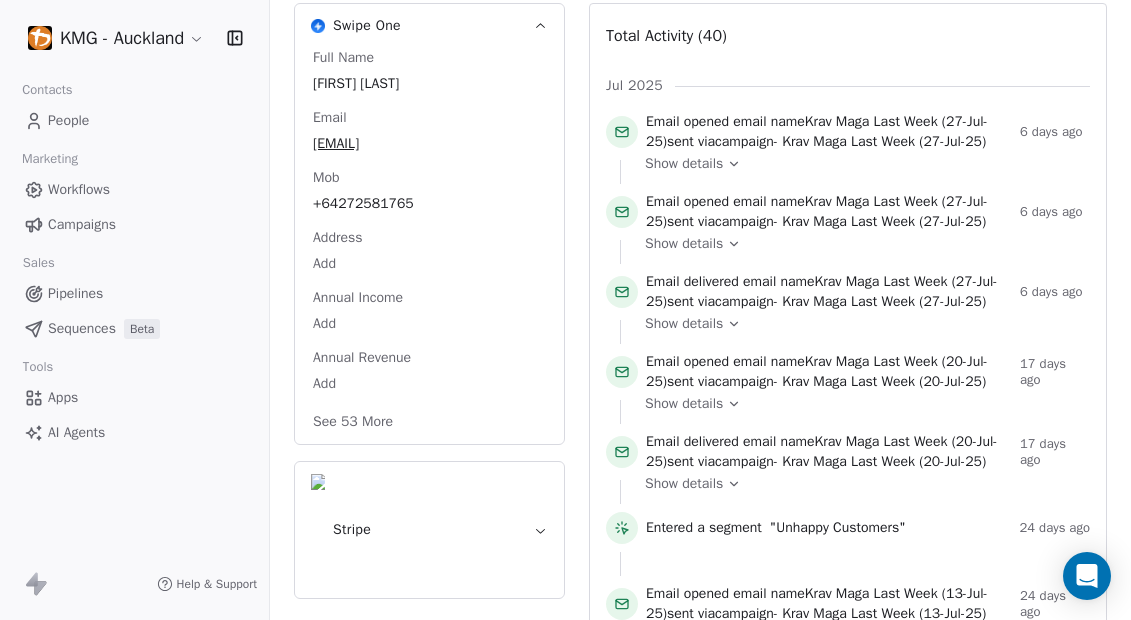 click on "See   53   More" at bounding box center [353, 422] 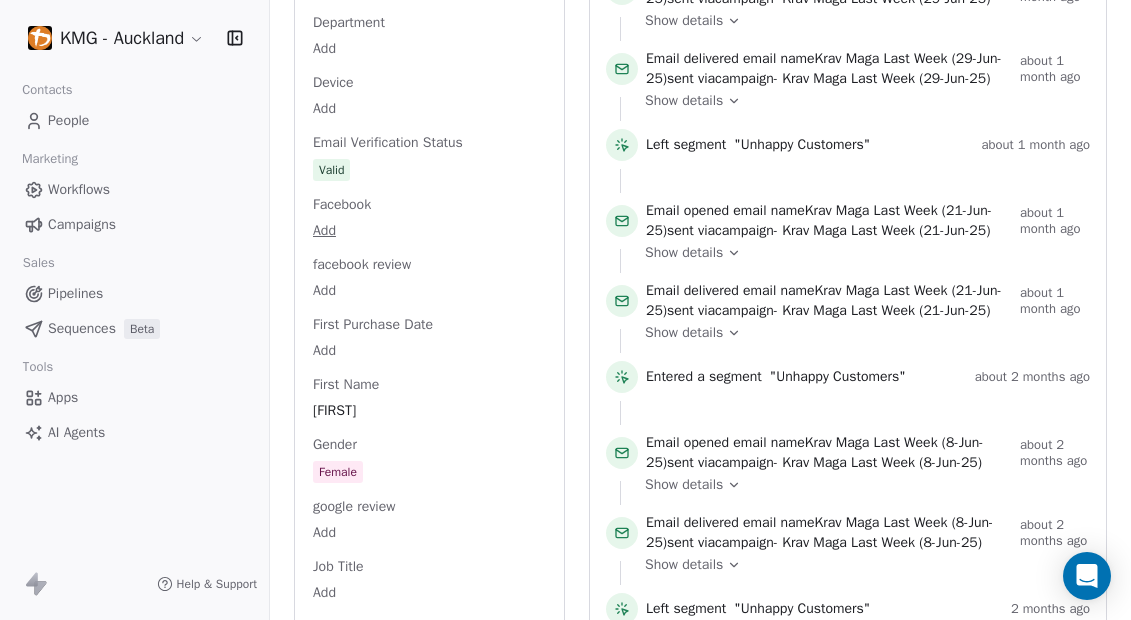 scroll, scrollTop: 1521, scrollLeft: 0, axis: vertical 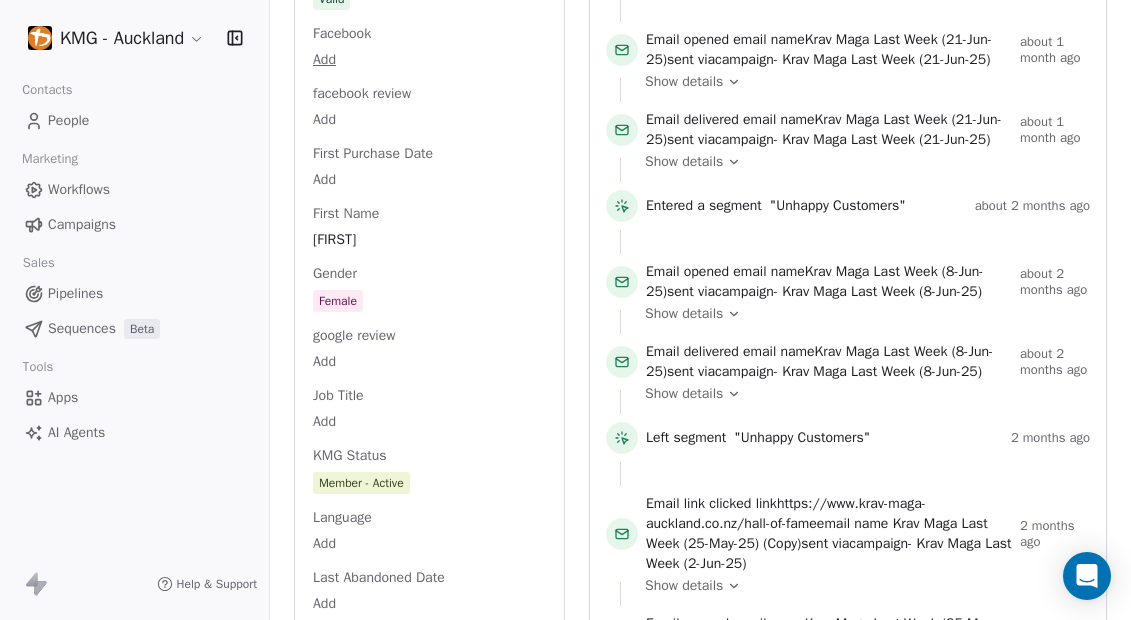 click on "Full Name [FIRST] [LAST] Email dittrich.lilla@[EXAMPLE.COM] Mob +64[PHONE] Address Add Annual Income Add Annual Revenue Add Average Order Value Add Birthday Add Booking Action booking_created Booking ID [NUMBER] Booking Source BLAB Booking Type Krav Maga Global - Trial Class Browser Add Contact Source BLAB Country New Zealand Created Date May 05, 2025 09:36 PM Customer Lifetime Value Add Department Add Device Add Email Verification Status Valid Facebook Add facebook review Add First Purchase Date Add First Name [FIRST] Gender Female google review Add Job Title Add KMG Status Member - Active Language Add Last Abandoned Date Add Last Grading Date Add Last Purchase Date Add Last Activity Date Jul 05, 2025 03:47 PM Last Name [LAST] KMG Level P0 LinkedIn Add Add Add MRR" at bounding box center [429, 591] 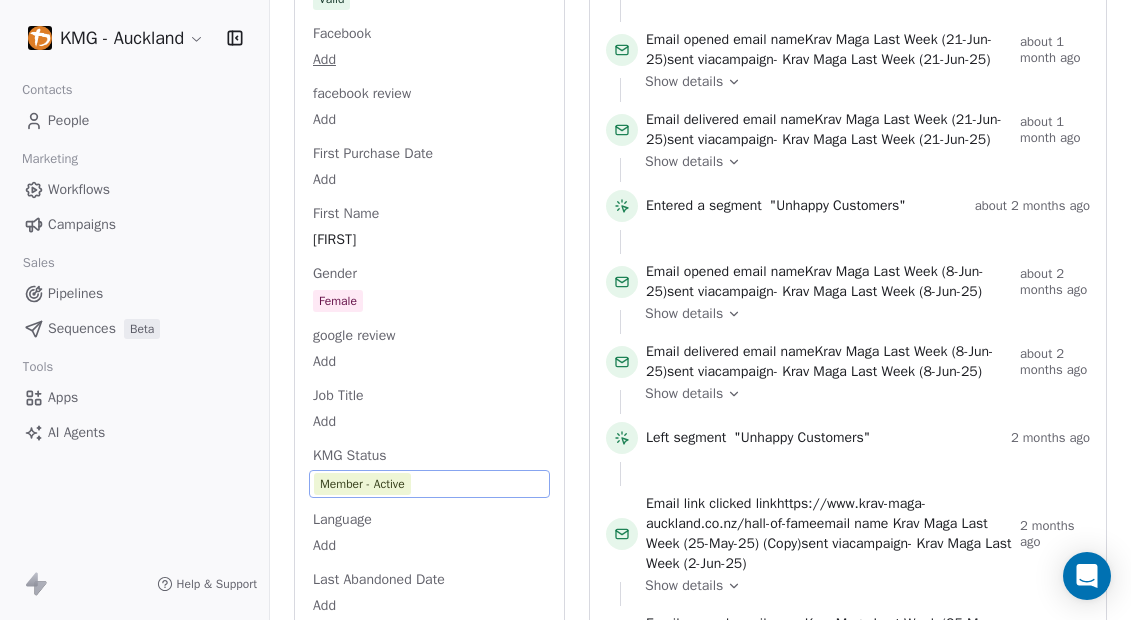 scroll, scrollTop: 1696, scrollLeft: 0, axis: vertical 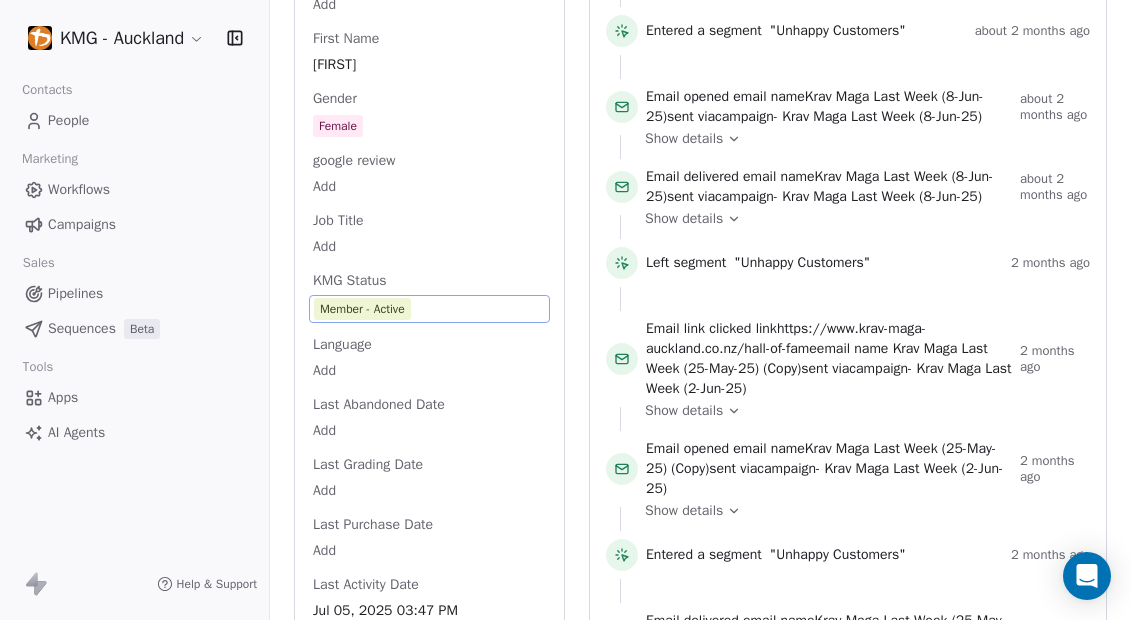 click on "Member - Active" at bounding box center (362, 309) 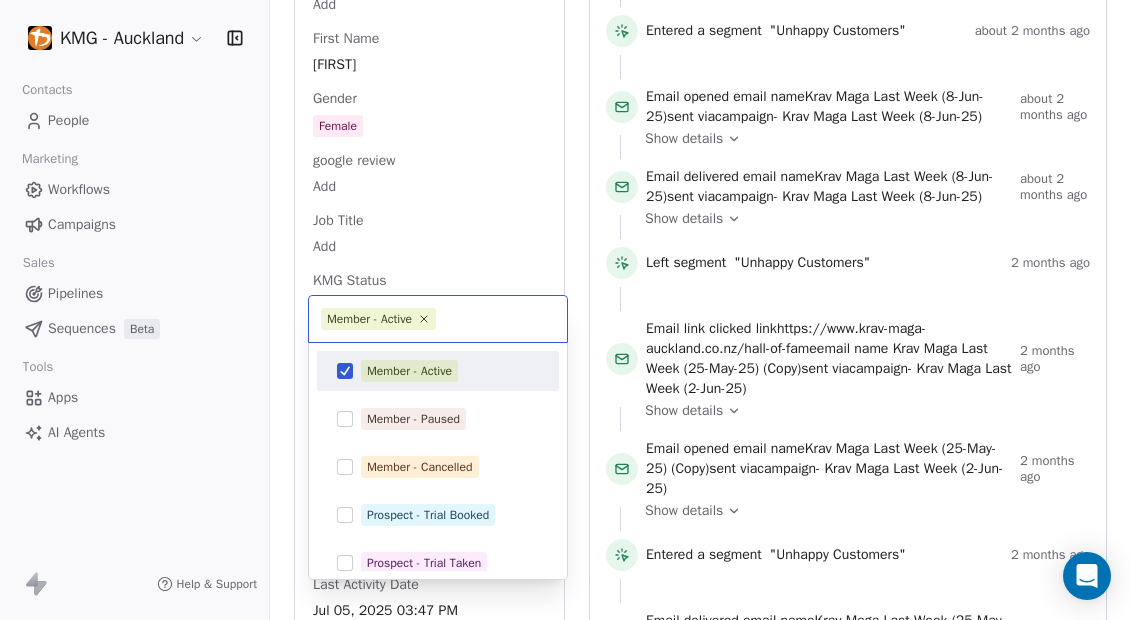 click on "Member - Active" at bounding box center [438, 371] 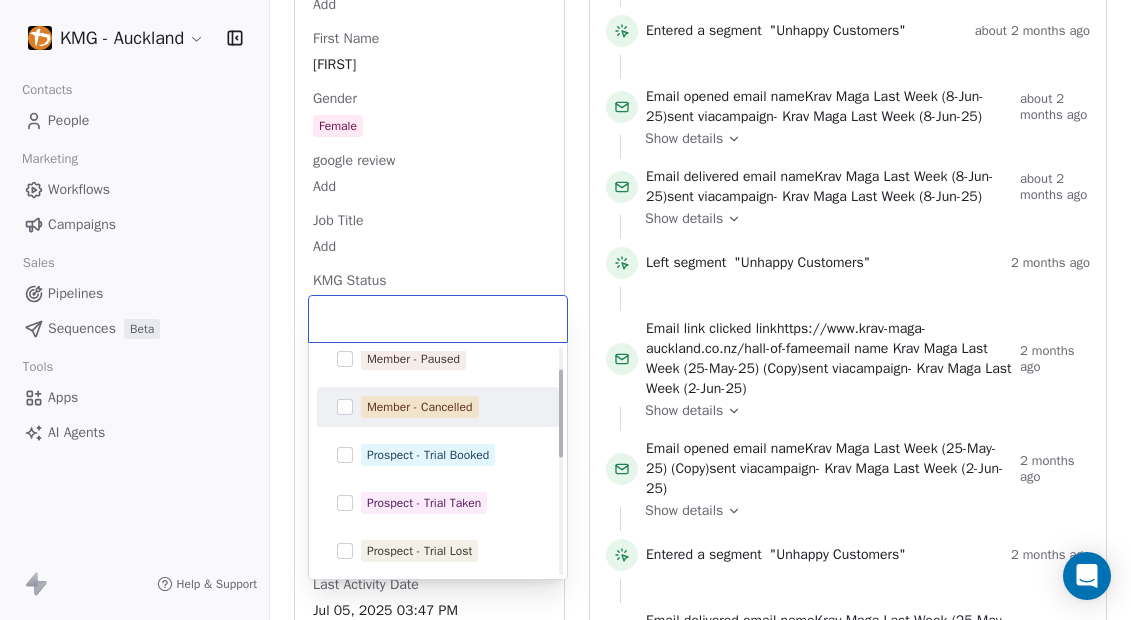 scroll, scrollTop: 37, scrollLeft: 0, axis: vertical 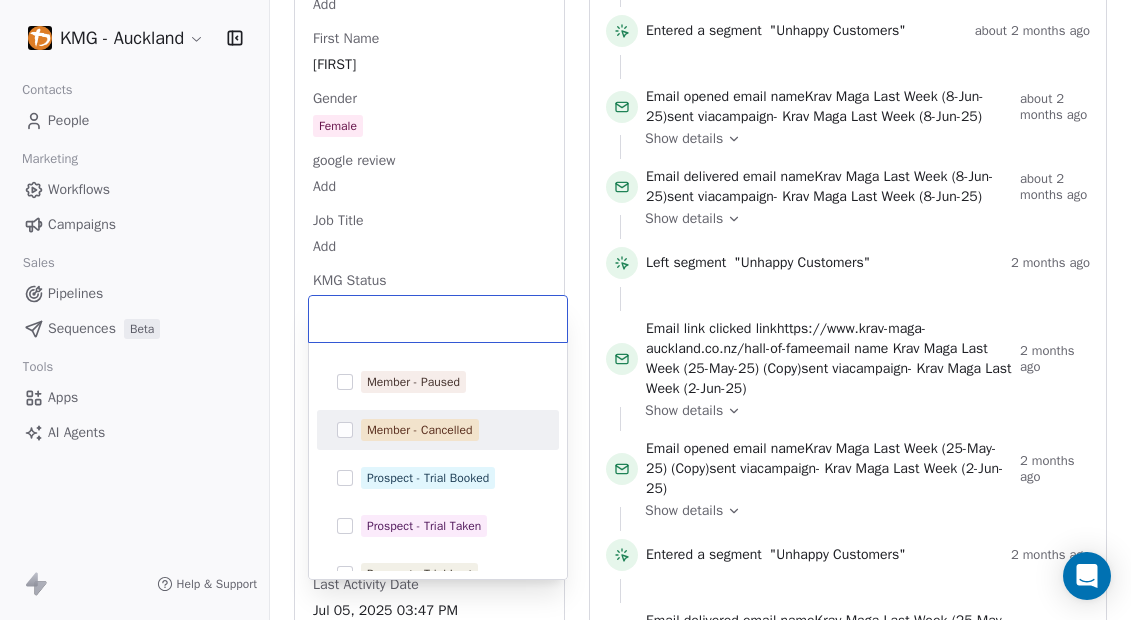 click at bounding box center (345, 430) 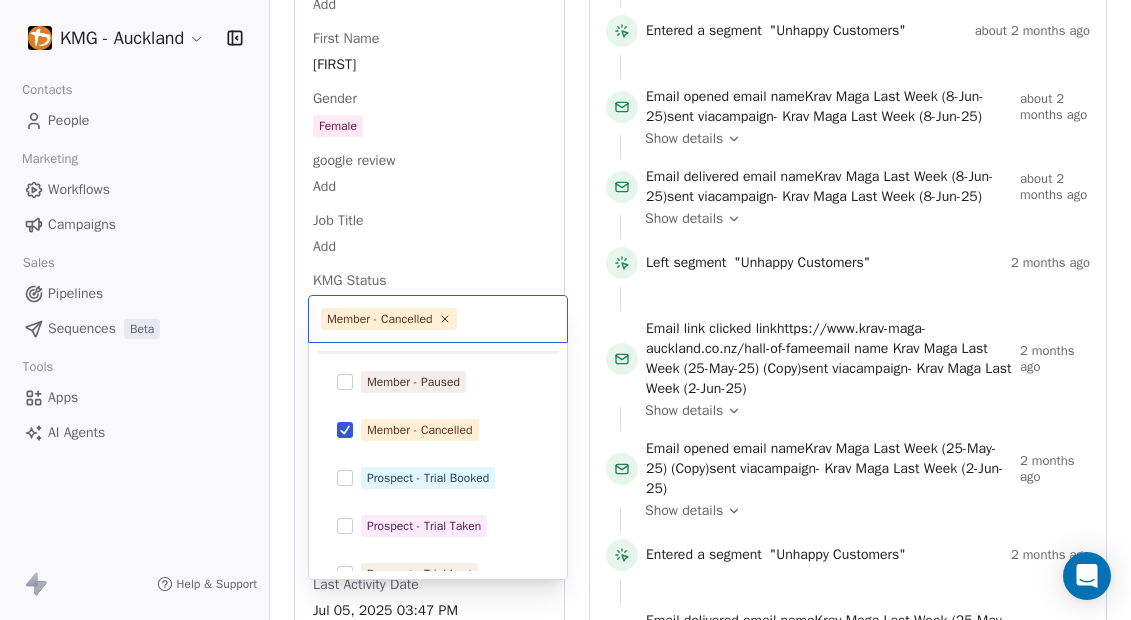 click on "KMG - Auckland Contacts People Marketing Workflows Campaigns Sales Pipelines Sequences Beta Tools Apps AI Agents Help & Support Back L [FIRST] [LAST] dittrich.lilla@[EXAMPLE.COM] Prospect - Trial Booked BLAB Lead Add Tags Status: Add Status Swipe One Full Name [FIRST] [LAST] Email dittrich.lilla@[EXAMPLE.COM] Mob +64[PHONE] Address Add Annual Income Add Annual Revenue Add Average Order Value Add Birthday Add Booking Action booking_created Booking ID [NUMBER] Booking Source BLAB Booking Type Krav Maga Global - Trial Class Browser Add Contact Source BLAB Country New Zealand Created Date May 05, 2025 09:36 PM Customer Lifetime Value Add Department Add Device Add Email Verification Status Valid Facebook Add facebook review Add First Purchase Date Add First Name [FIRST] Gender Female google review Add Job Title Add KMG Status Member - Active Language Add Last Abandoned Date Add Last Grading Date Add Last Purchase Date Add Last Activity Date Jul 05, 2025 03:47 PM Last Name [LAST] KMG Level P0 LinkedIn Add Add Add MRR" at bounding box center [565, 310] 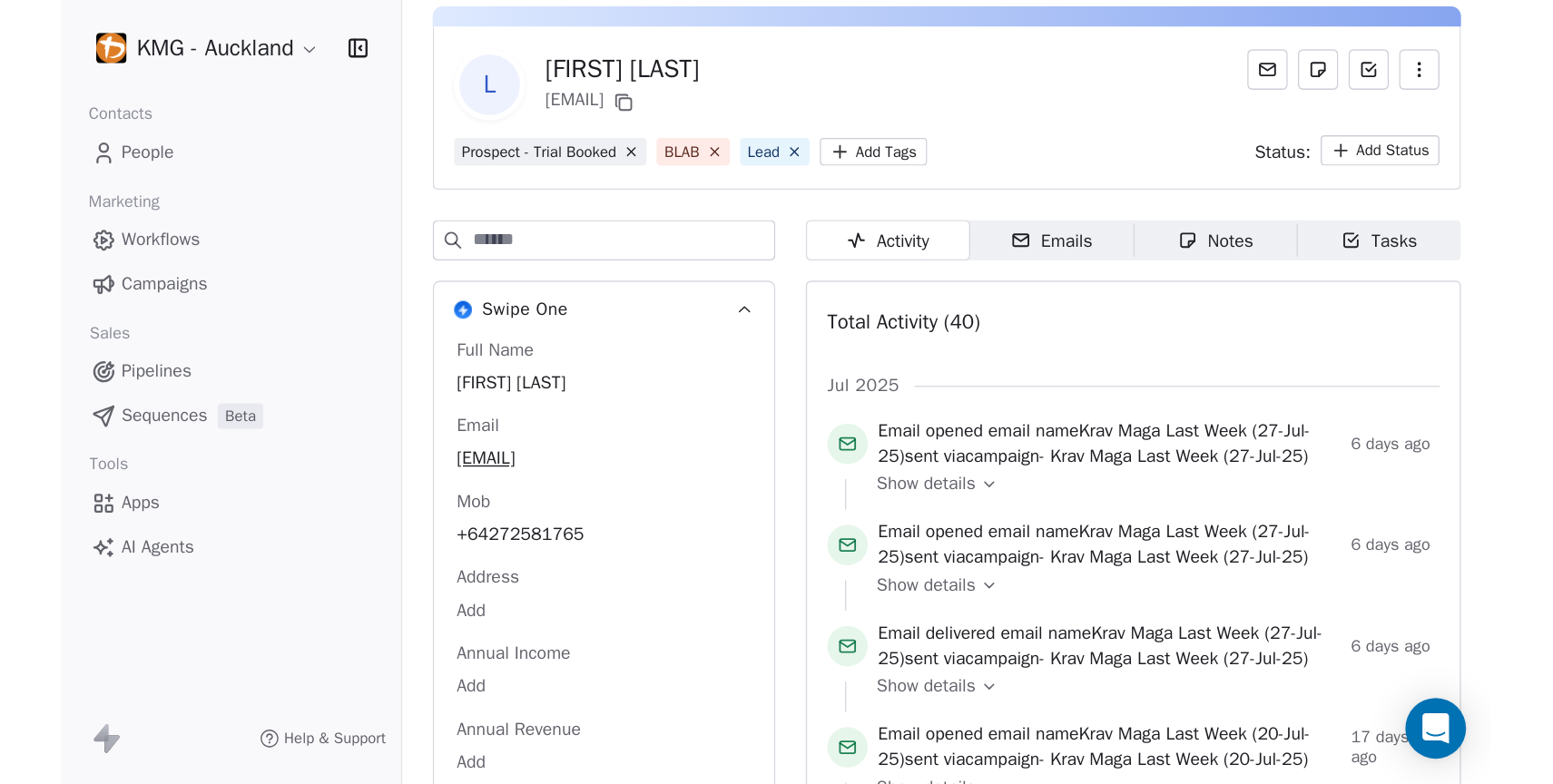 scroll, scrollTop: 65, scrollLeft: 0, axis: vertical 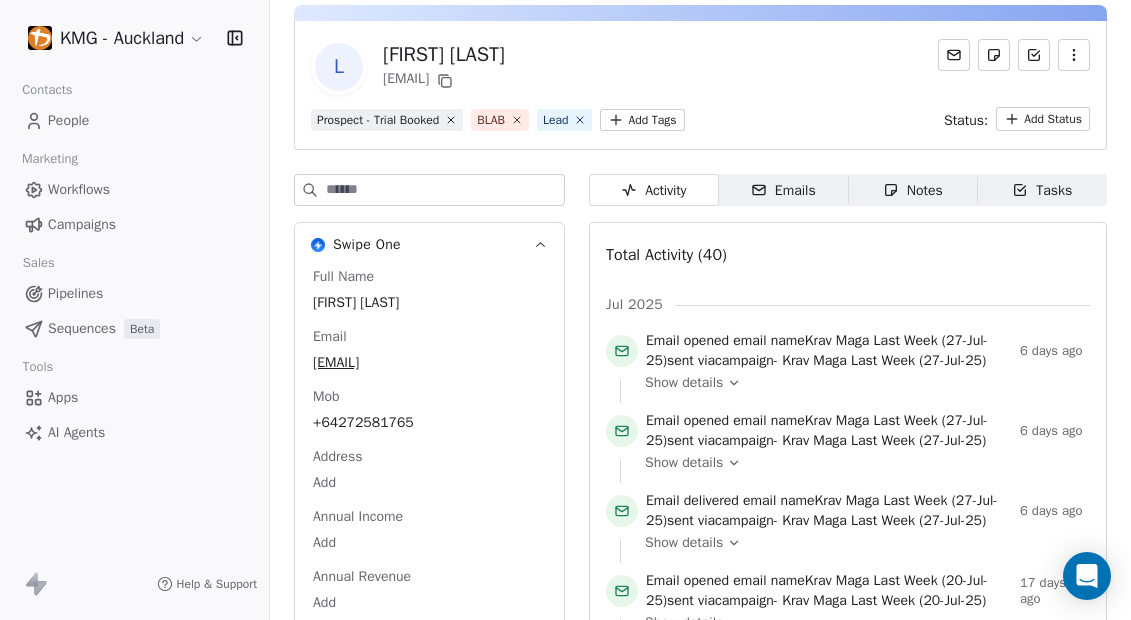 click on "Emails" at bounding box center [783, 190] 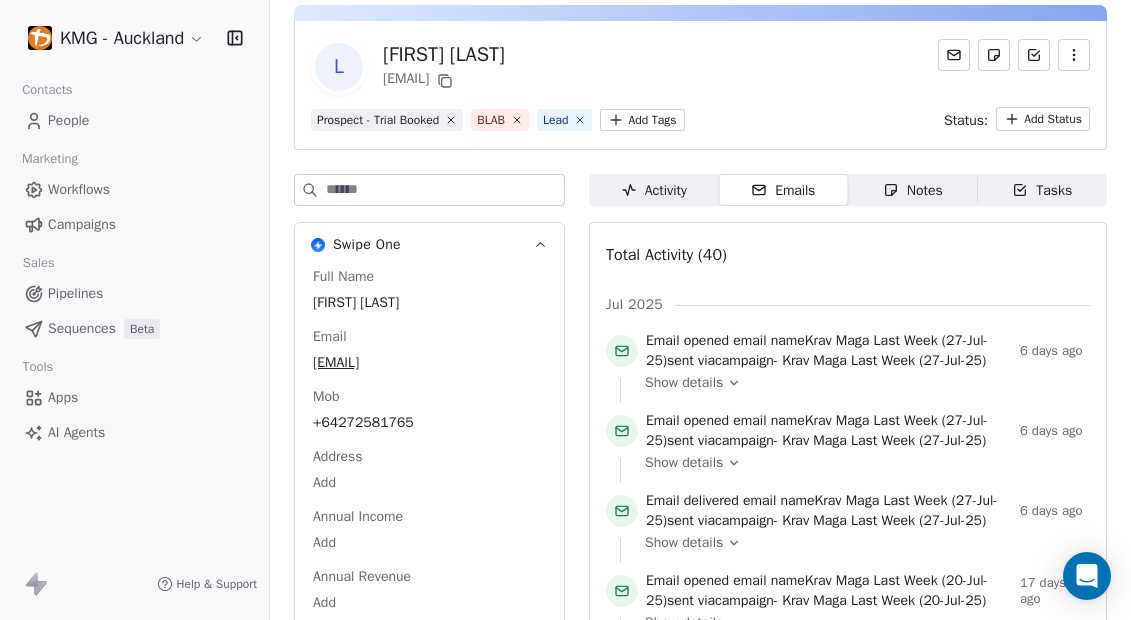 click on "Emails" at bounding box center [783, 190] 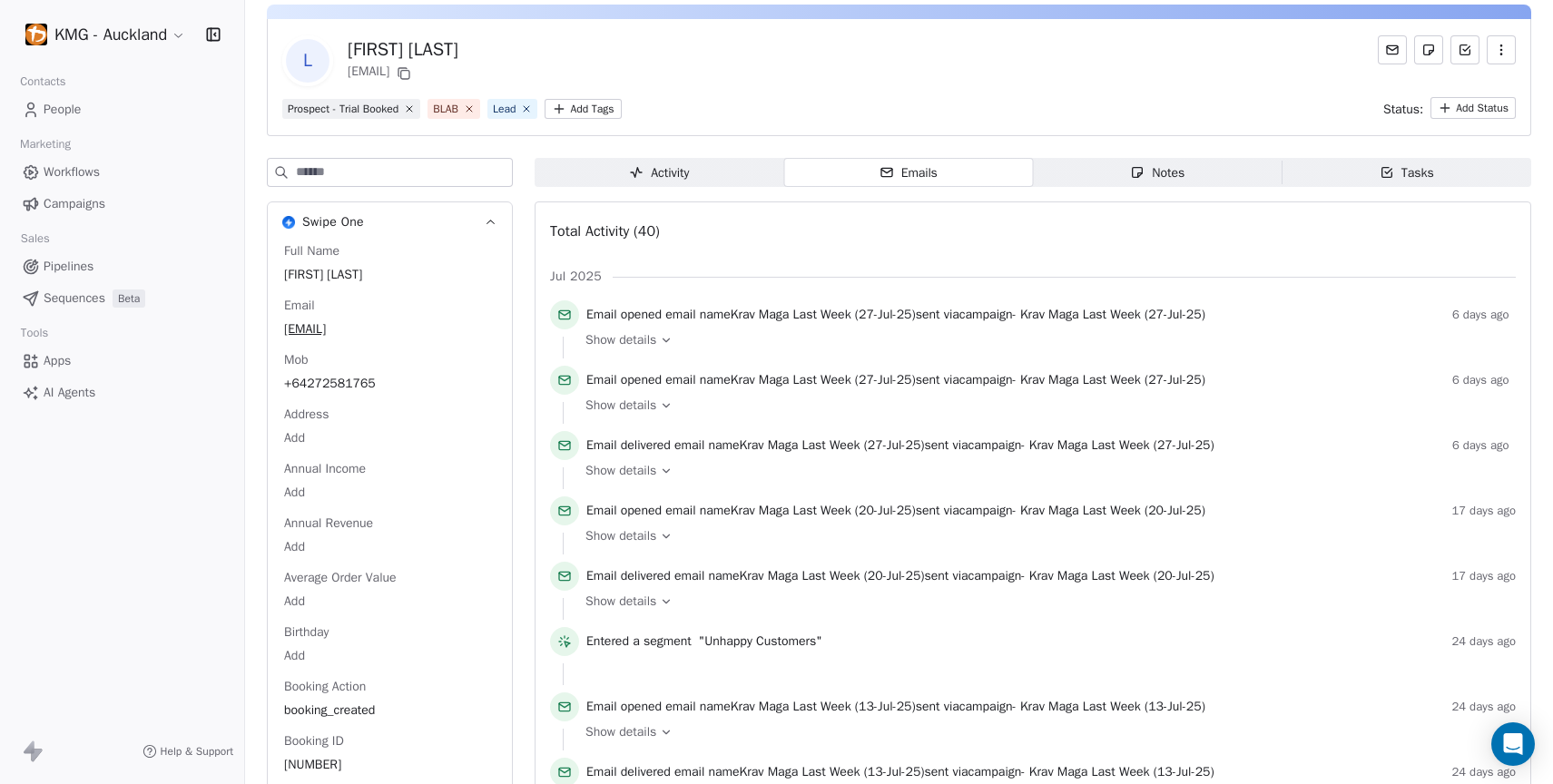 click on "Emails" at bounding box center [908, 172] 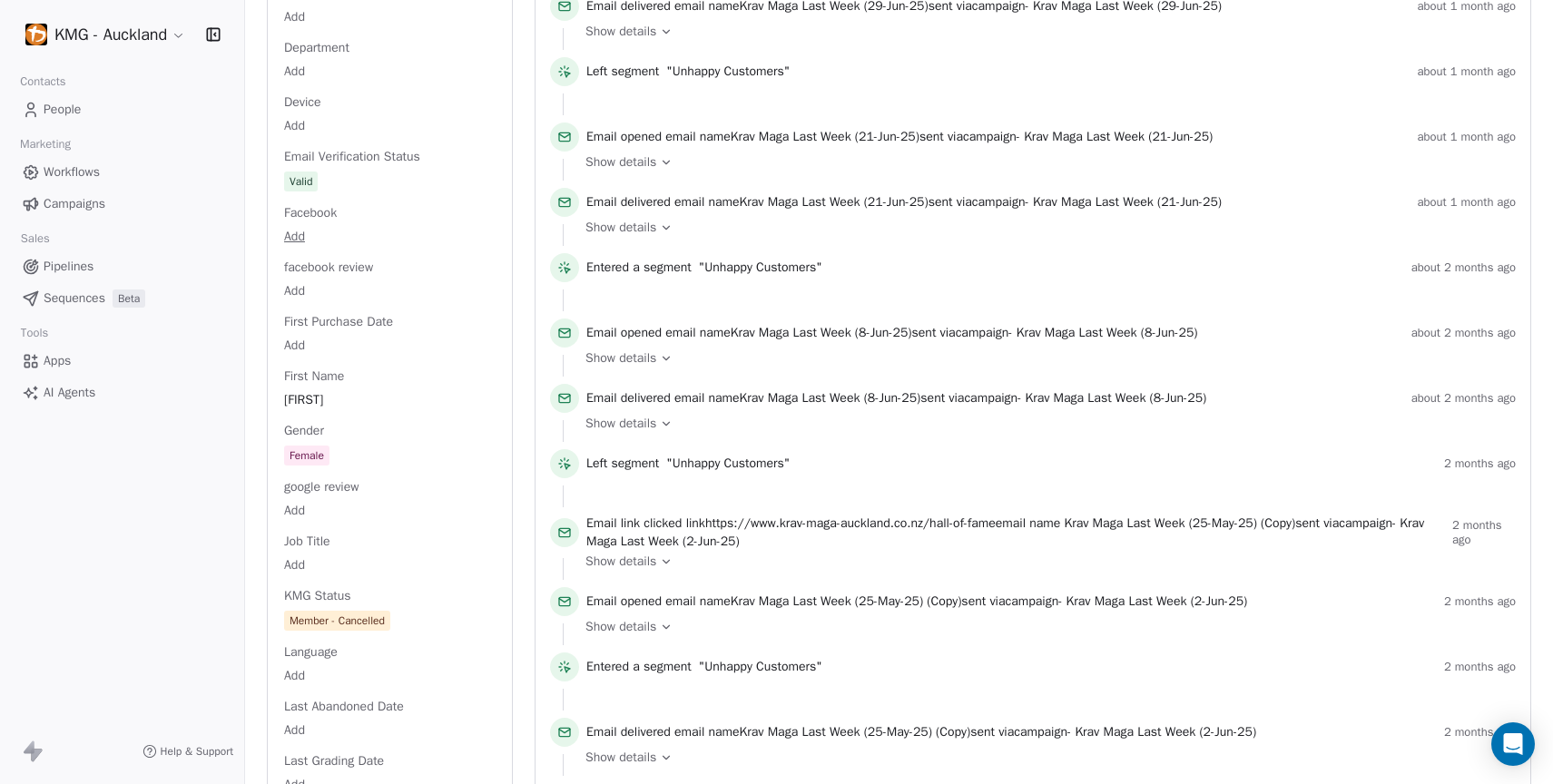 scroll, scrollTop: 0, scrollLeft: 0, axis: both 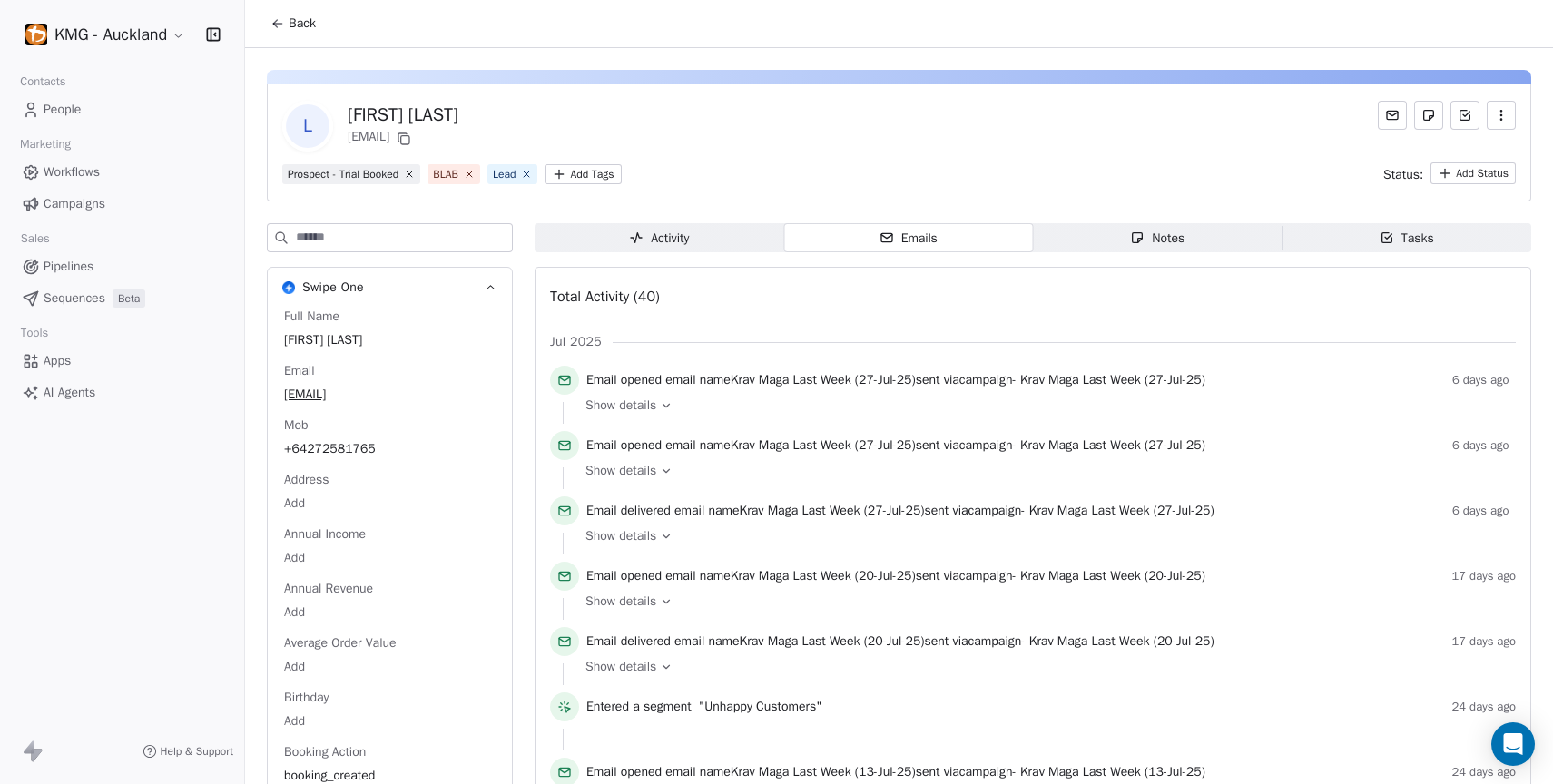 click 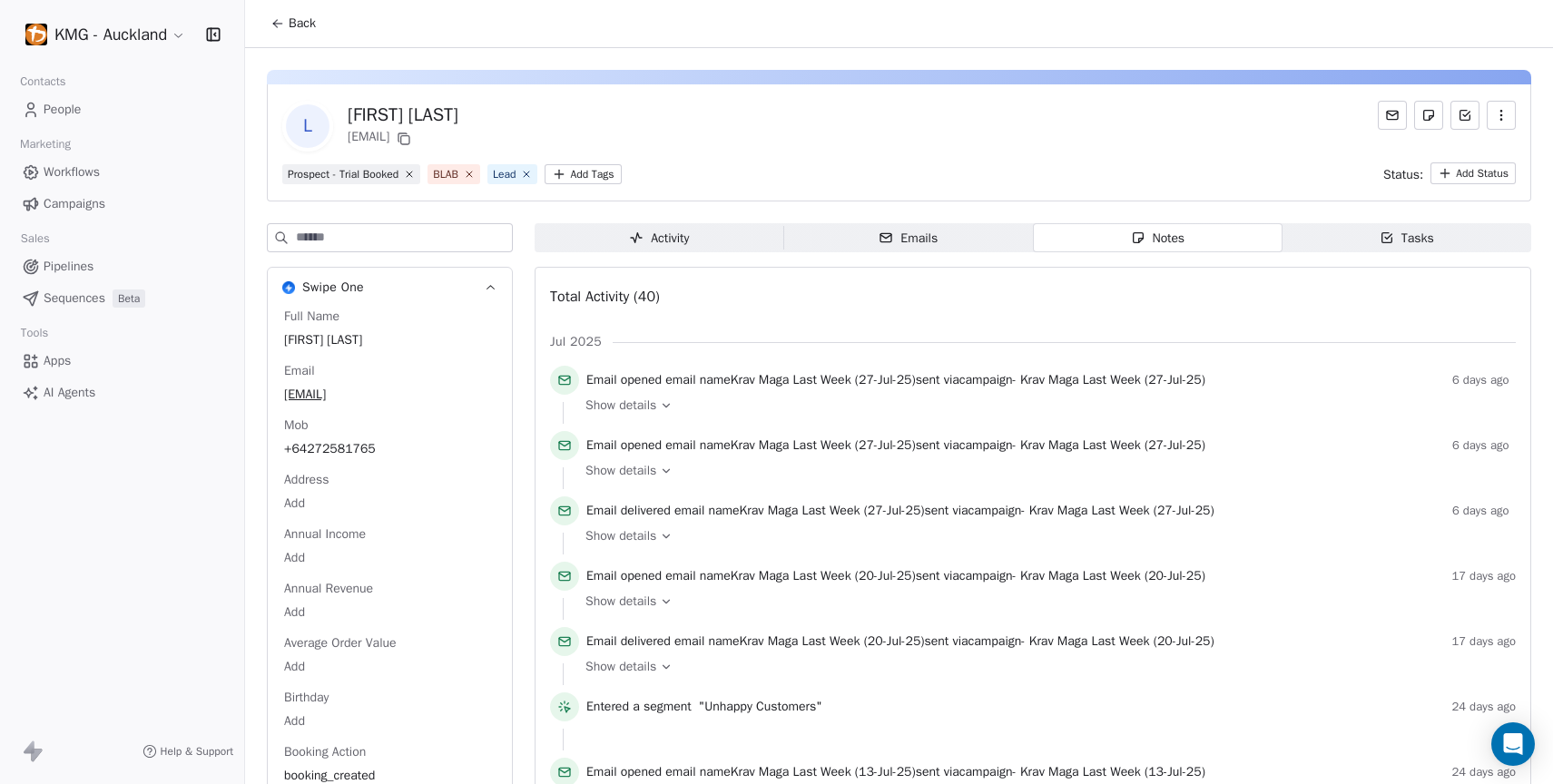 click on "Emails Emails" at bounding box center (909, 238) 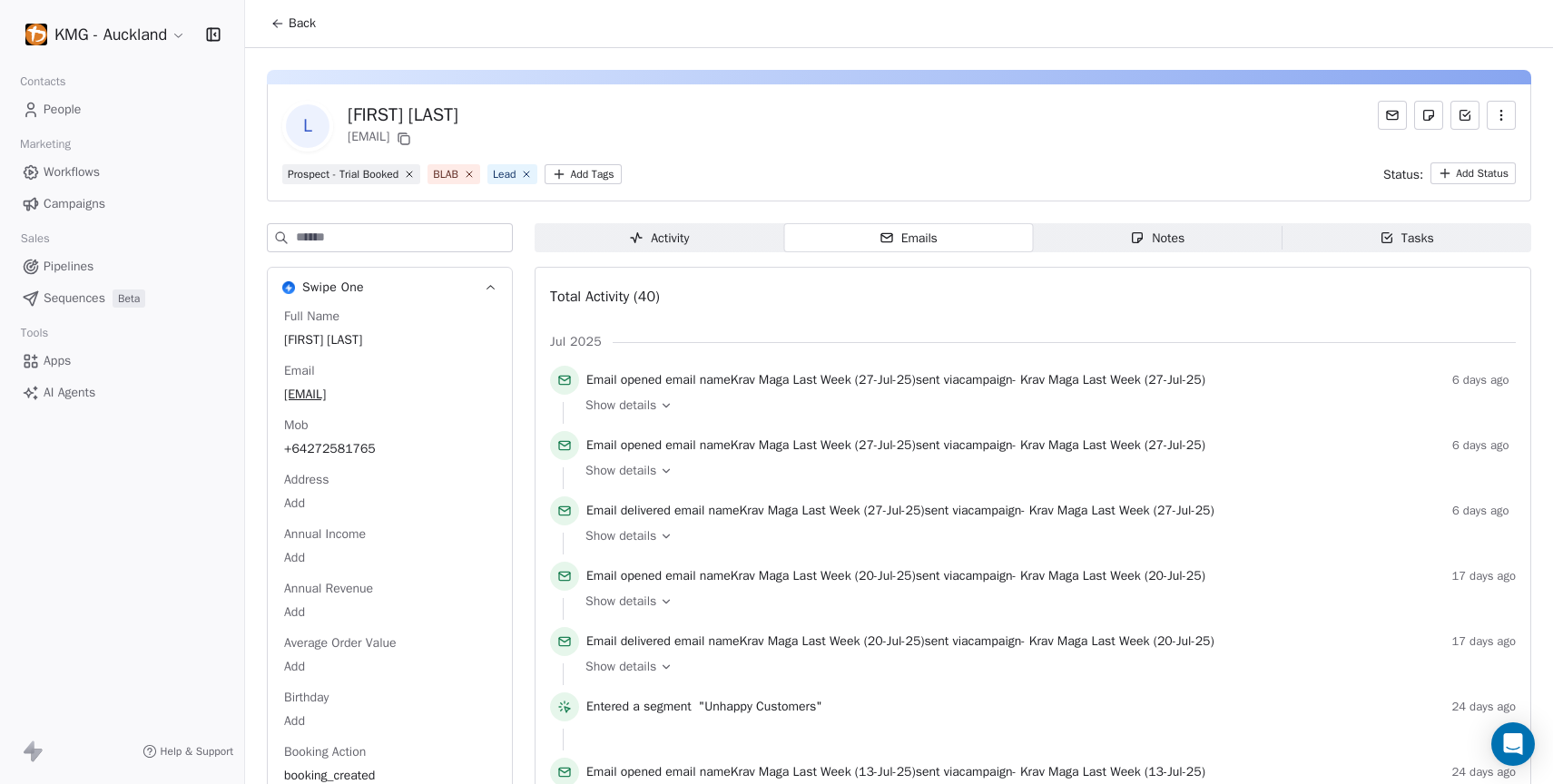 click on "Activity" at bounding box center (659, 238) 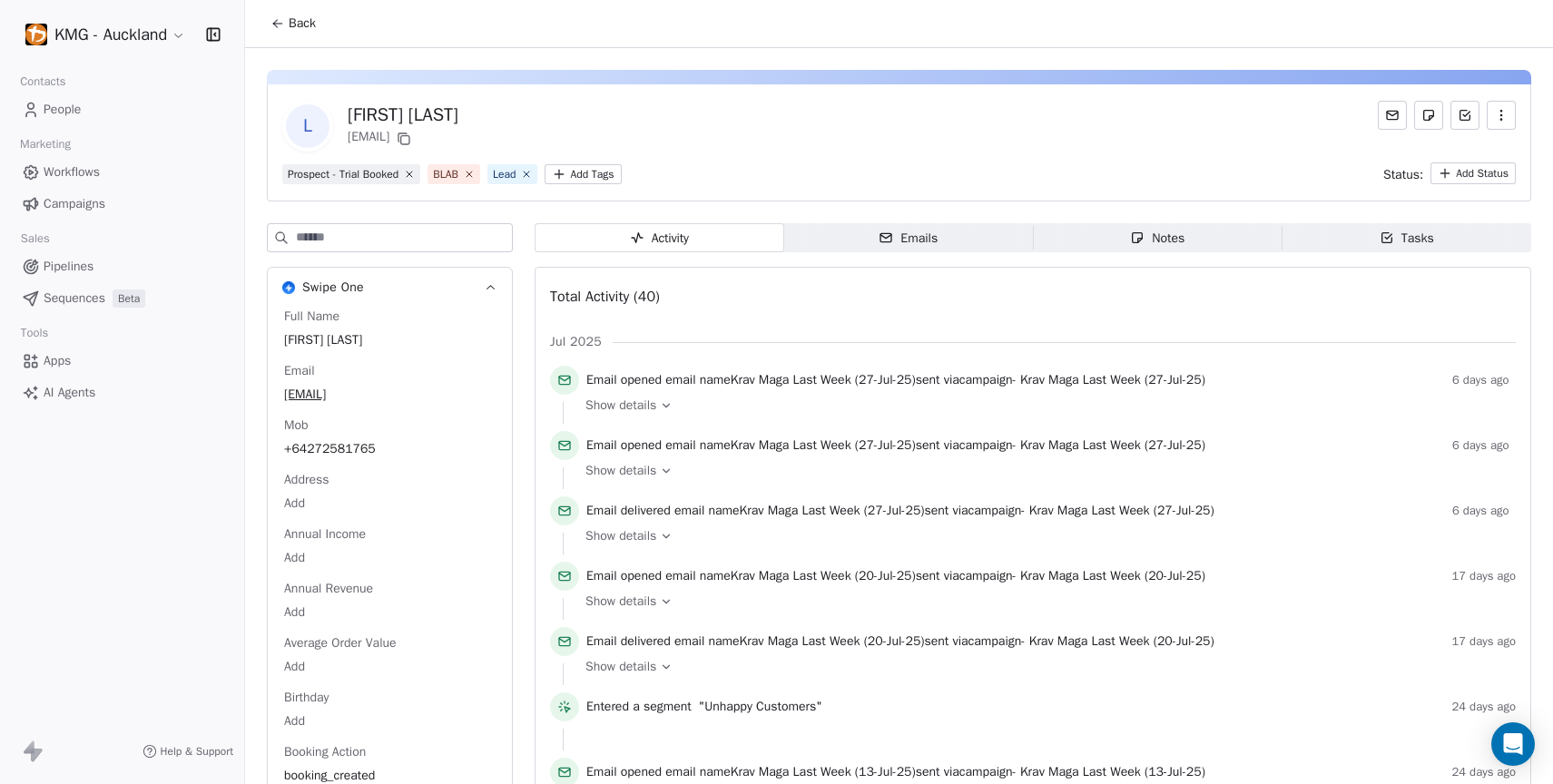 click on "Emails Emails" at bounding box center (909, 238) 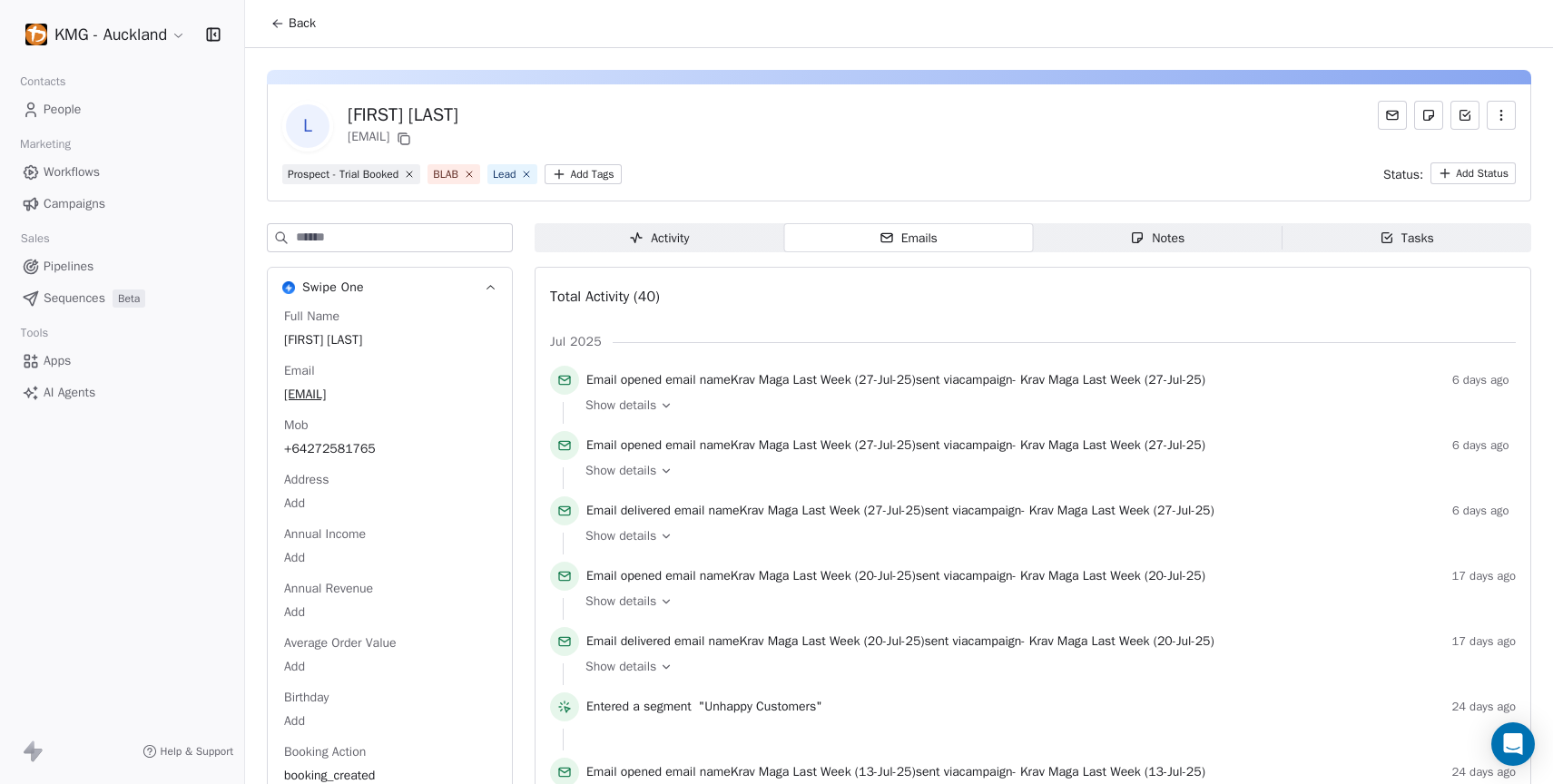 click on "Tasks Tasks" at bounding box center [1407, 238] 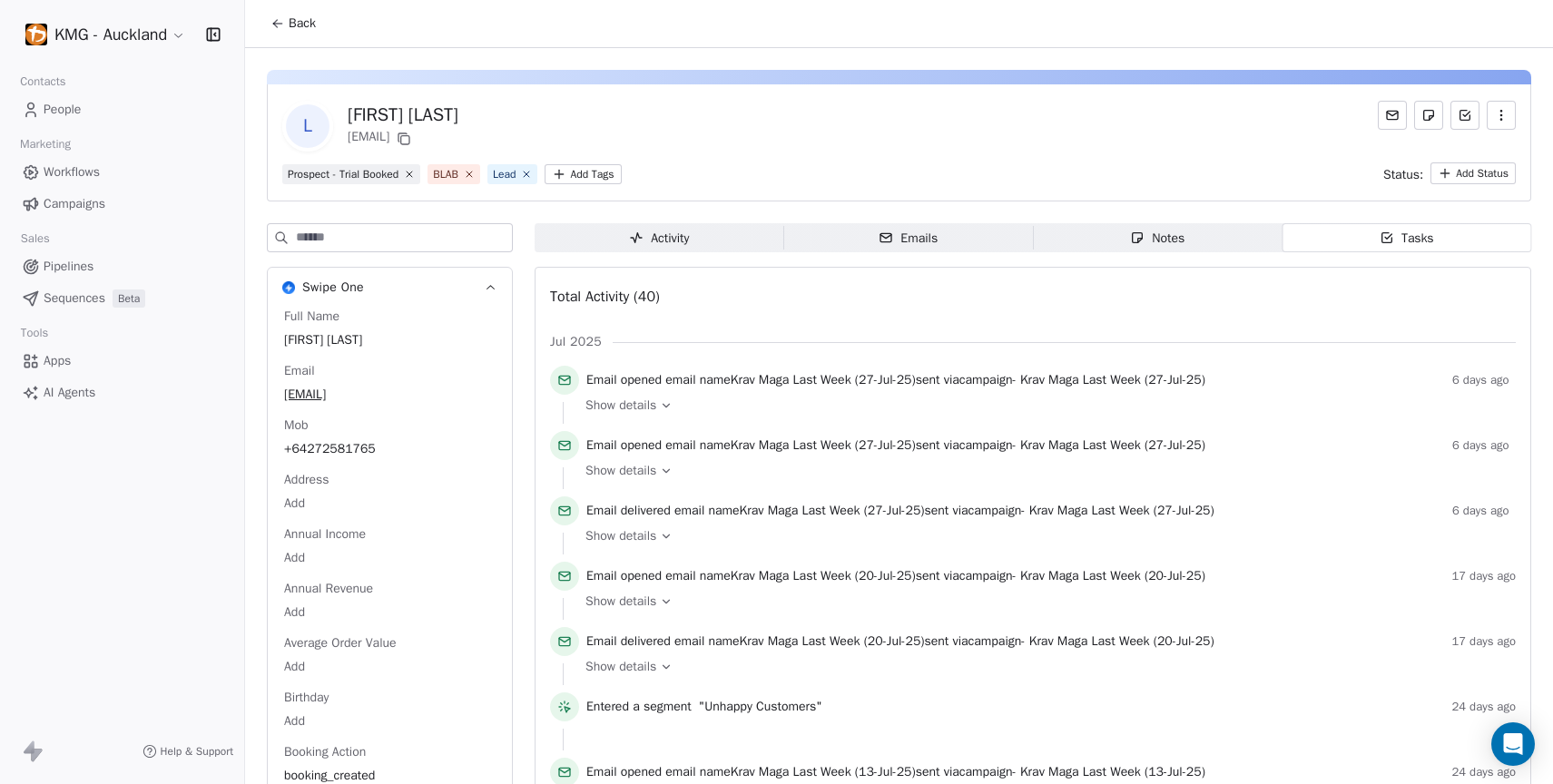 click on "Notes   Notes" at bounding box center (1157, 238) 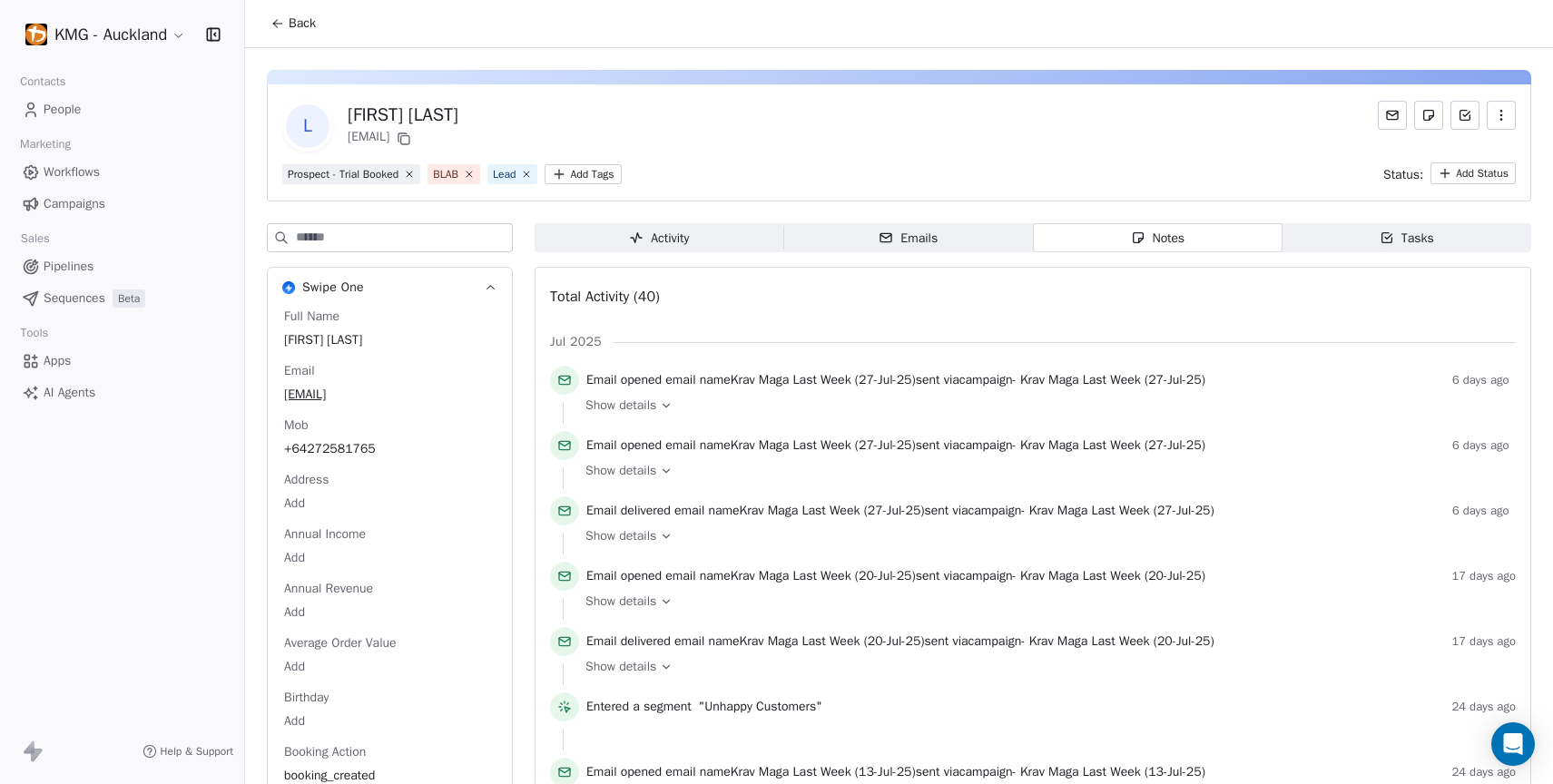 click 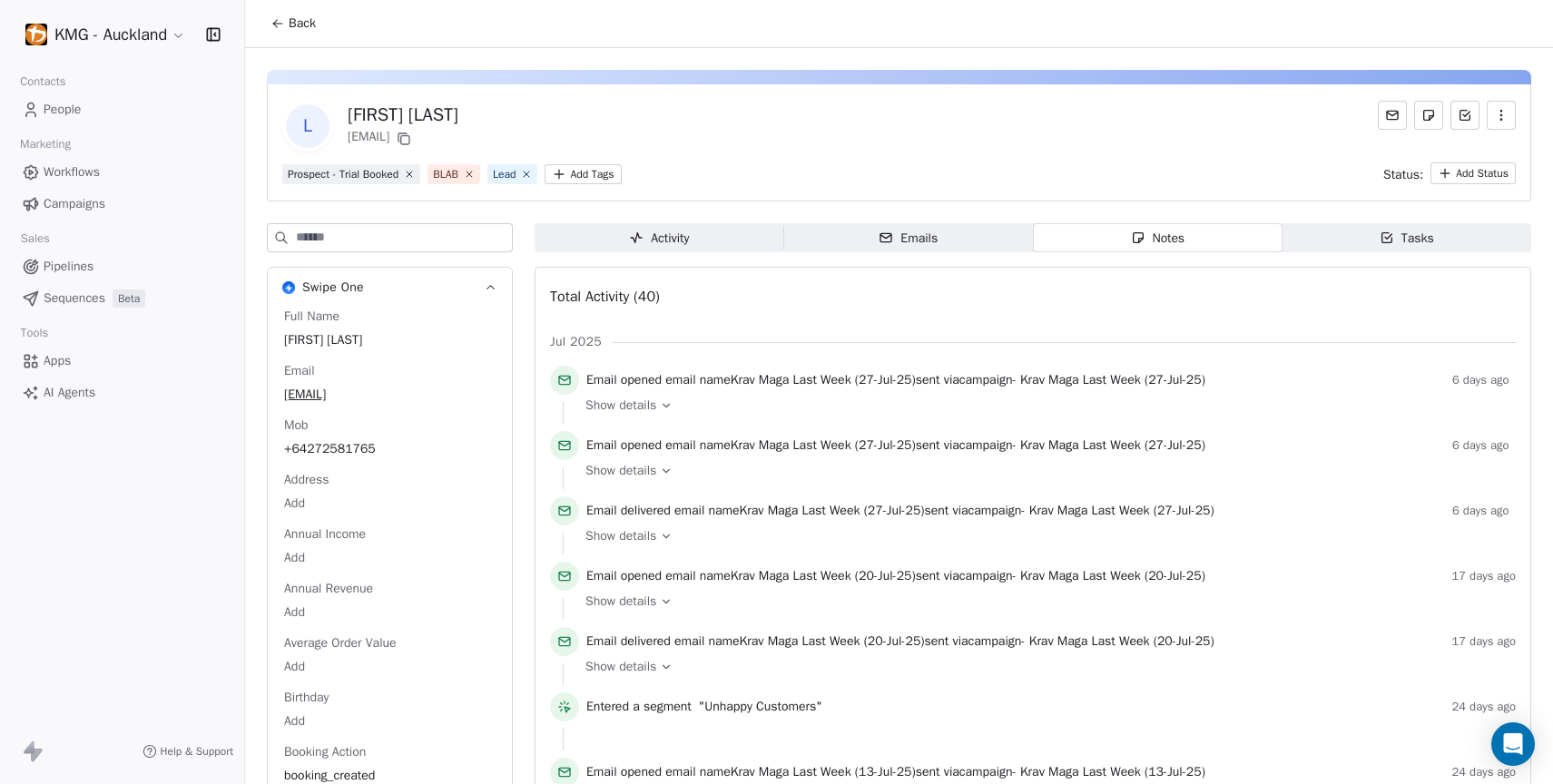 click on "People" at bounding box center (62, 109) 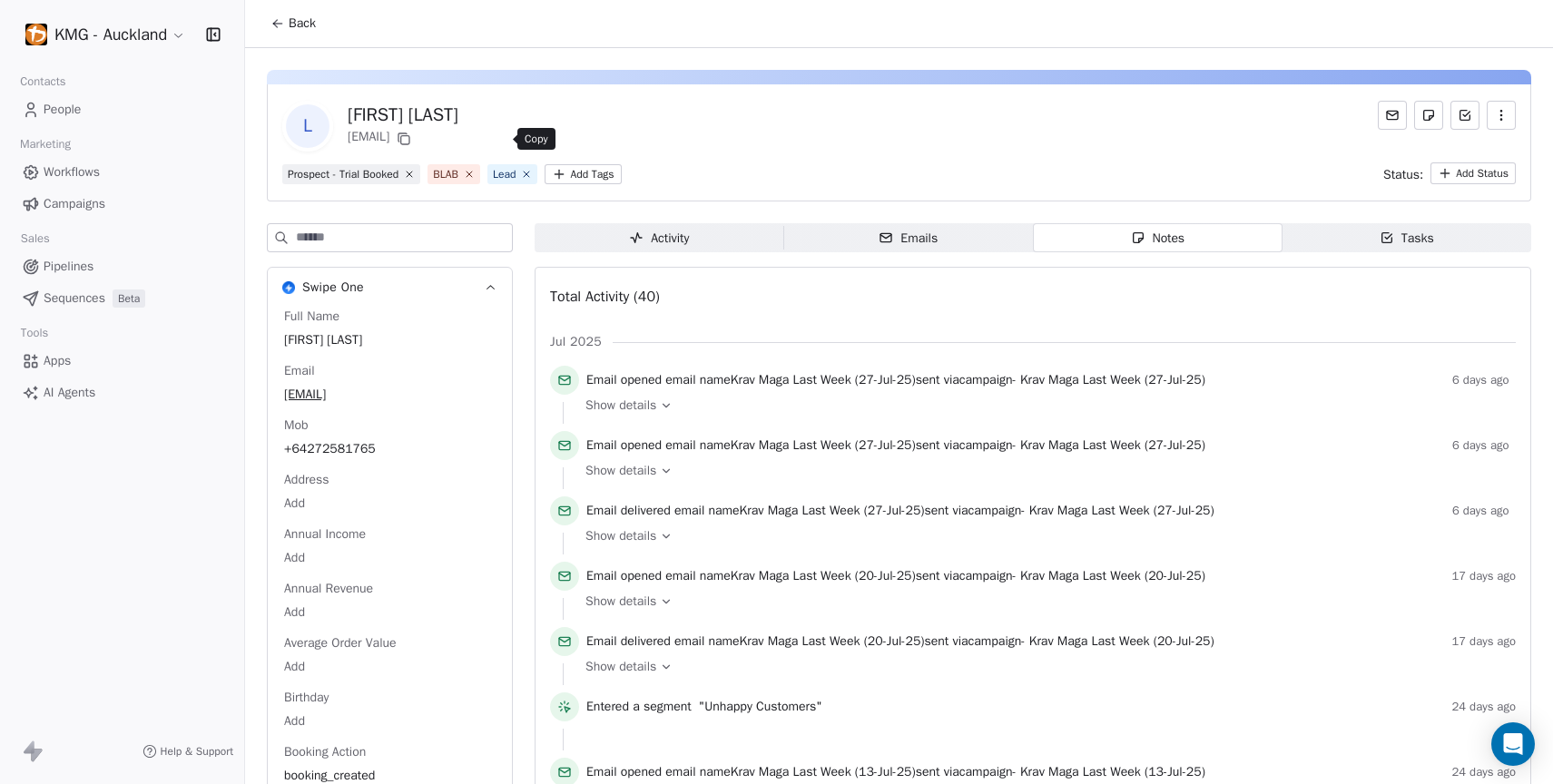 click 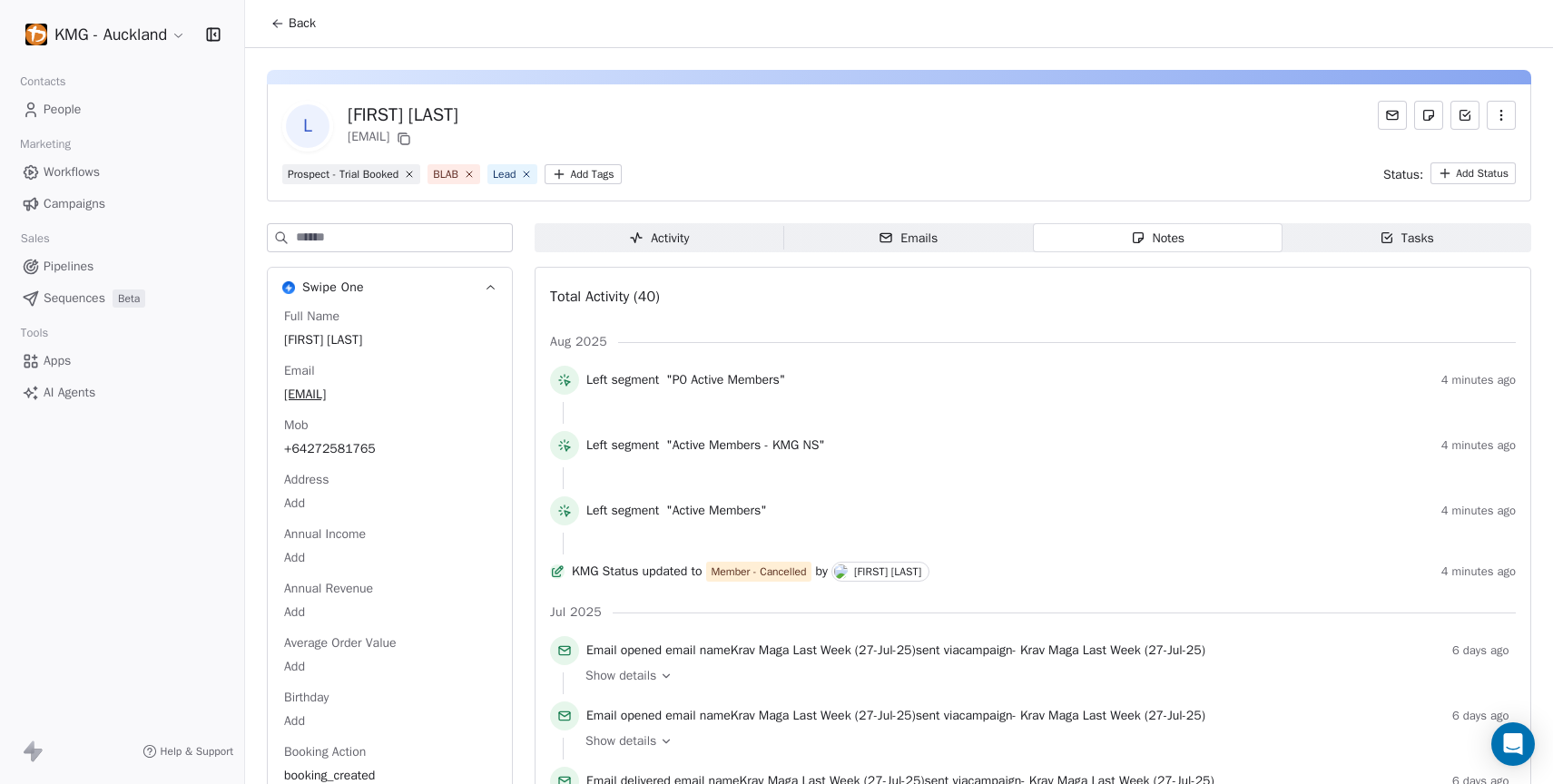 click on "People" at bounding box center [62, 109] 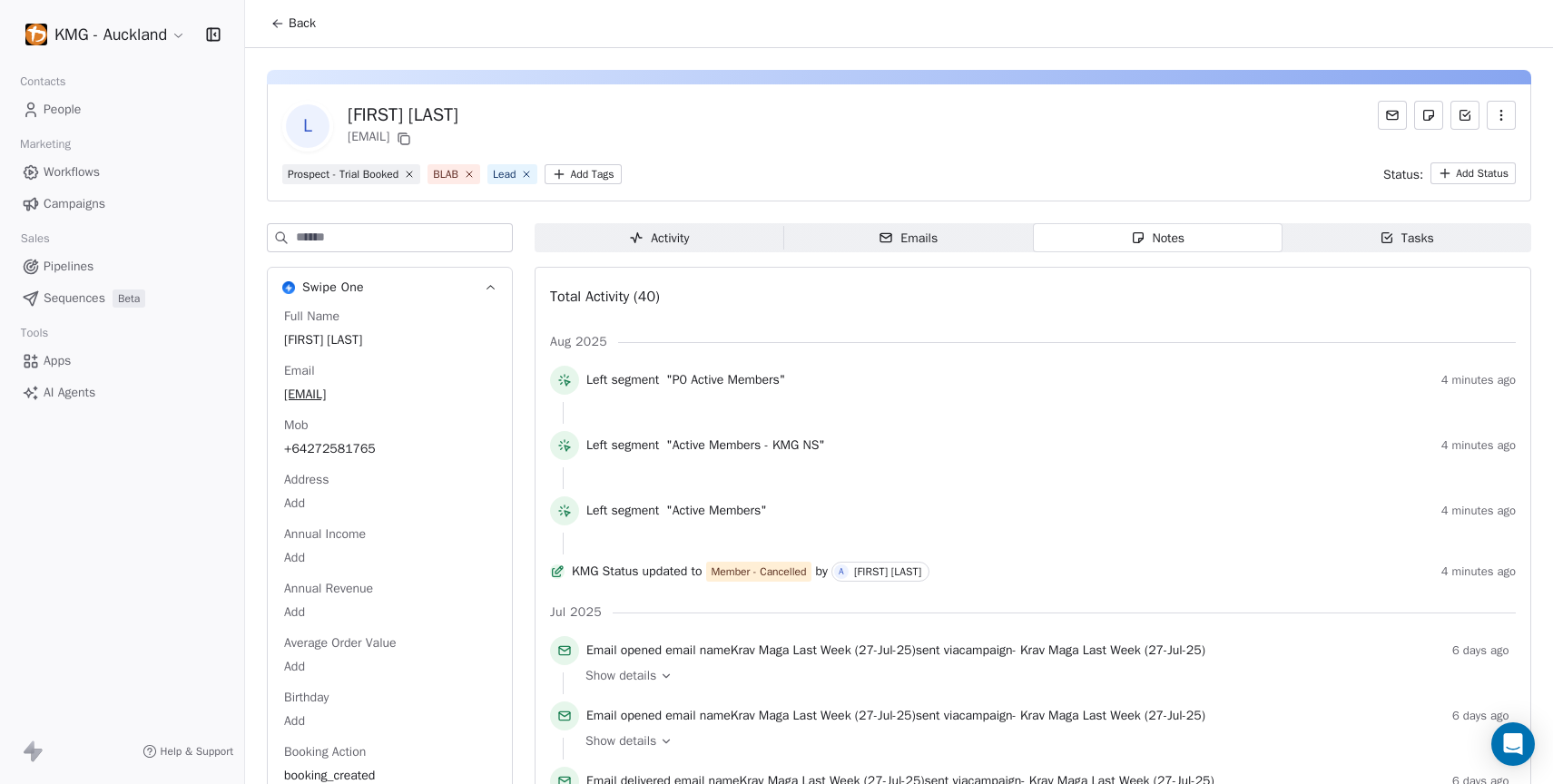 click on "Workflows" at bounding box center (72, 172) 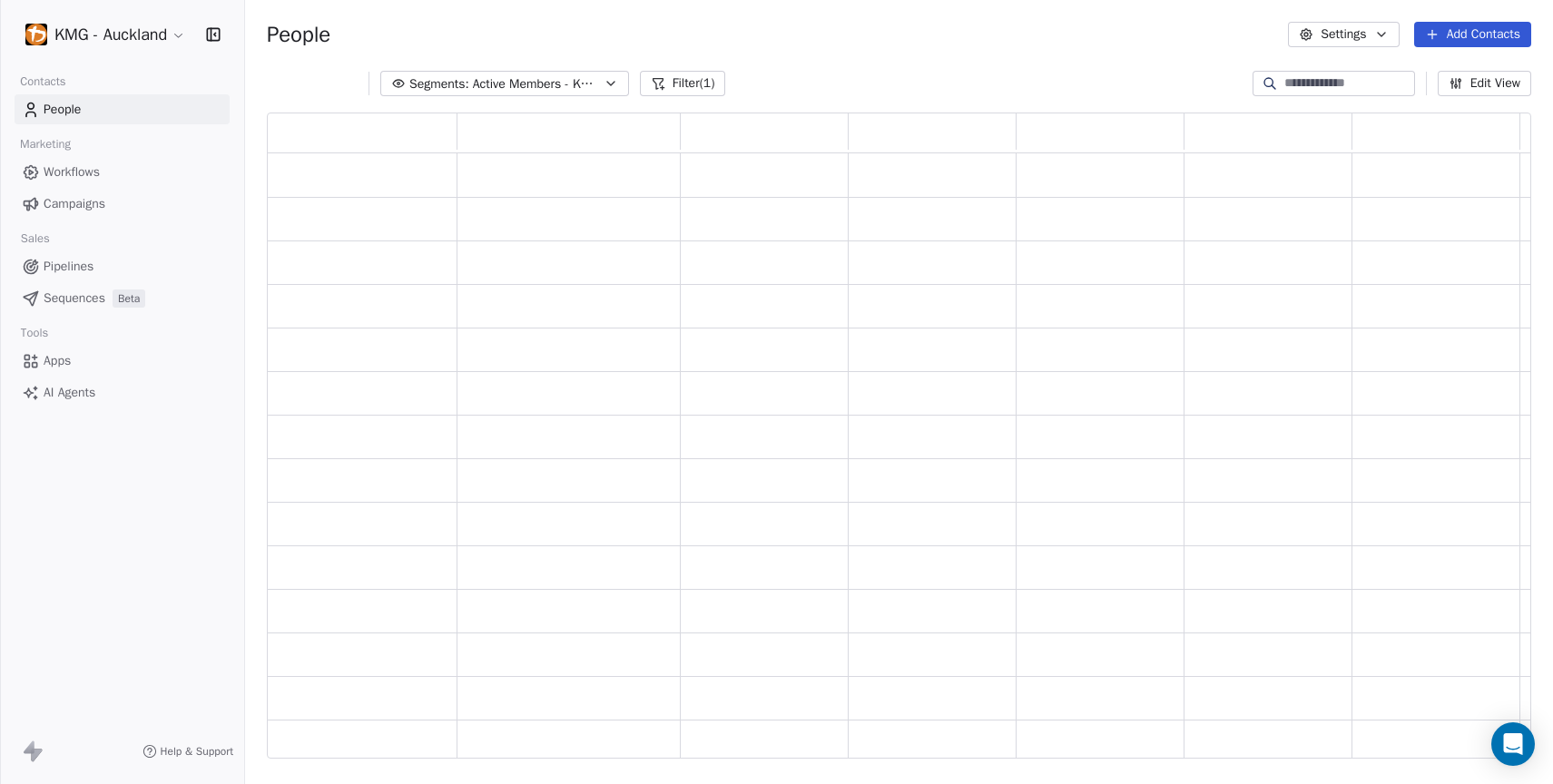 scroll, scrollTop: 15, scrollLeft: 15, axis: both 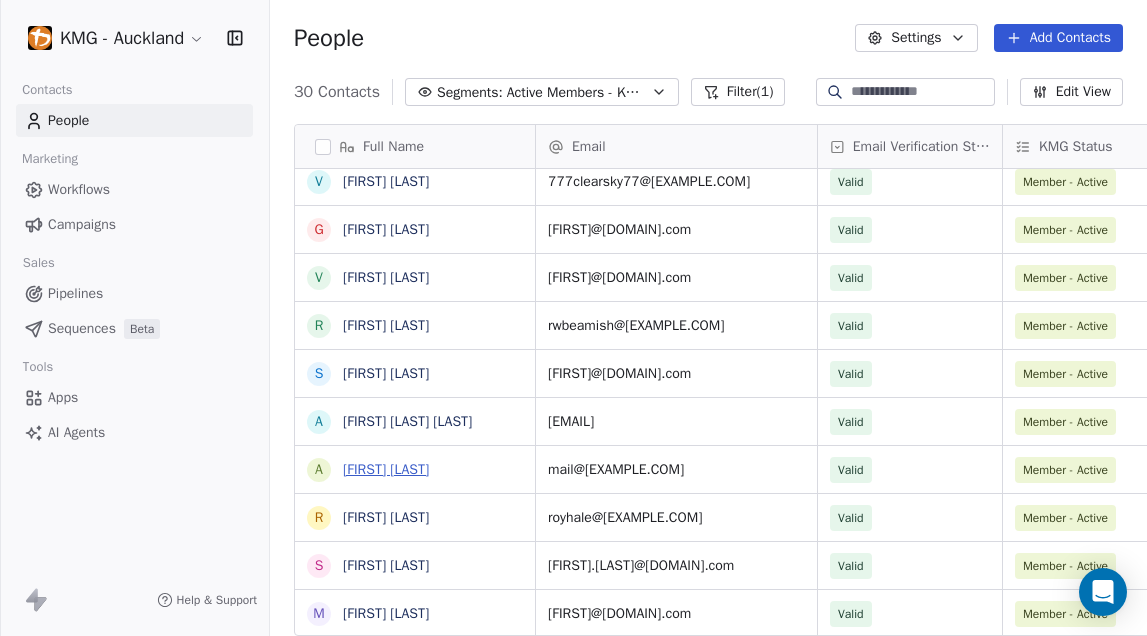 click on "[FIRST] [LAST]" at bounding box center [386, 469] 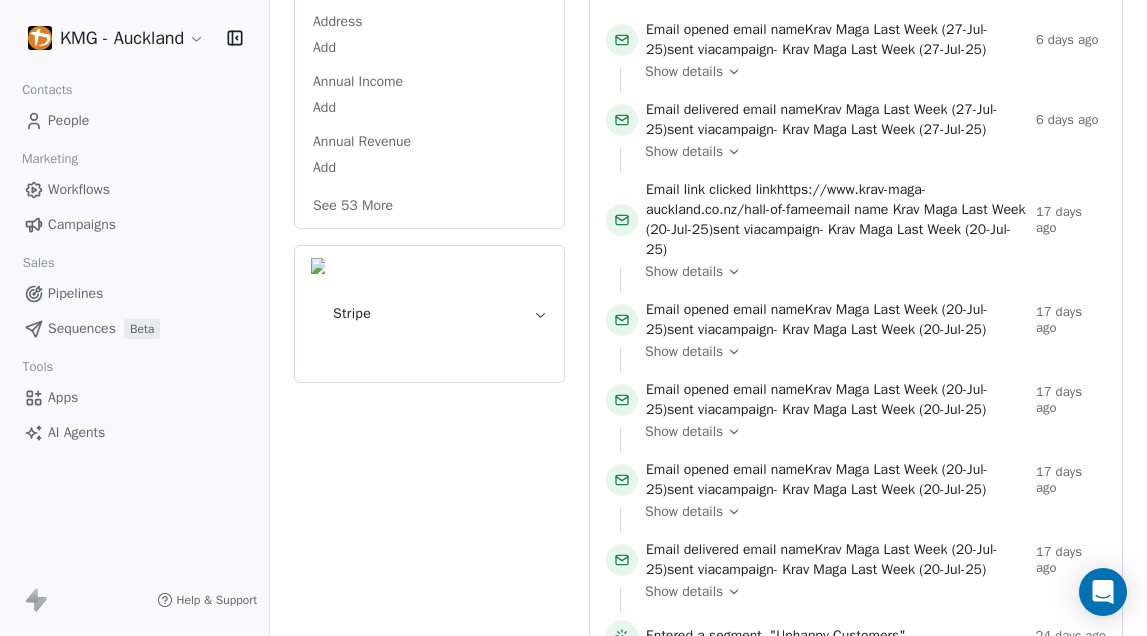 scroll, scrollTop: 333, scrollLeft: 0, axis: vertical 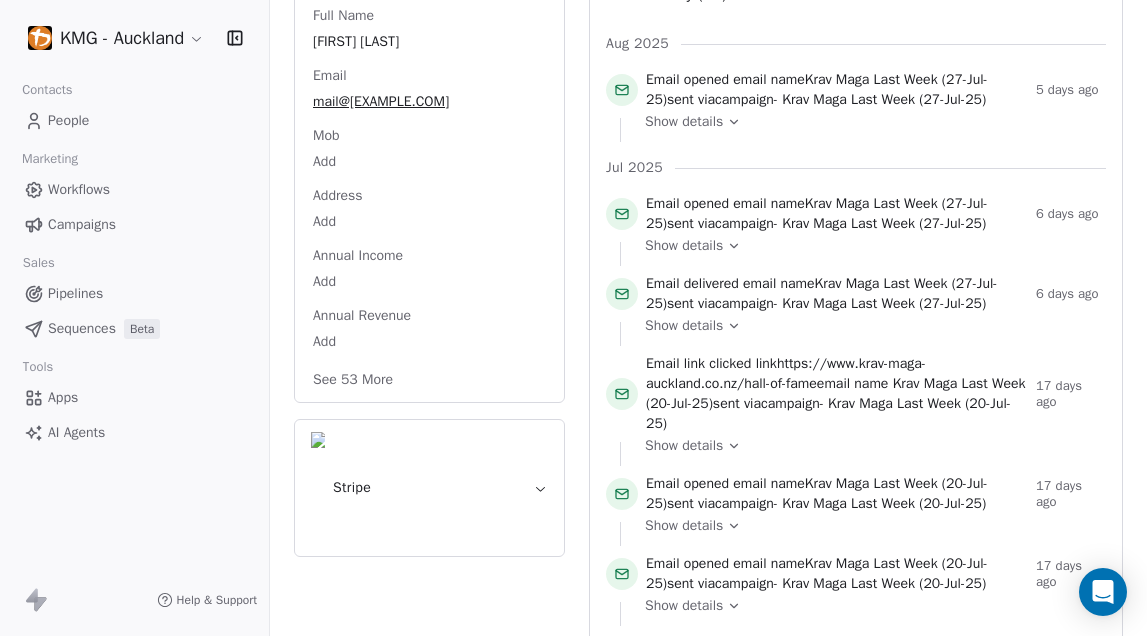 click on "See   53   More" at bounding box center (353, 380) 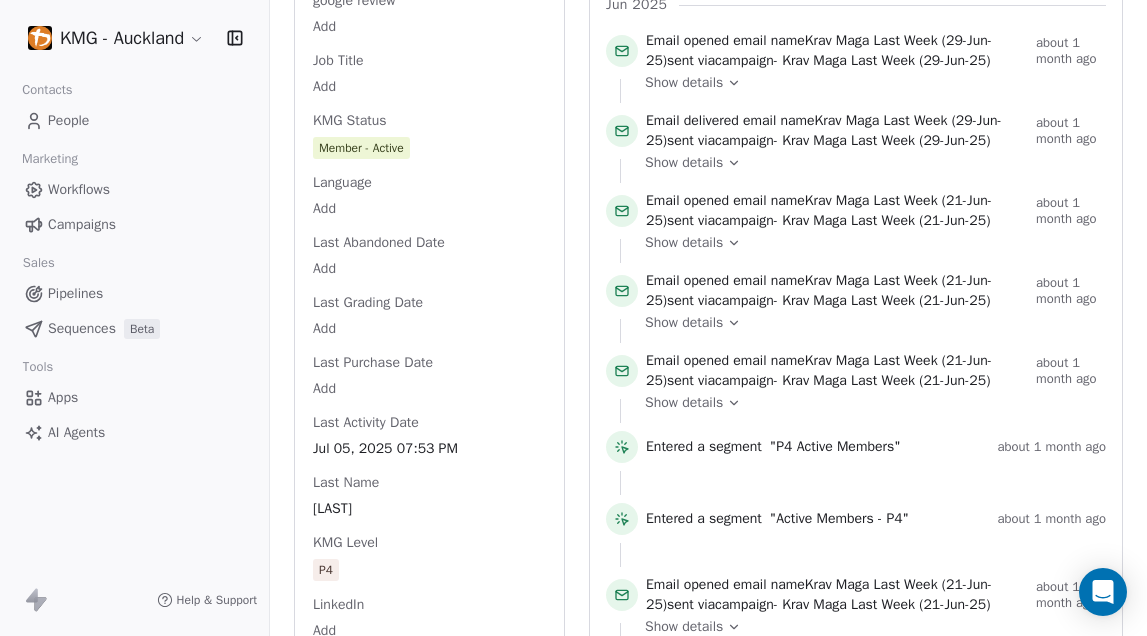 scroll, scrollTop: 1921, scrollLeft: 0, axis: vertical 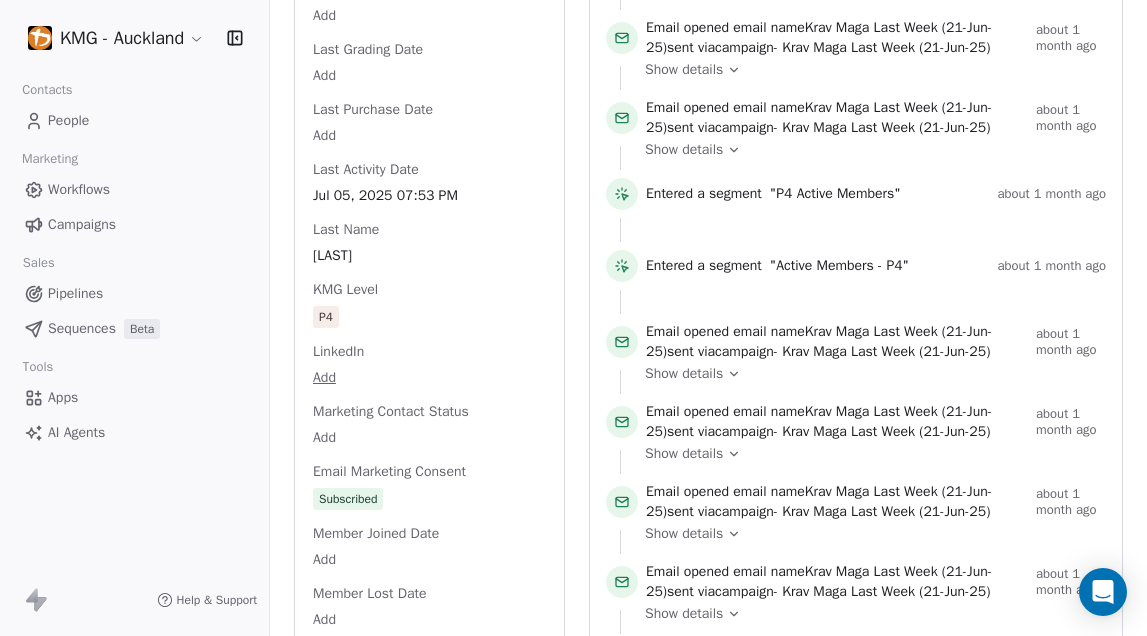 click on "Full Name [FIRST] [LAST] Email mail@[DOMAIN].com Mob Add Address Add Annual Income Add Annual Revenue Add Average Order Value Add Birthday Add Booking Action Add Booking ID Add Booking Source Add Booking Type Add Browser Add Contact Source Add Country Add Created Date Jan 21, 2025 04:46 PM Customer Lifetime Value Add Department Add Device Add Email Verification Status Valid Facebook Add facebook review Add First Purchase Date Add First Name [FIRST] Gender Male google review Add Job Title Add KMG Status Member - Active Language Add Last Abandoned Date Add Last Grading Date Add Last Purchase Date Add Last Activity Date Jul 05, 2025 07:53 PM Last Name [LAST] KMG Level P4 LinkedIn Add Marketing Contact Status Add Email Marketing Consent Subscribed Member Joined Date Add Member Lost Date Add MRR Add Next Billing Date Add Next Grade P5 Next Grade + 1 Add Next Grading Date Add NPS Score Add Occupation Add Orders Count Add Subscription Activated Date Add Subscription Cancelled Date Add Subscription Created Date Add Add Add" at bounding box center (429, 4) 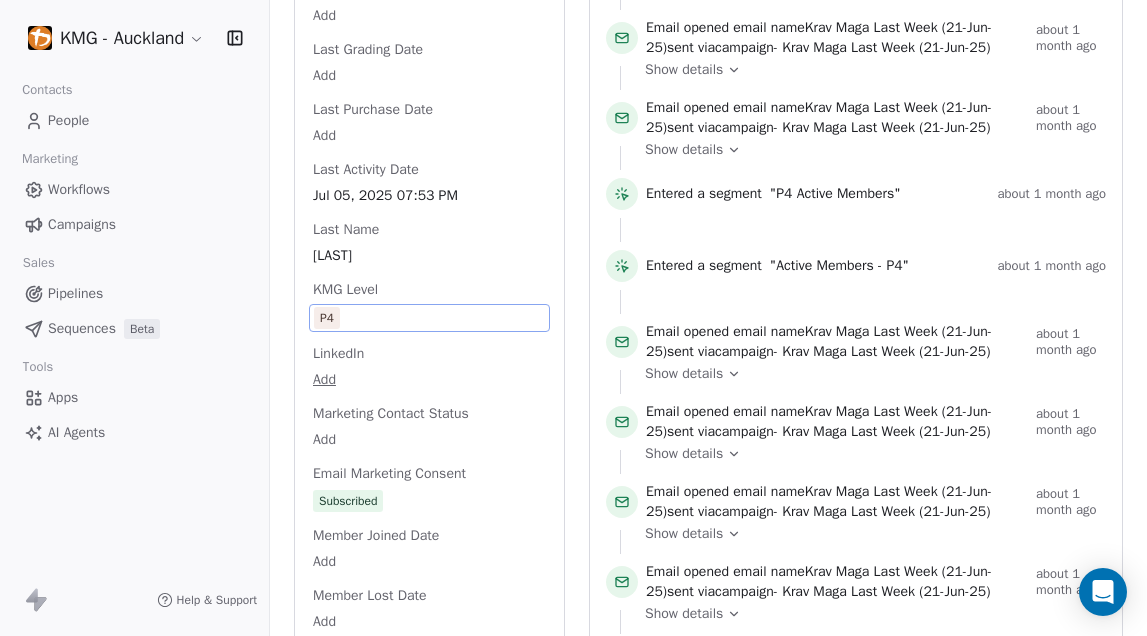 click on "P4" at bounding box center [429, 318] 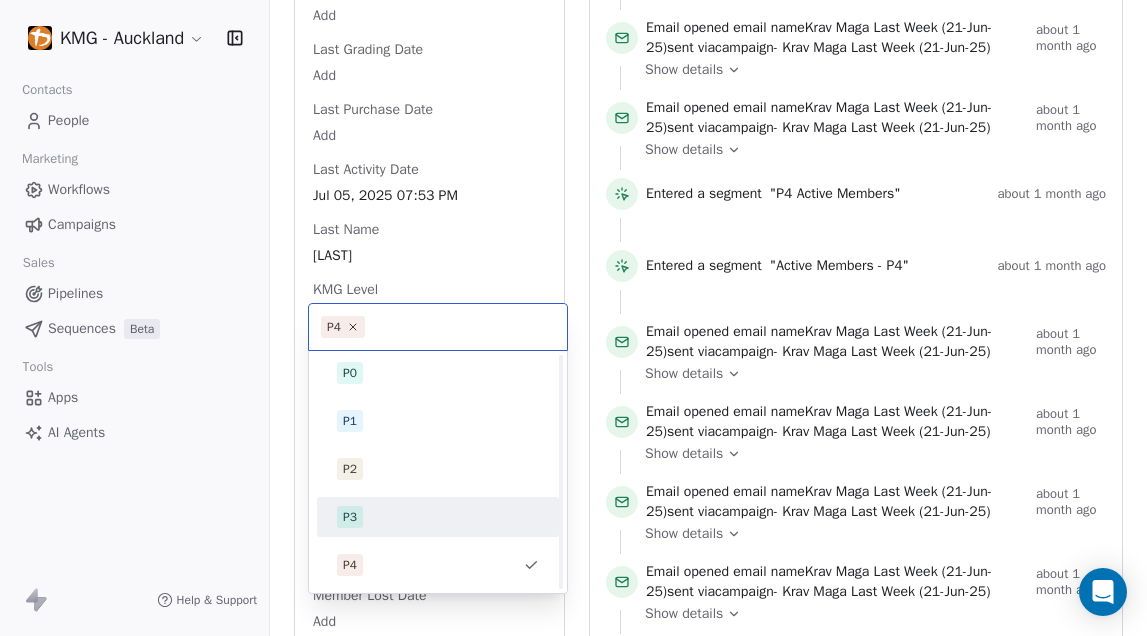 scroll, scrollTop: 39, scrollLeft: 0, axis: vertical 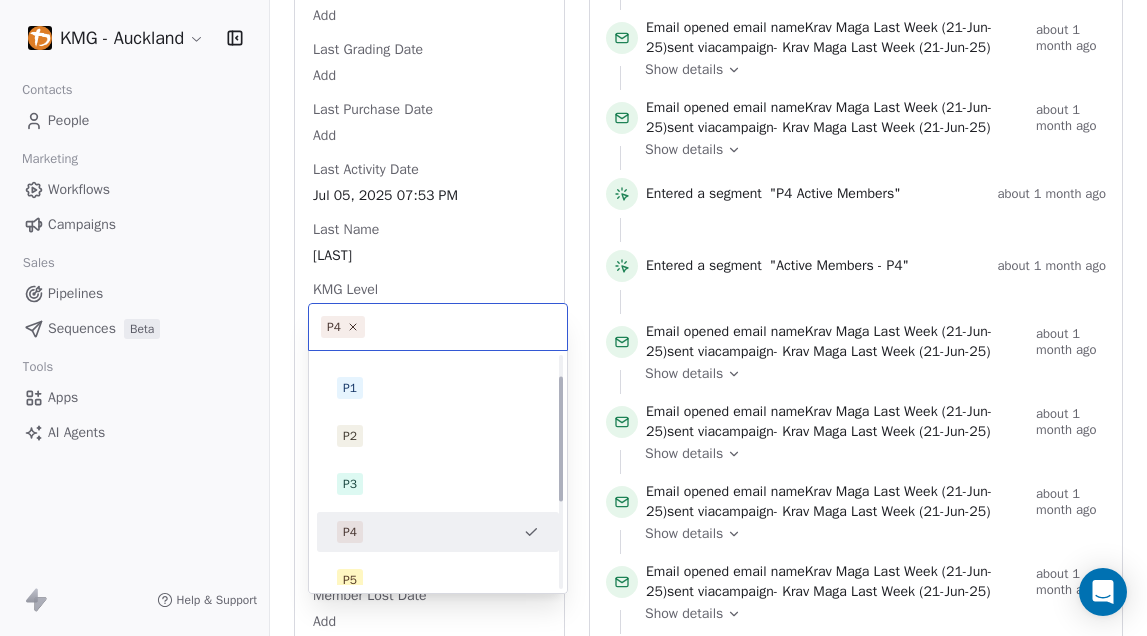 click on "P4" at bounding box center (426, 532) 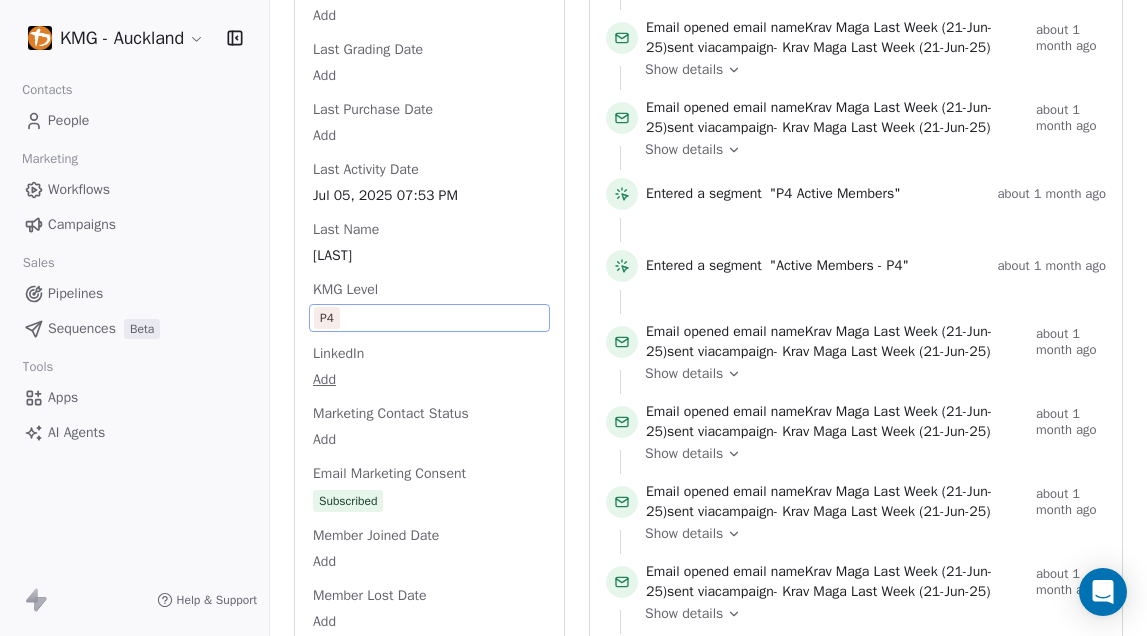 click on "P4" at bounding box center [429, 318] 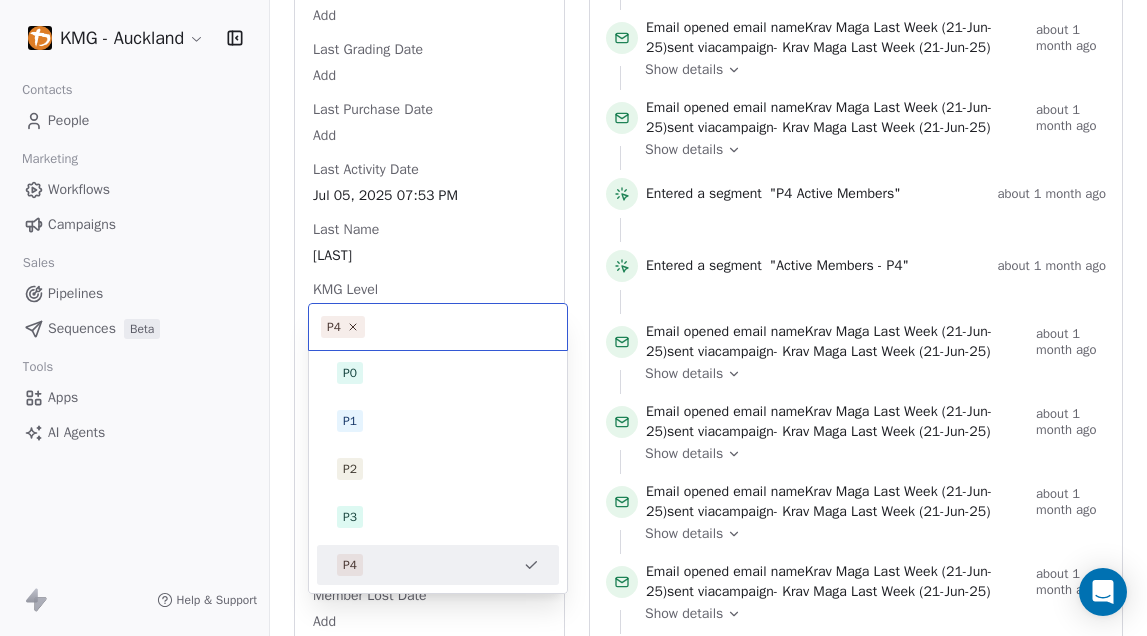 scroll, scrollTop: 36, scrollLeft: 0, axis: vertical 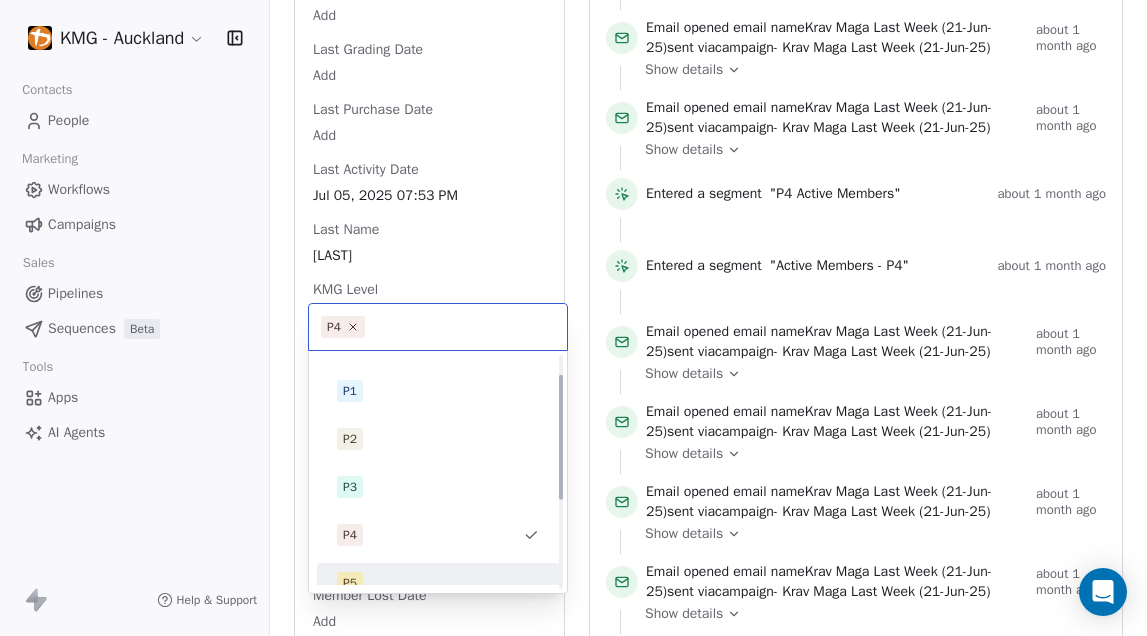 click on "P5" at bounding box center [350, 583] 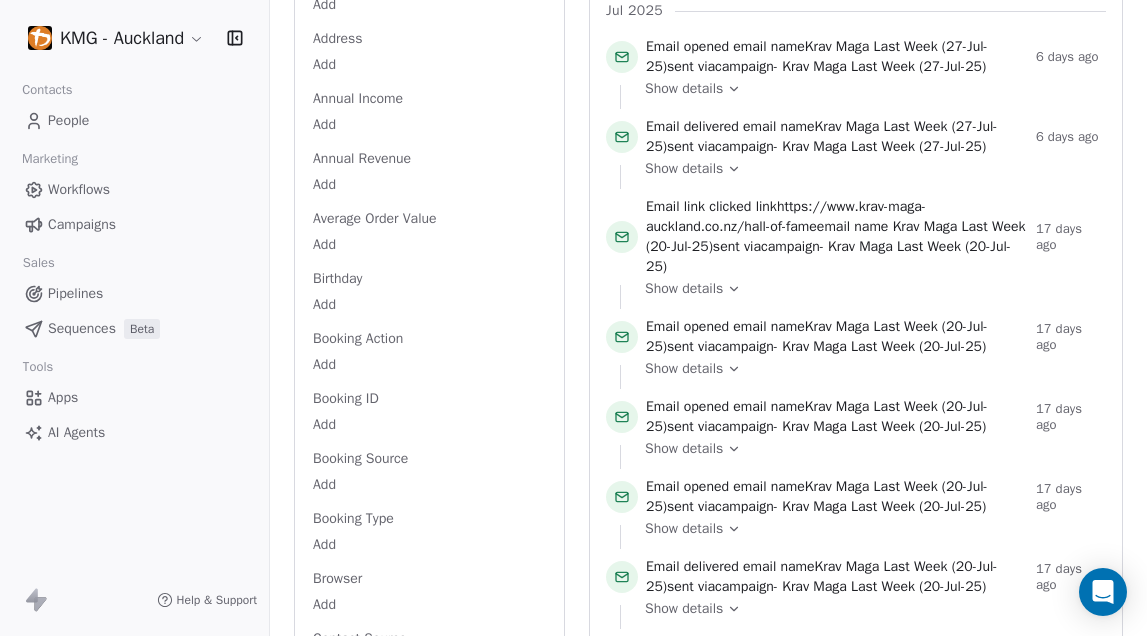 scroll, scrollTop: 0, scrollLeft: 0, axis: both 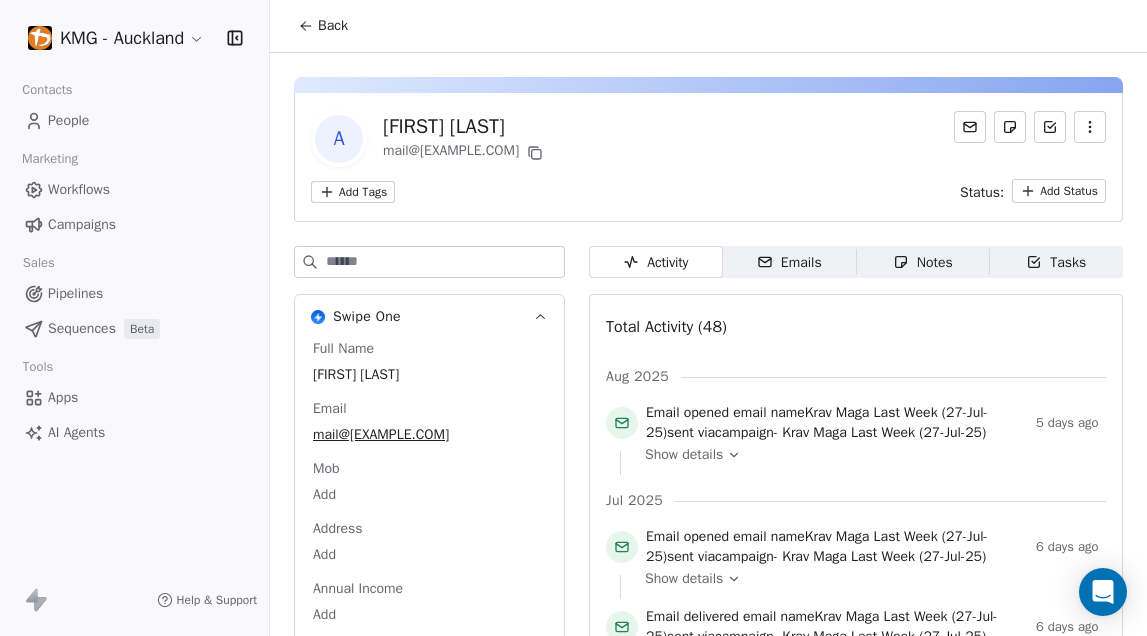 click on "Back" at bounding box center (333, 26) 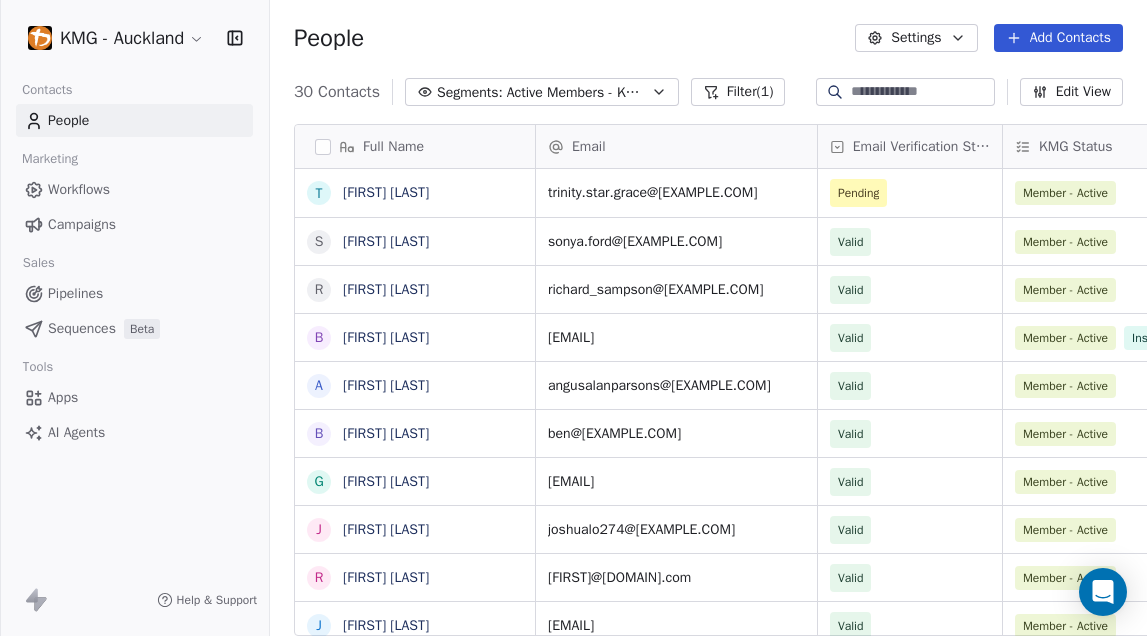 scroll, scrollTop: 972, scrollLeft: 0, axis: vertical 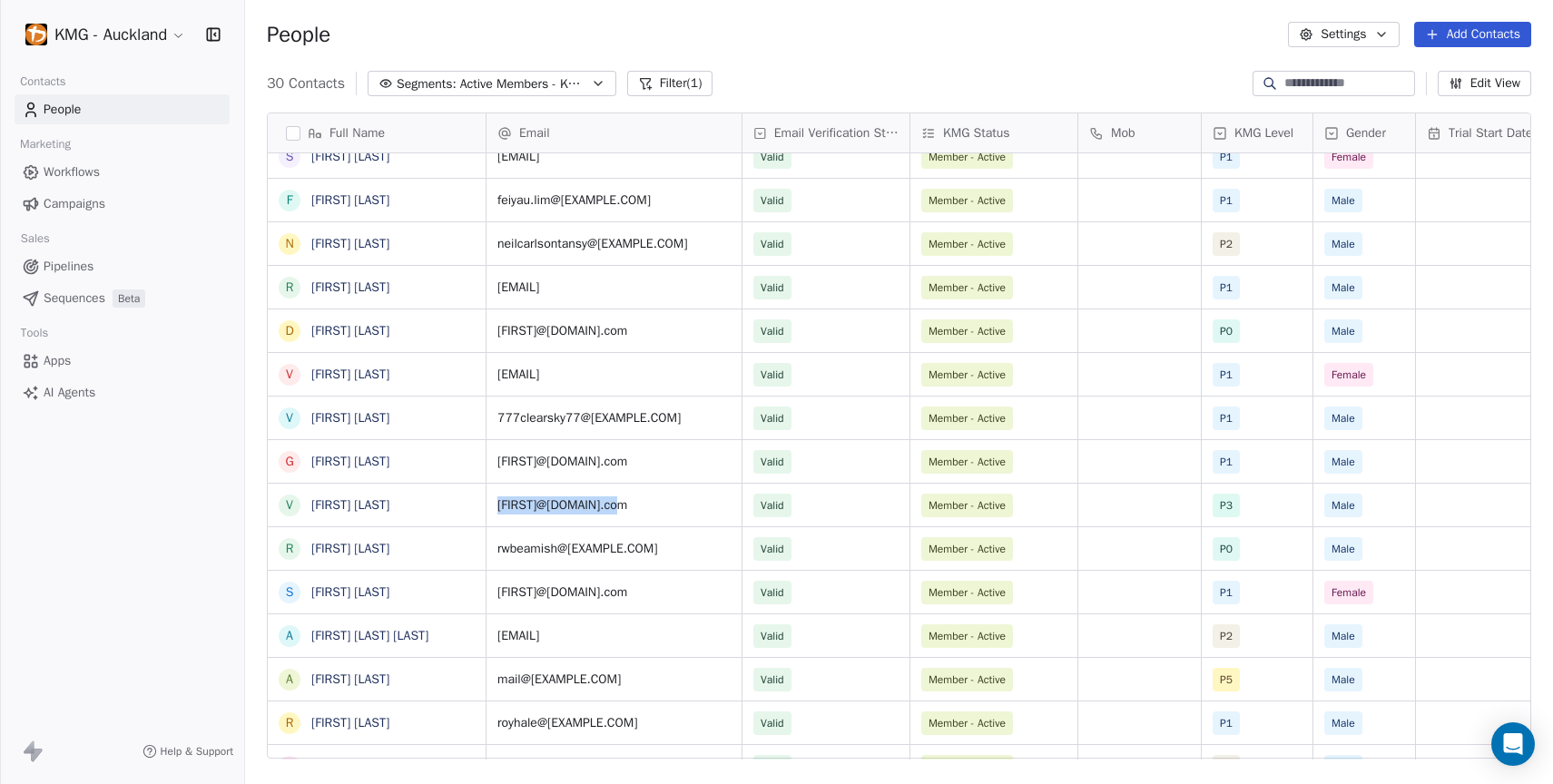 drag, startPoint x: 645, startPoint y: 490, endPoint x: 562, endPoint y: 489, distance: 83.00602 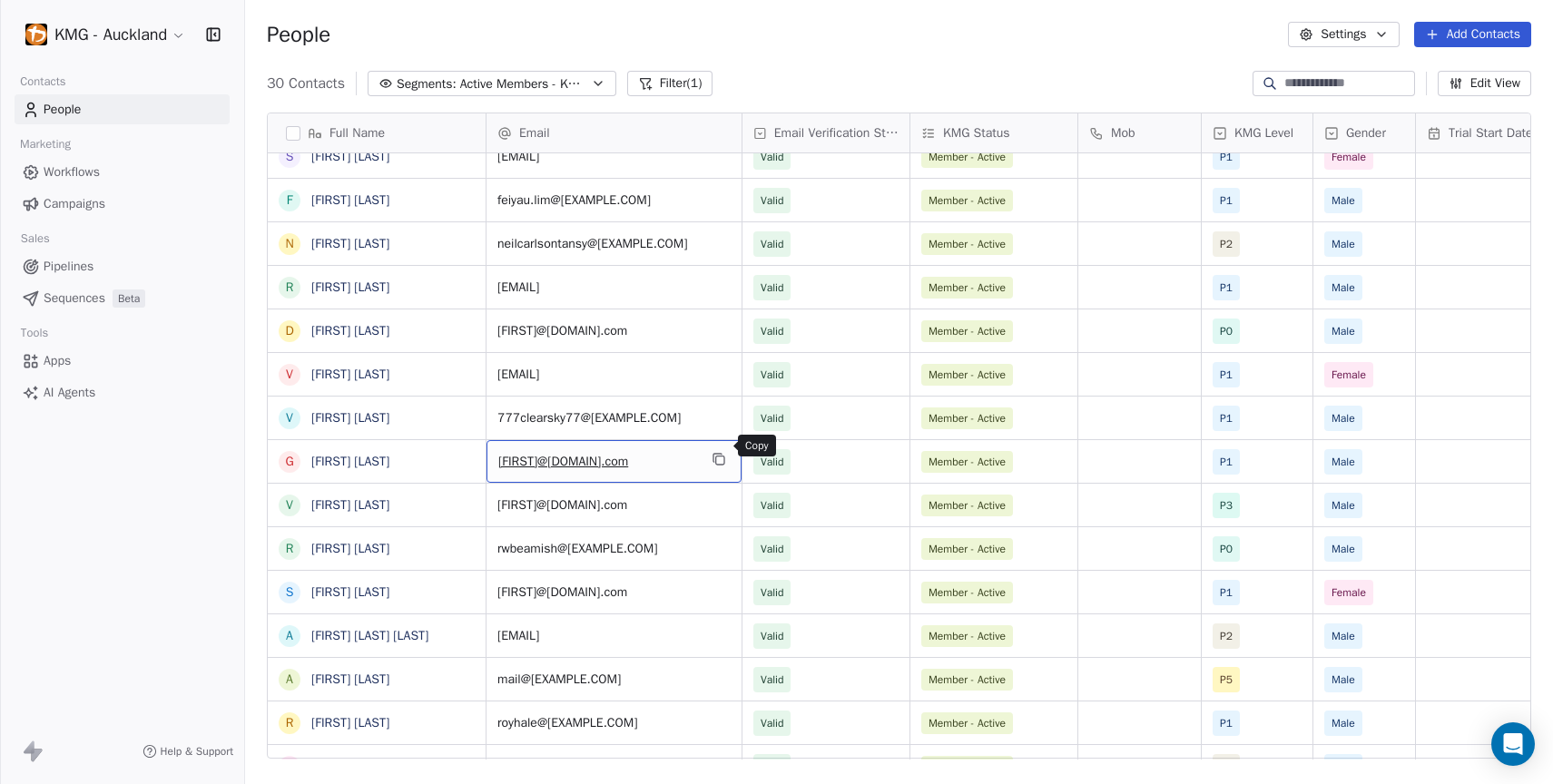 click 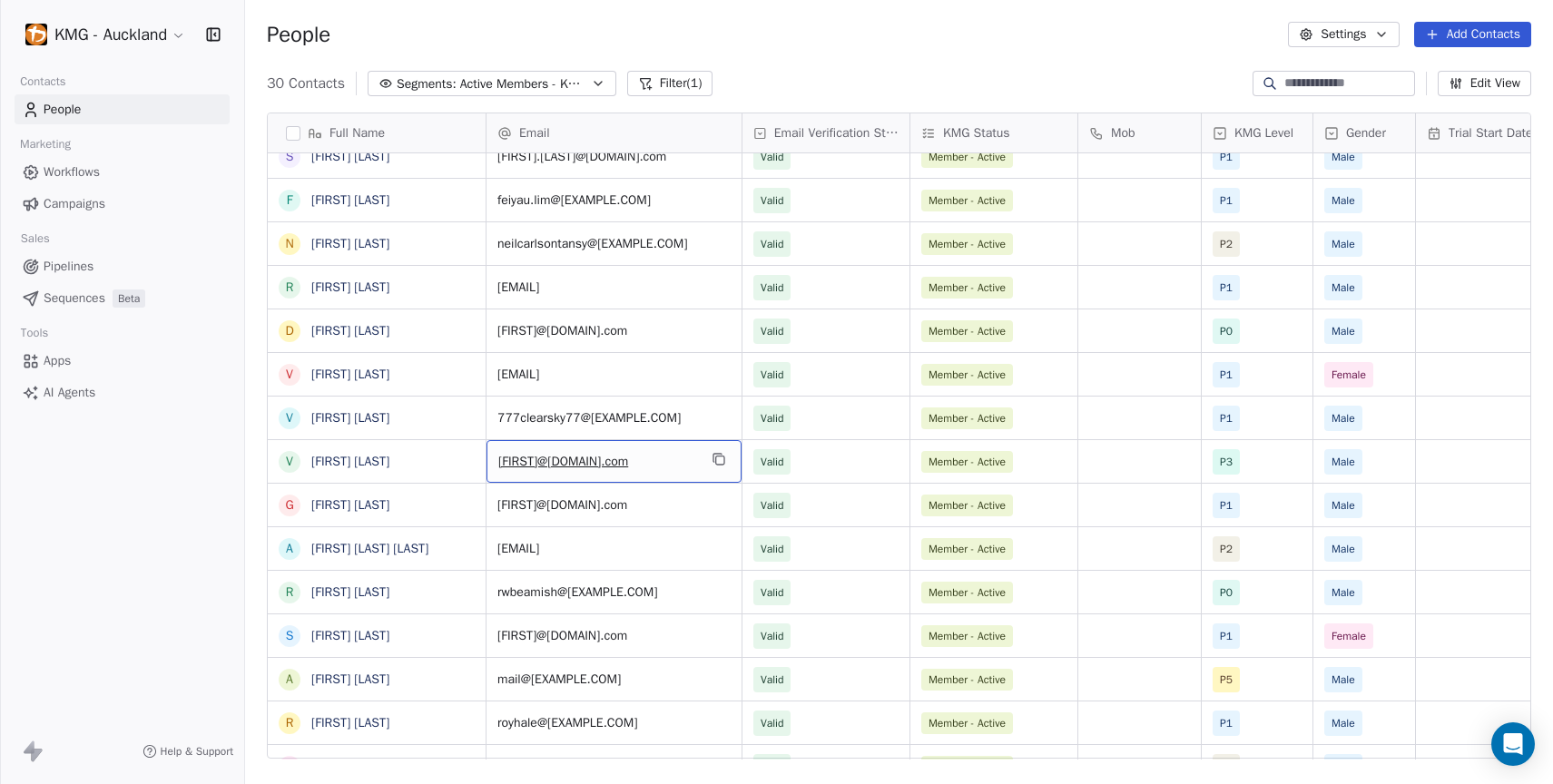 click on "Campaigns" at bounding box center (74, 203) 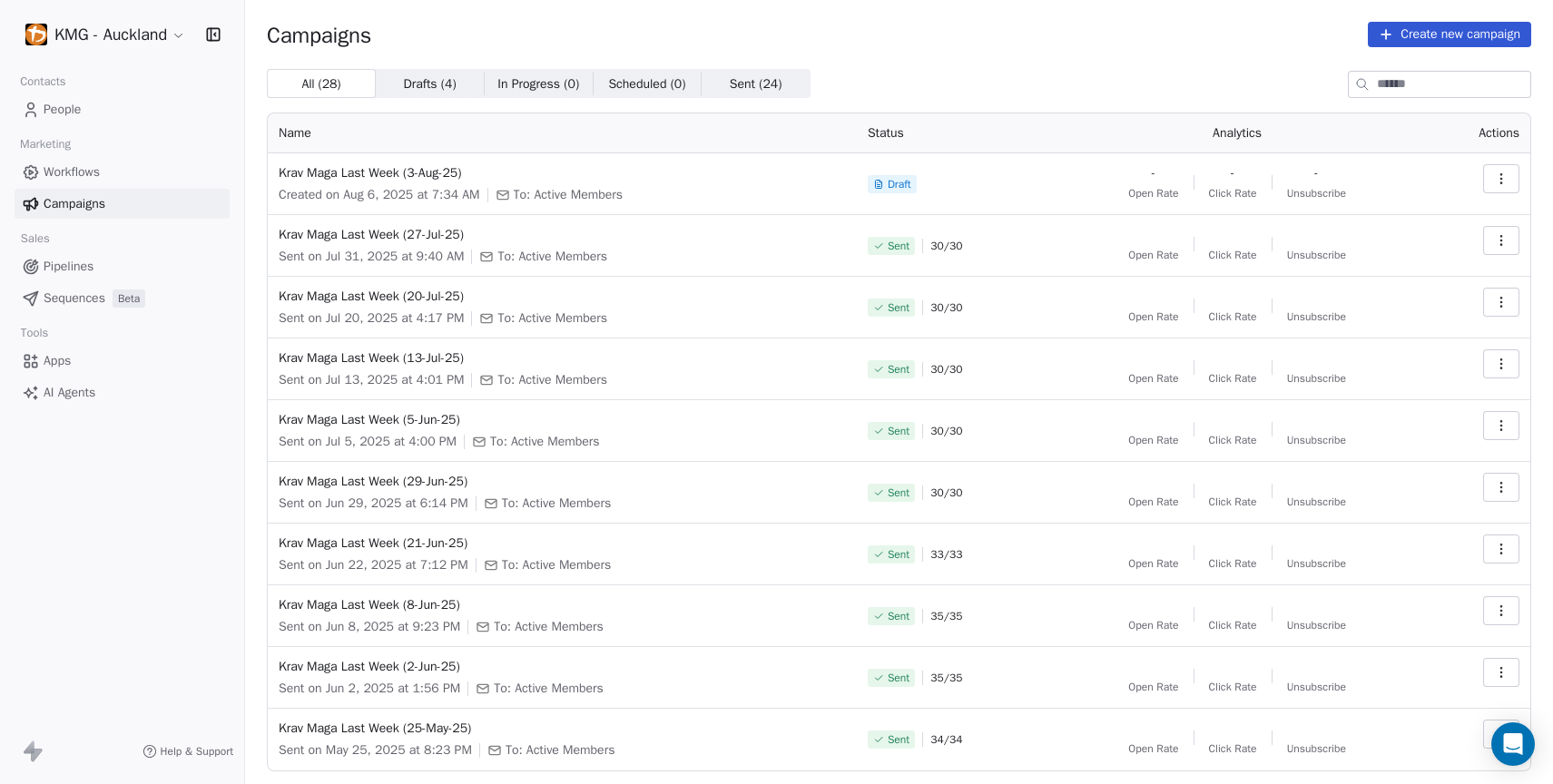 scroll, scrollTop: 18, scrollLeft: 0, axis: vertical 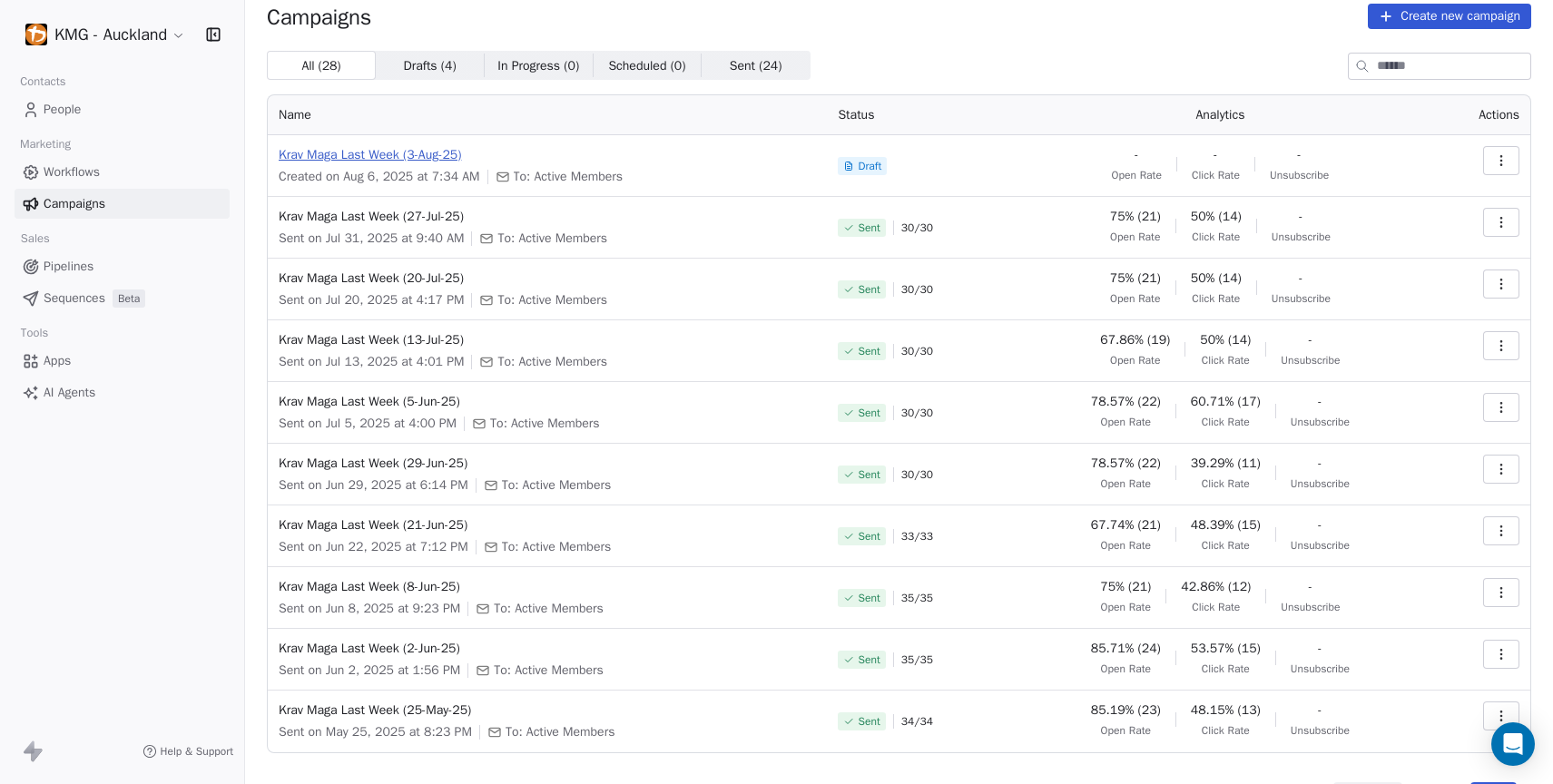 click on "Krav Maga Last Week (3-Aug-25)" at bounding box center (547, 155) 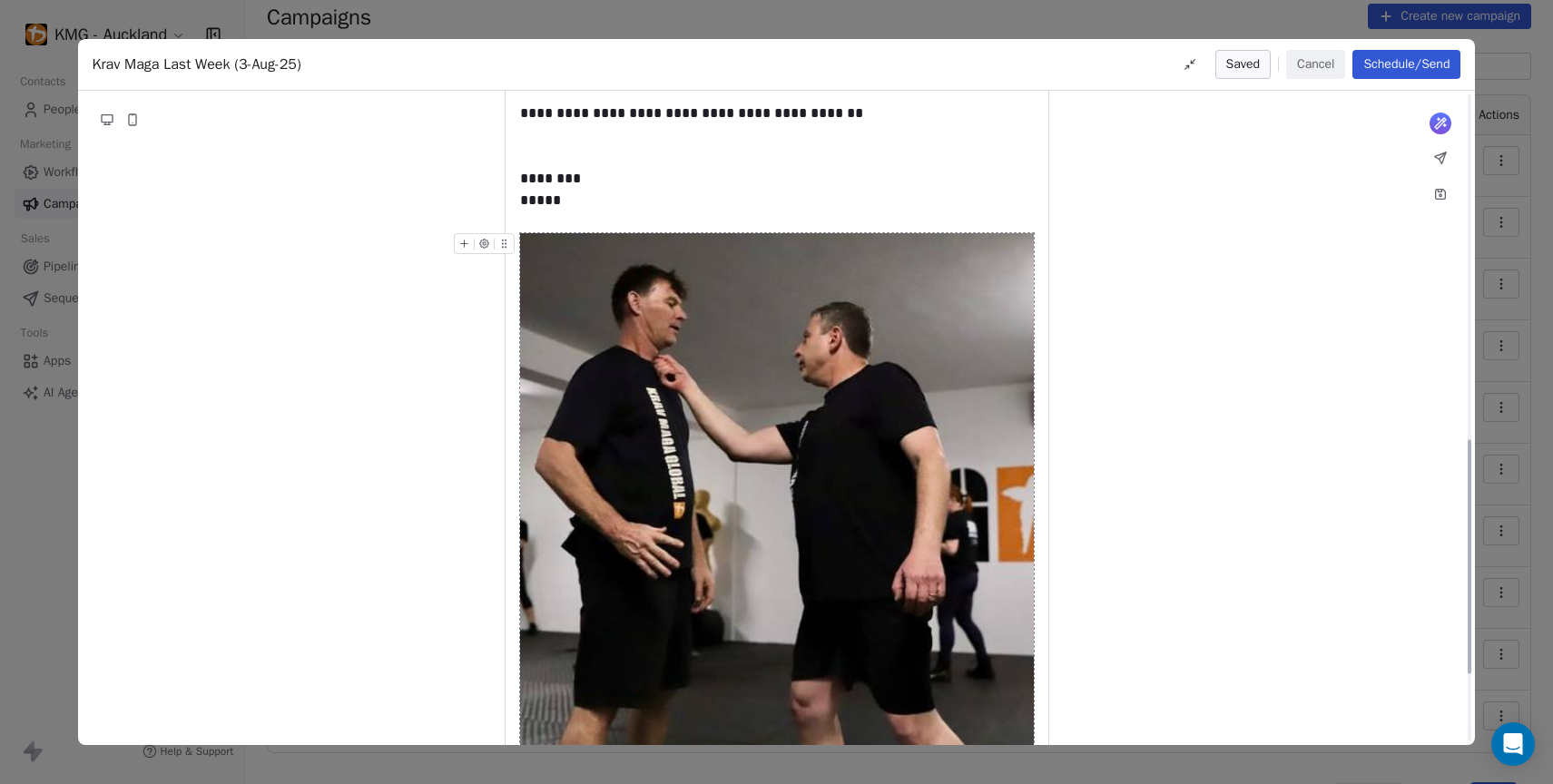 scroll, scrollTop: 828, scrollLeft: 0, axis: vertical 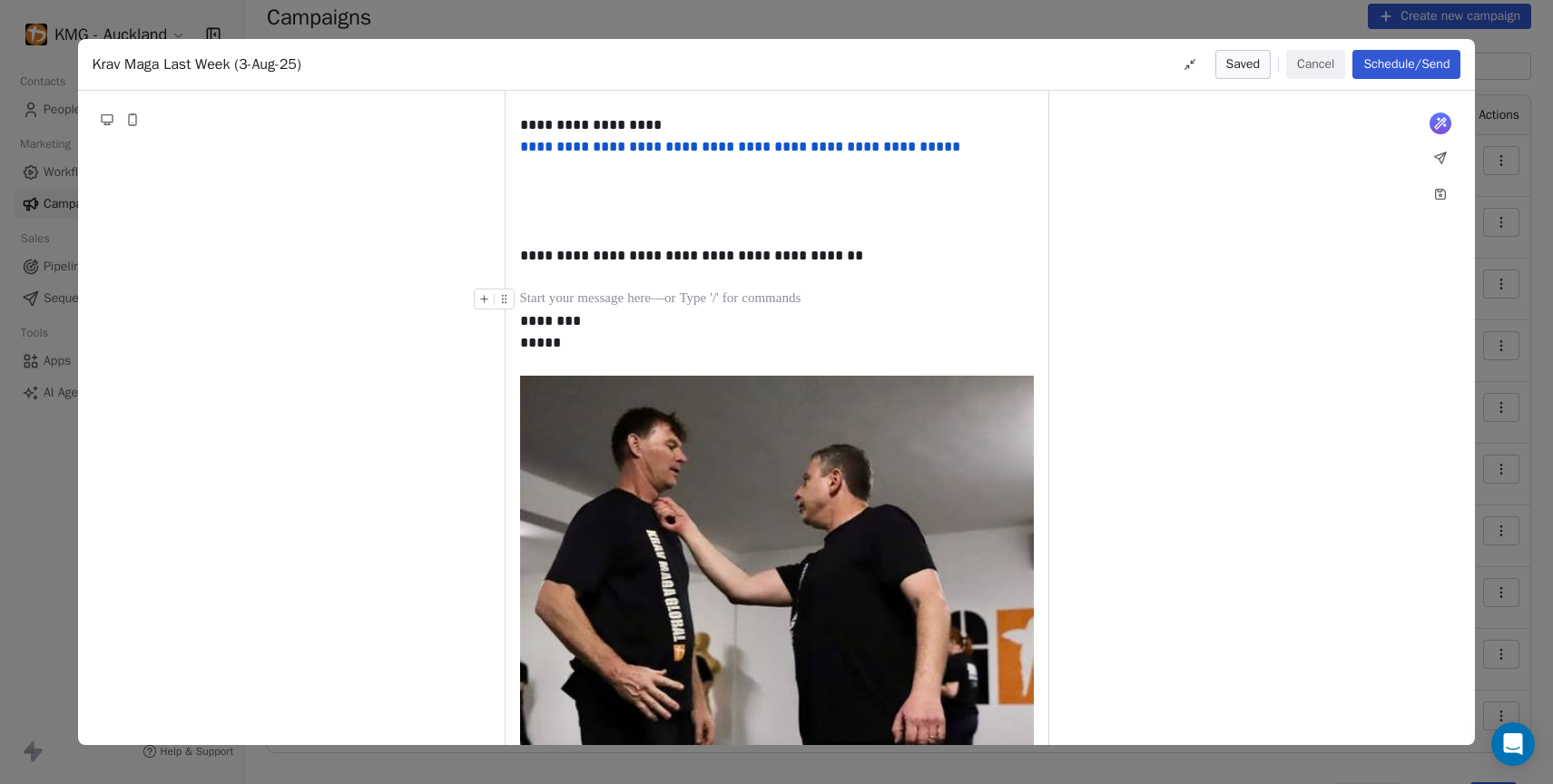 click at bounding box center [777, 299] 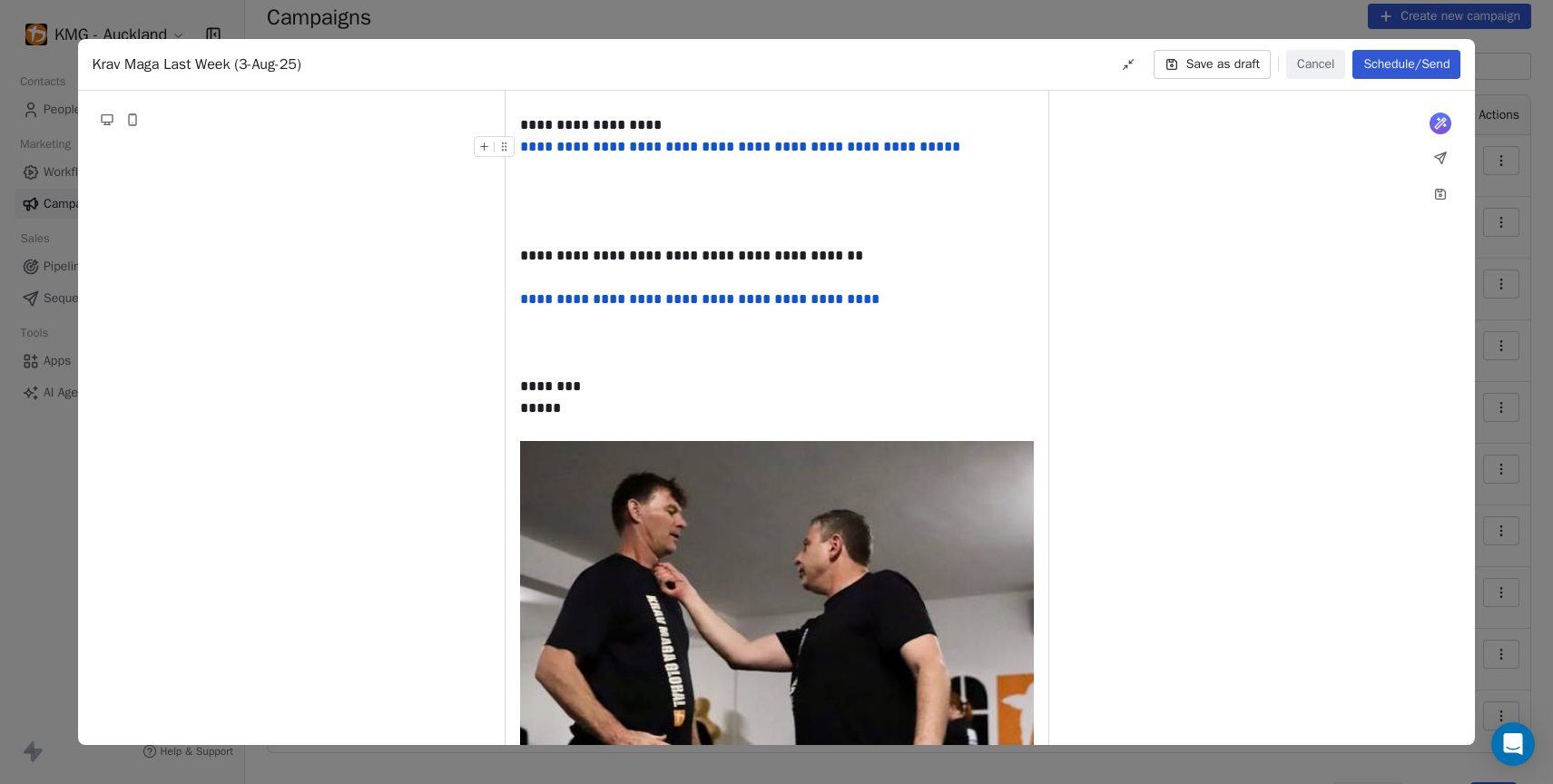 drag, startPoint x: 974, startPoint y: 147, endPoint x: 520, endPoint y: 146, distance: 454.001 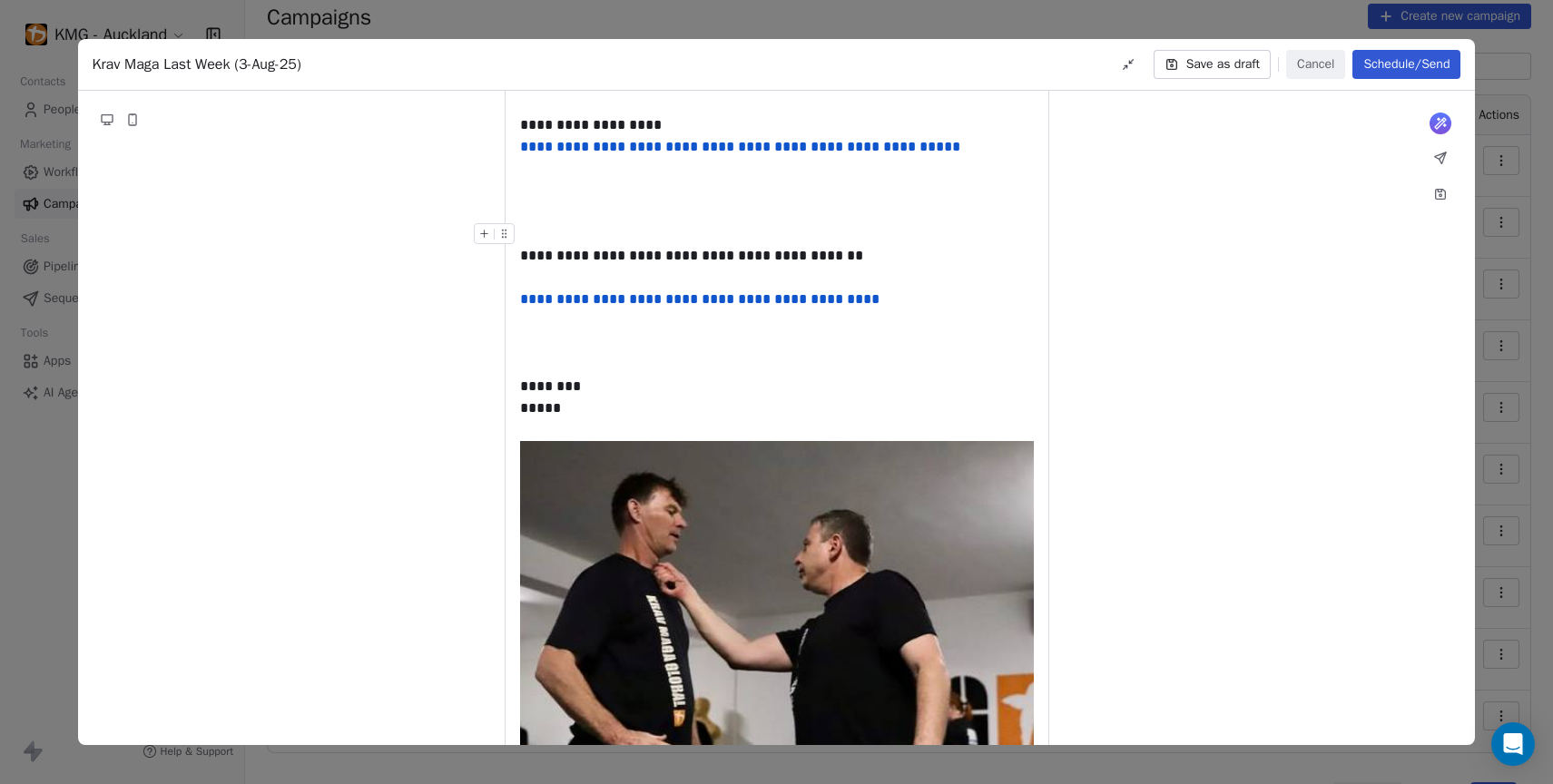 click at bounding box center (777, 234) 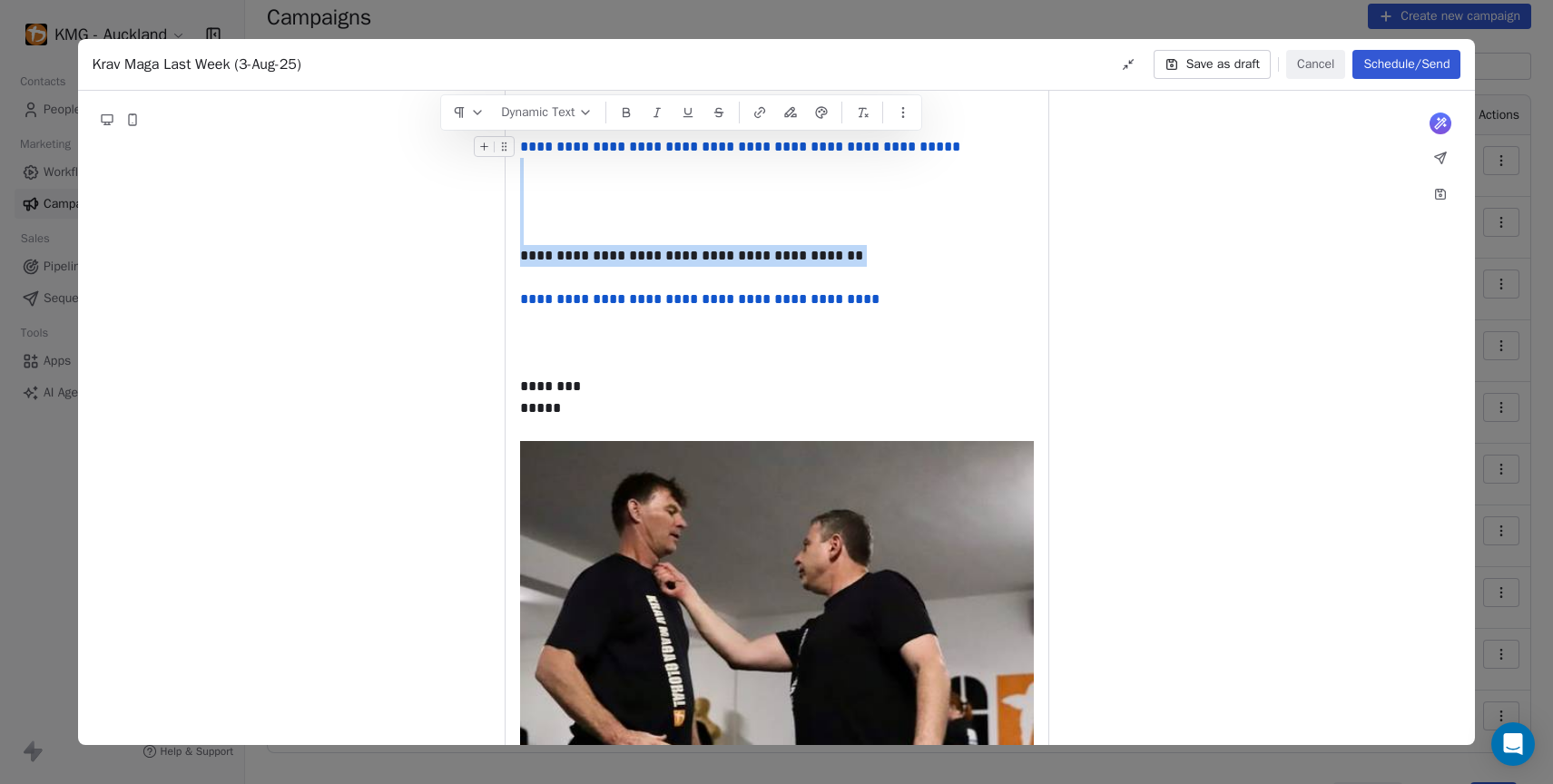 drag, startPoint x: 852, startPoint y: 262, endPoint x: 521, endPoint y: 149, distance: 349.75706 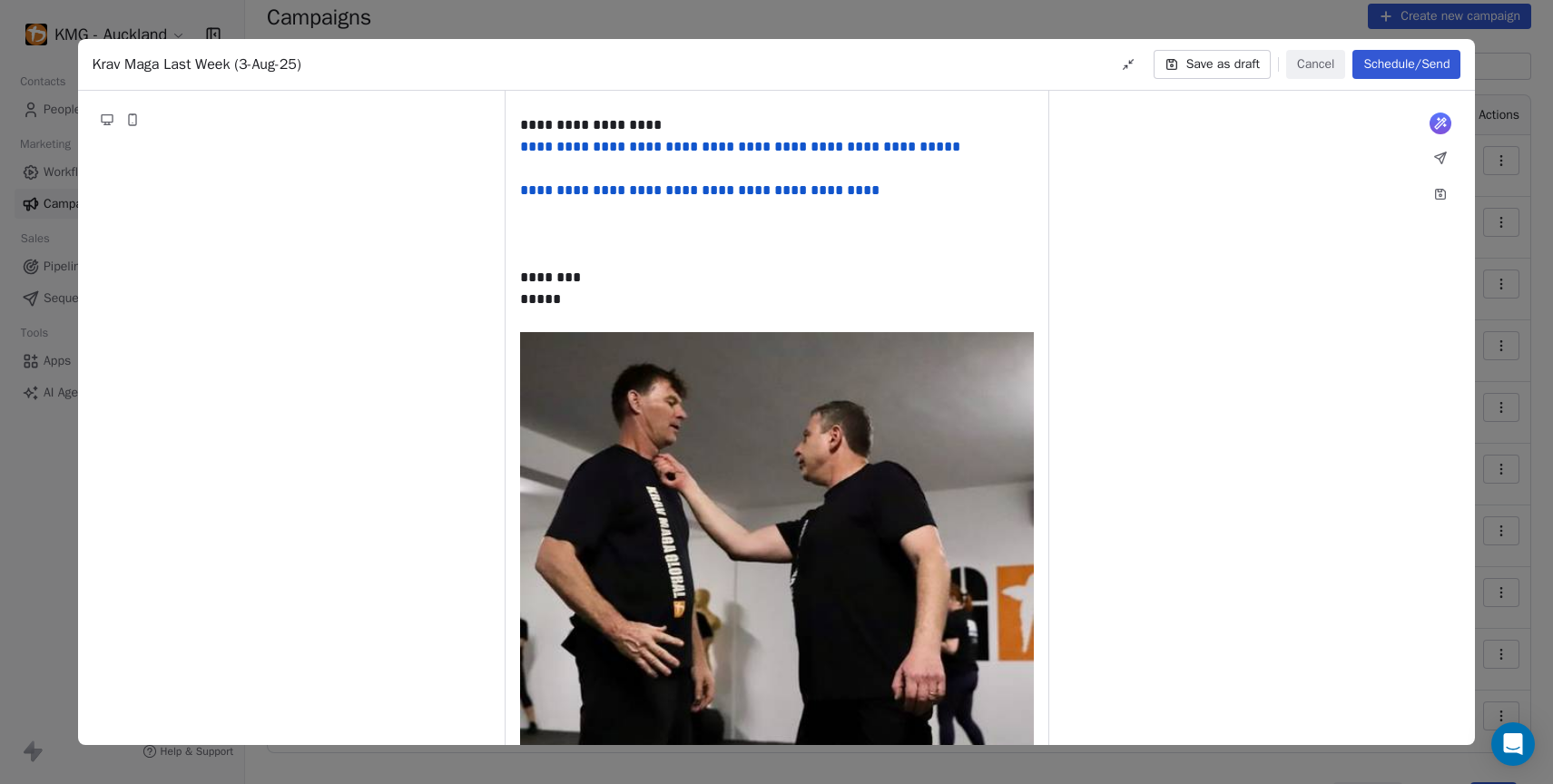 type 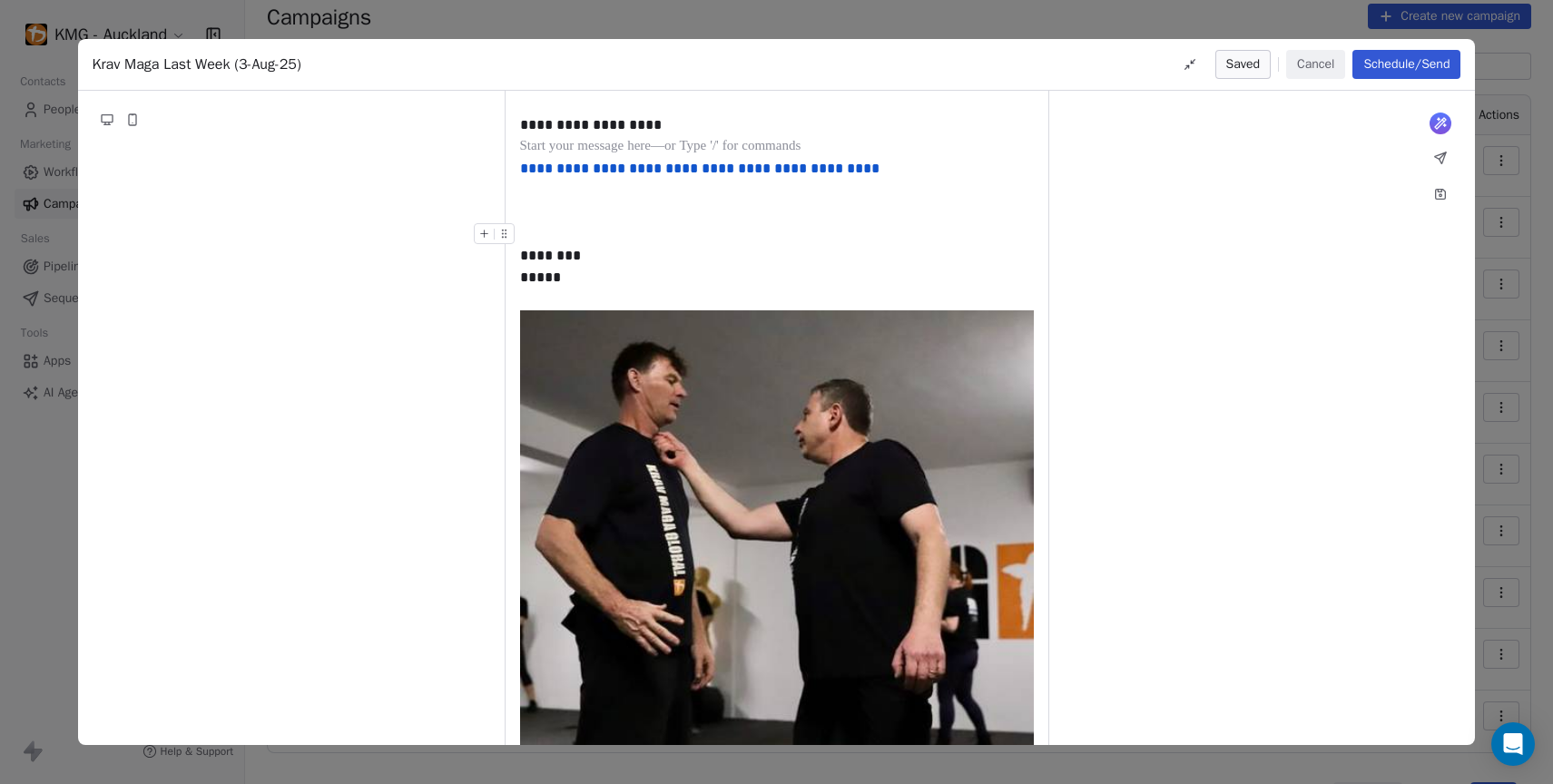 drag, startPoint x: 651, startPoint y: 225, endPoint x: 660, endPoint y: 223, distance: 9.219544 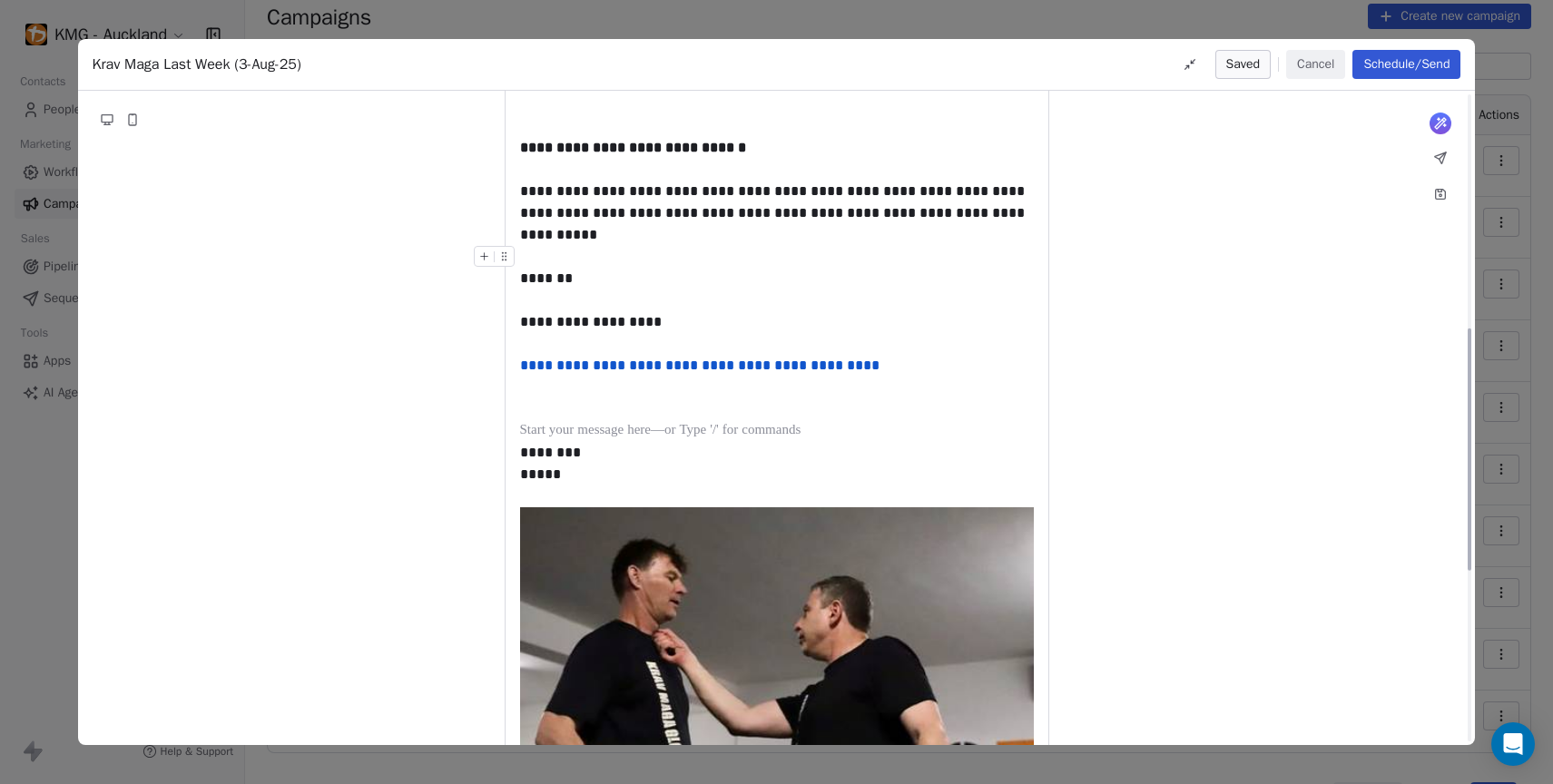 scroll, scrollTop: 770, scrollLeft: 0, axis: vertical 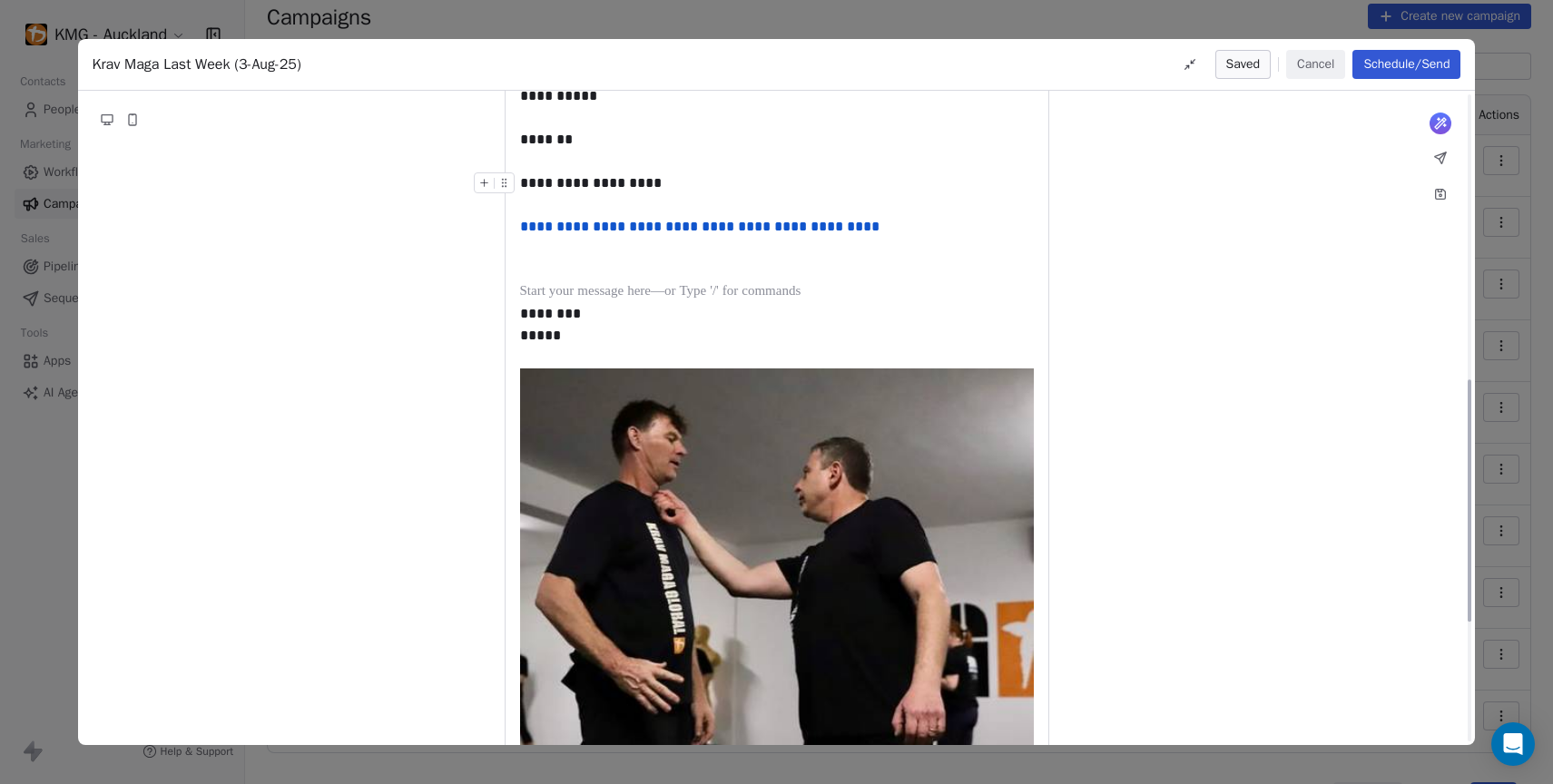 click on "**********" at bounding box center [777, 183] 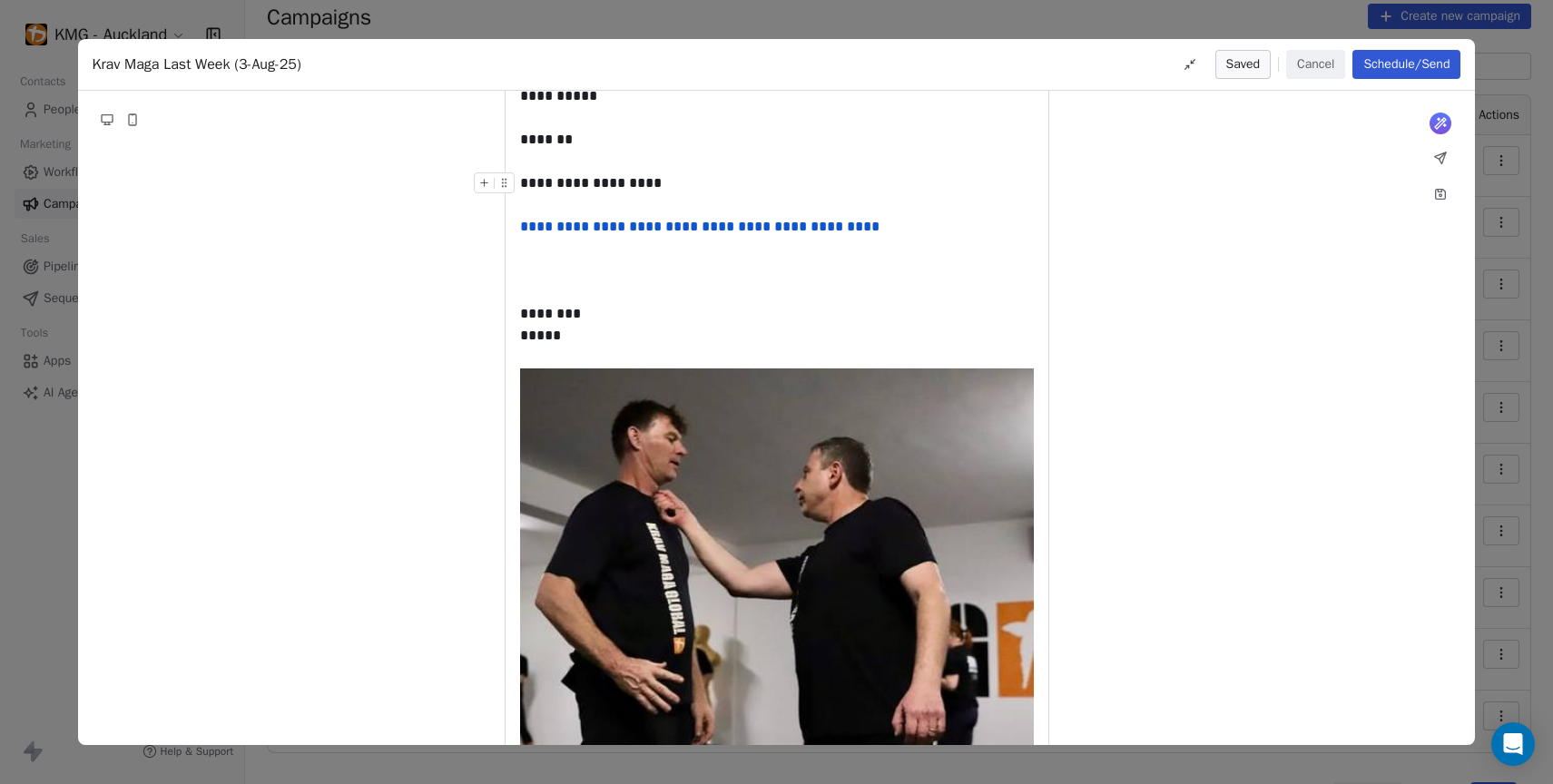 click on "**********" at bounding box center [777, 183] 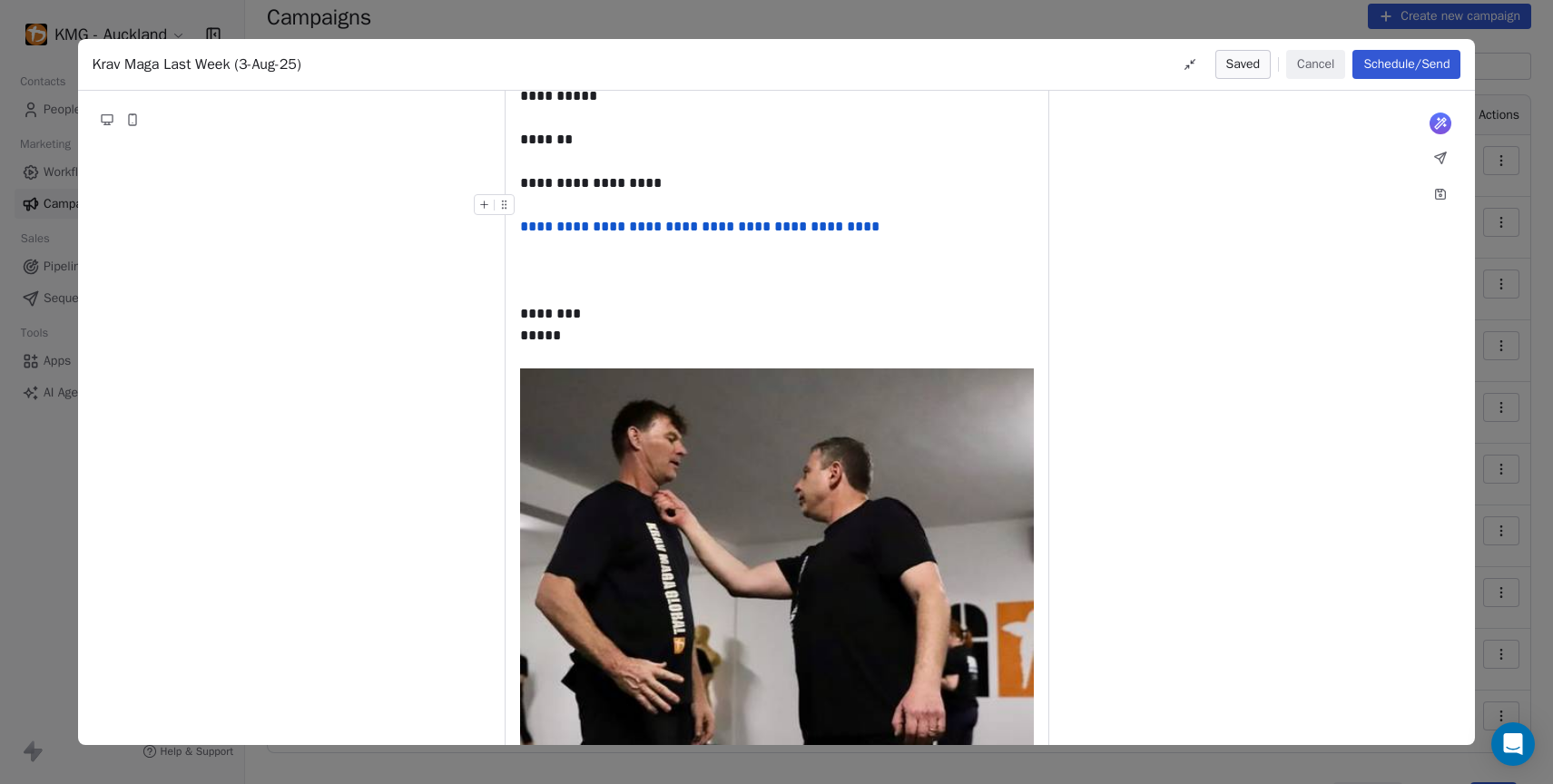 click at bounding box center [777, 205] 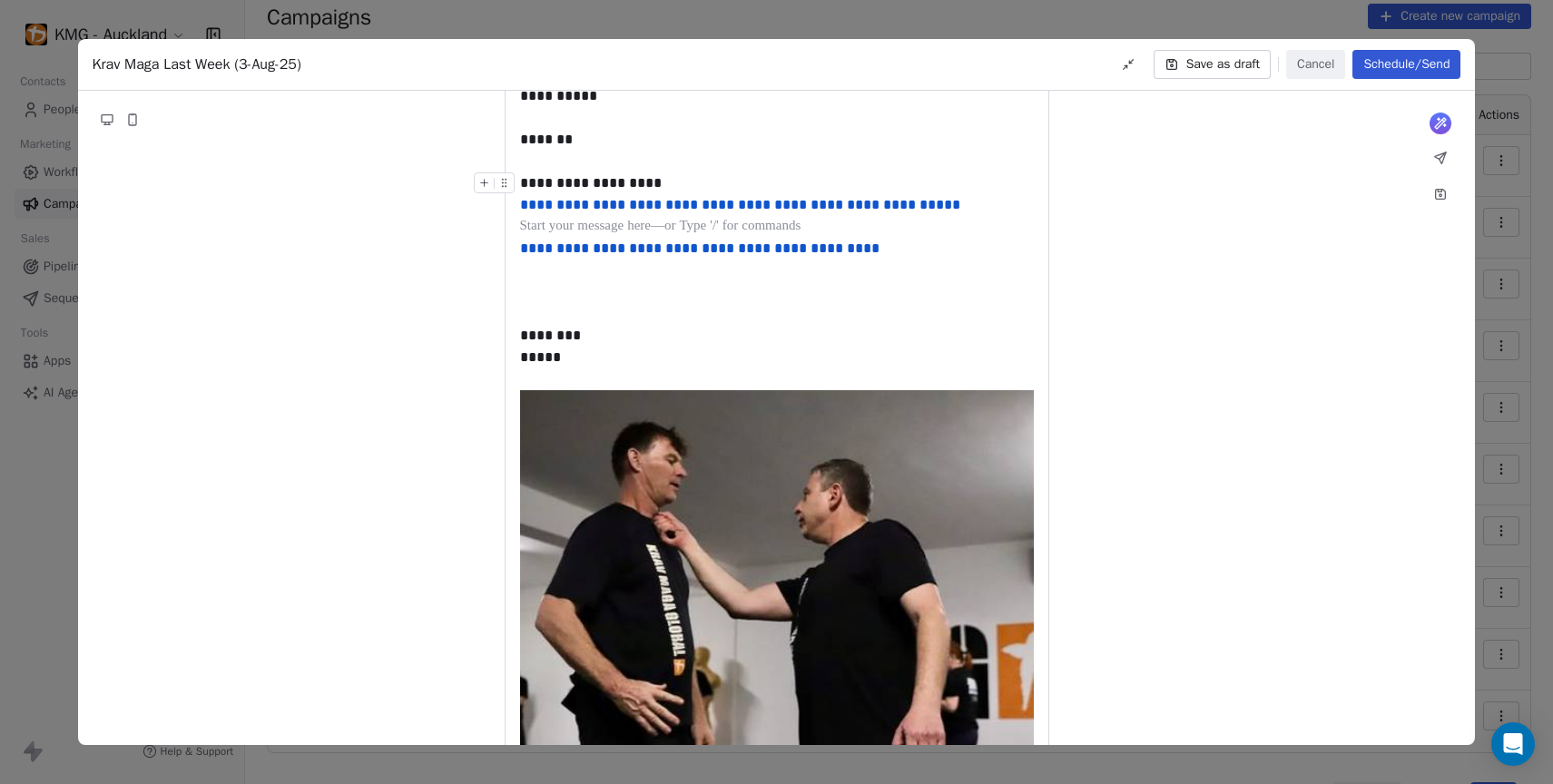 click on "**********" at bounding box center (777, 183) 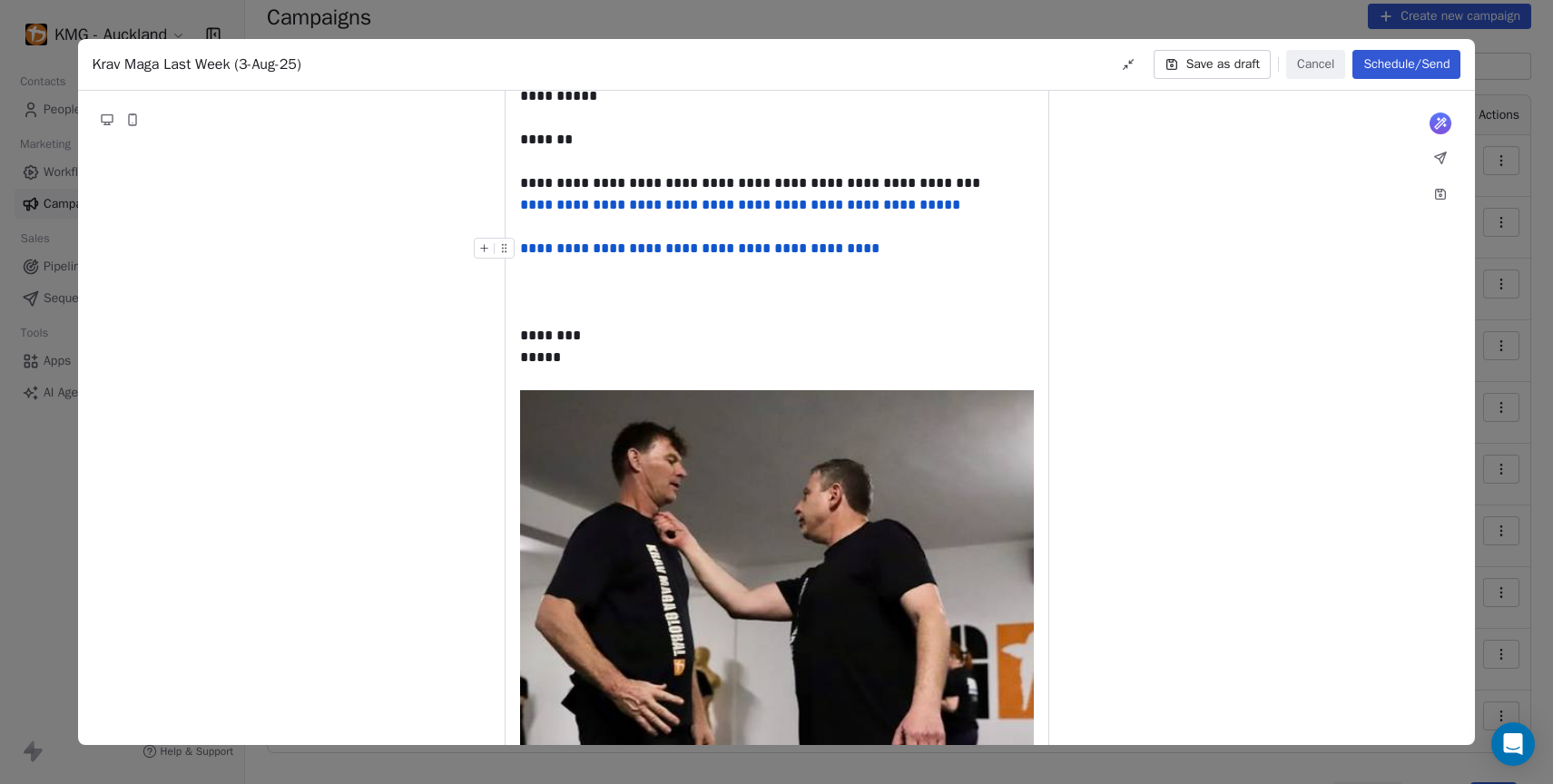 drag, startPoint x: 862, startPoint y: 255, endPoint x: 521, endPoint y: 247, distance: 341.0938 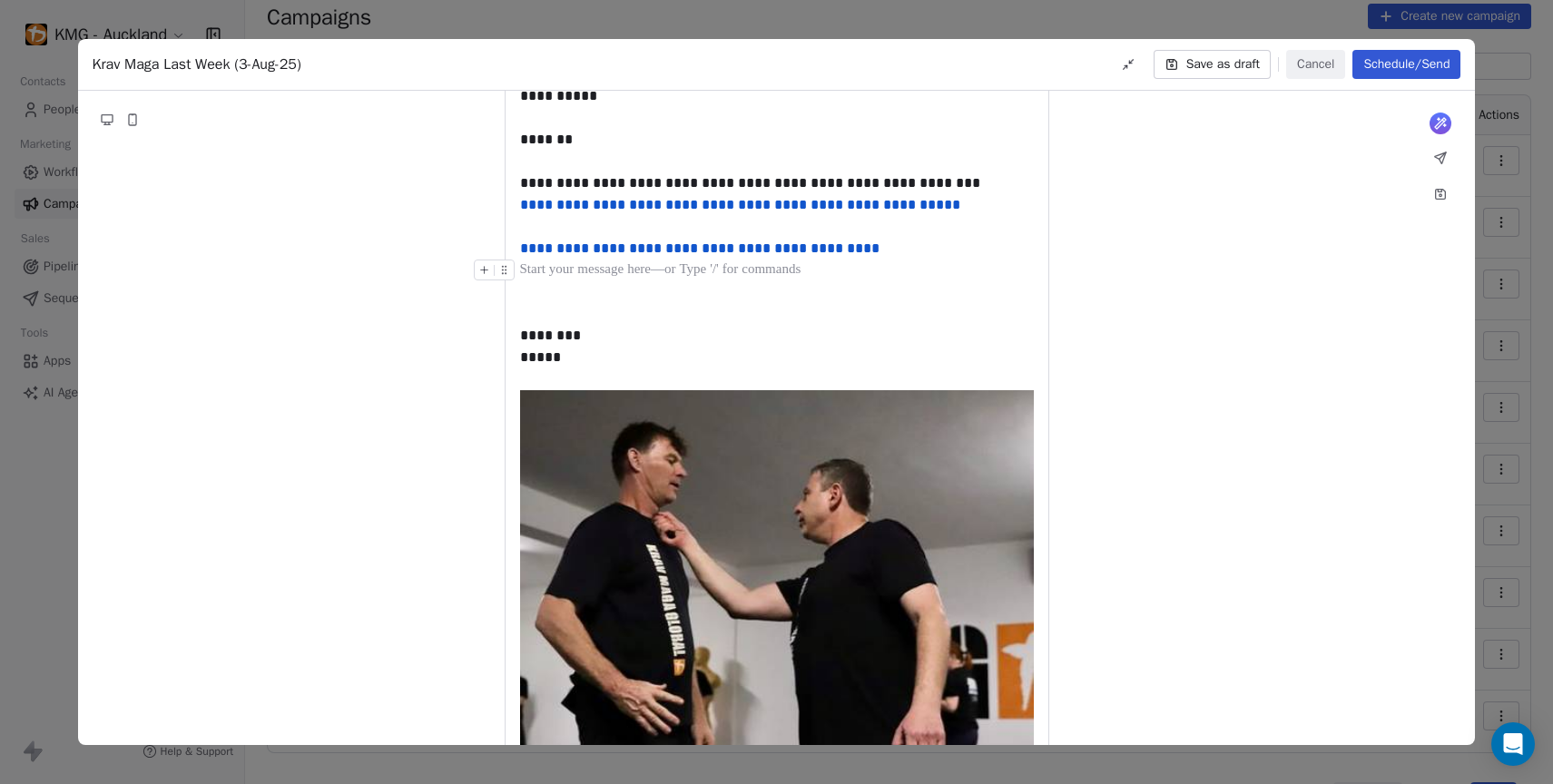 click at bounding box center [777, 270] 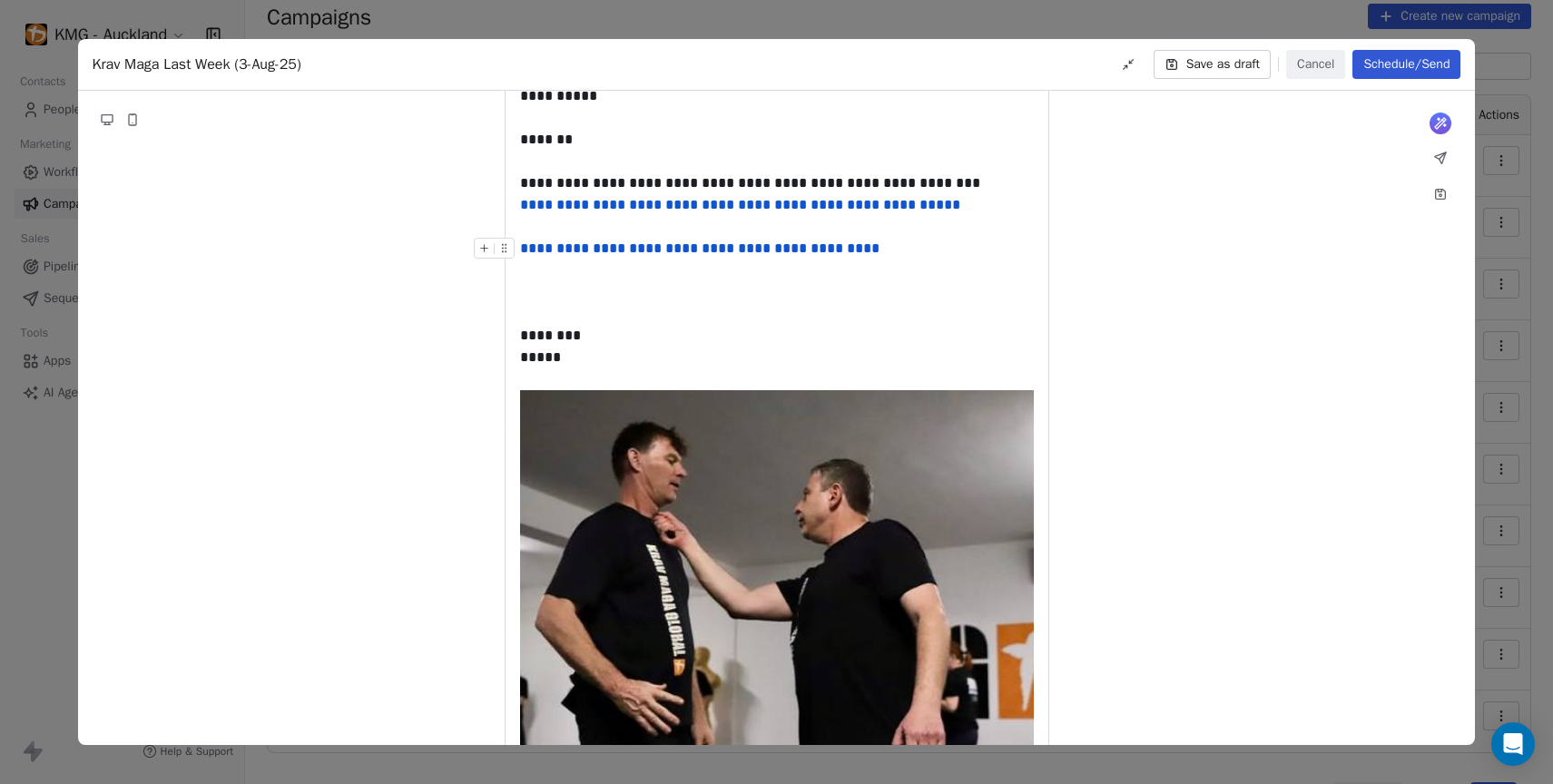 click on "**********" at bounding box center (777, 249) 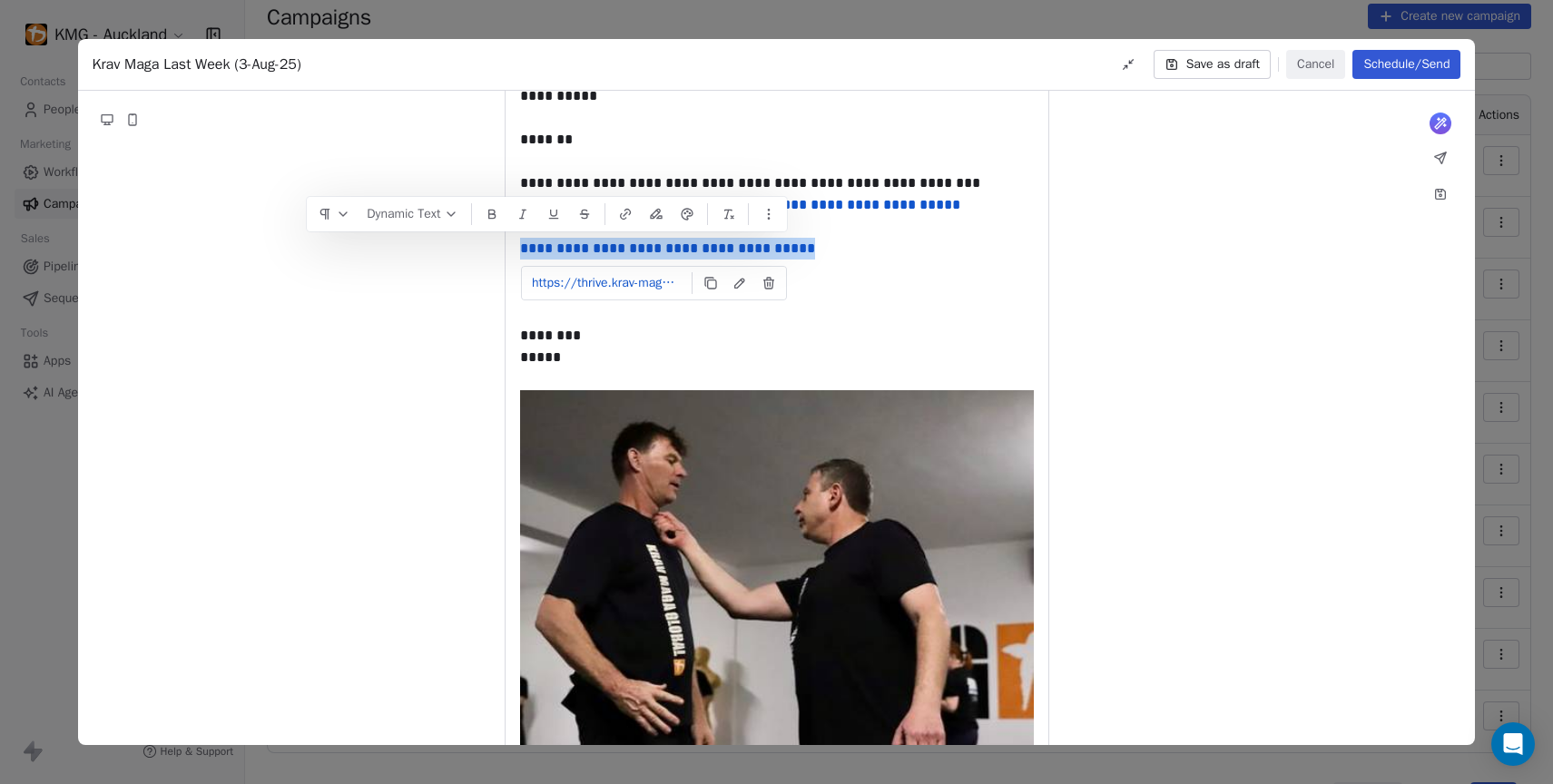 copy on "**********" 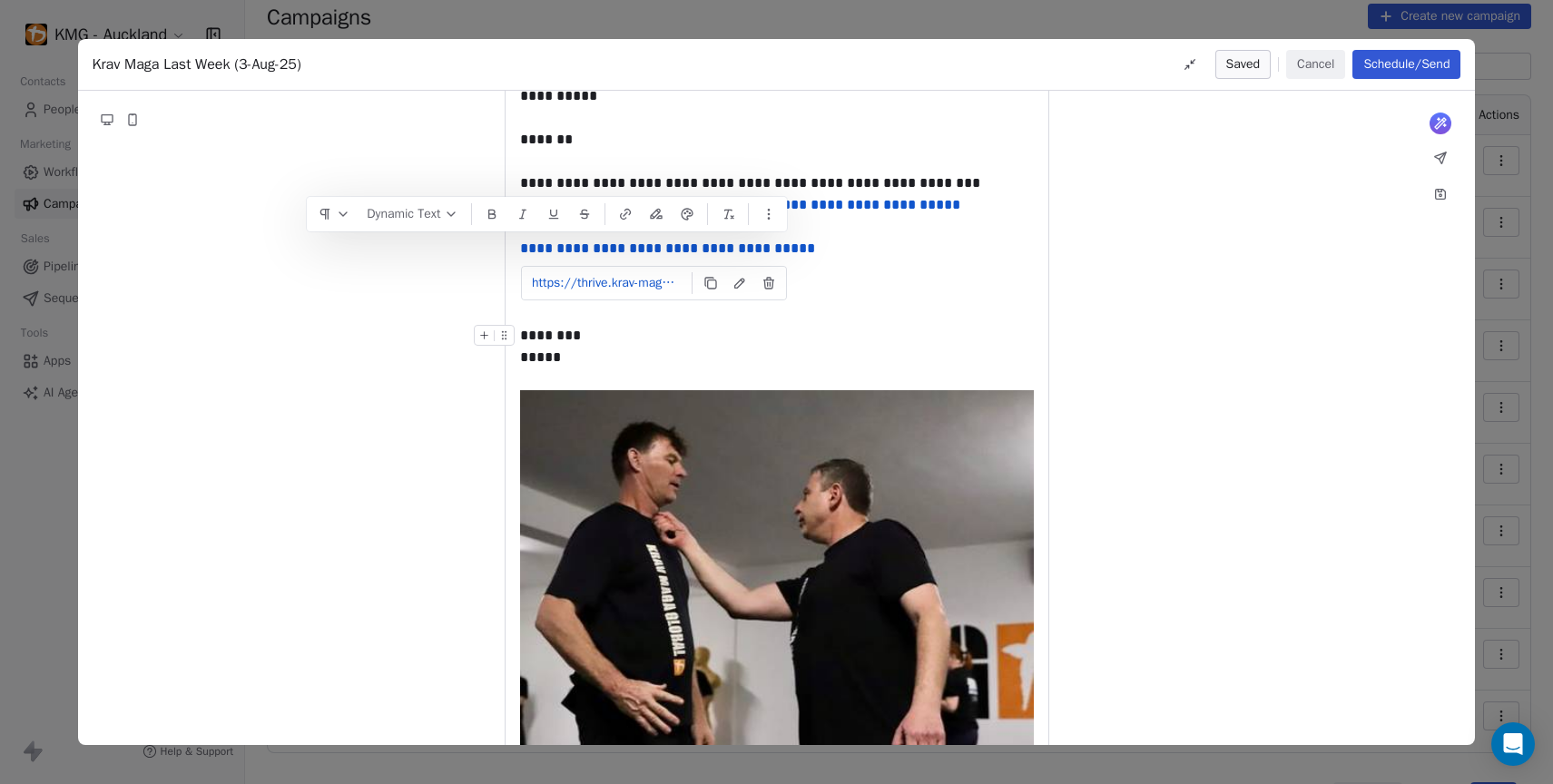 click on "**********" at bounding box center [777, 260] 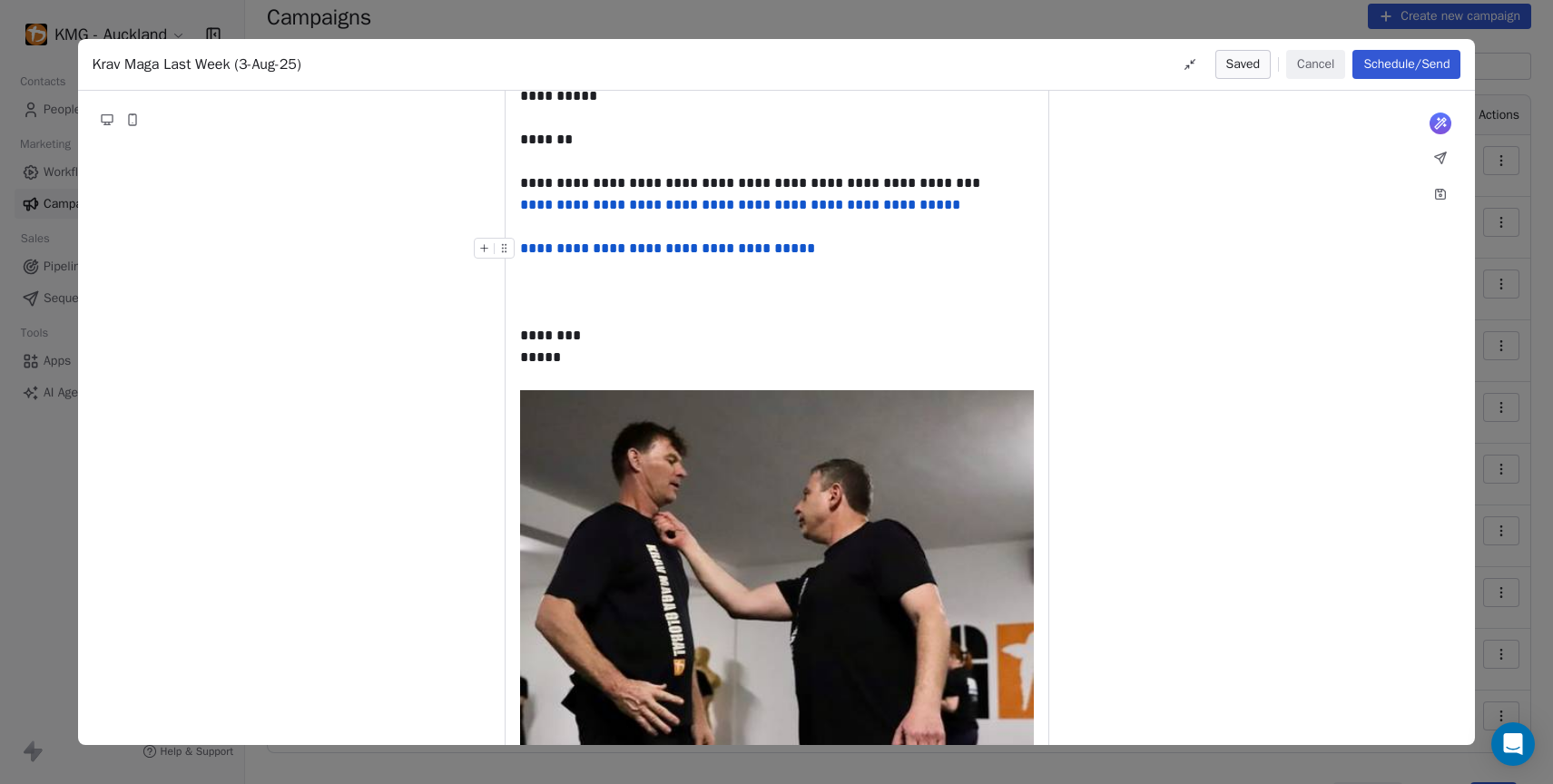 drag, startPoint x: 801, startPoint y: 248, endPoint x: 521, endPoint y: 250, distance: 280.00714 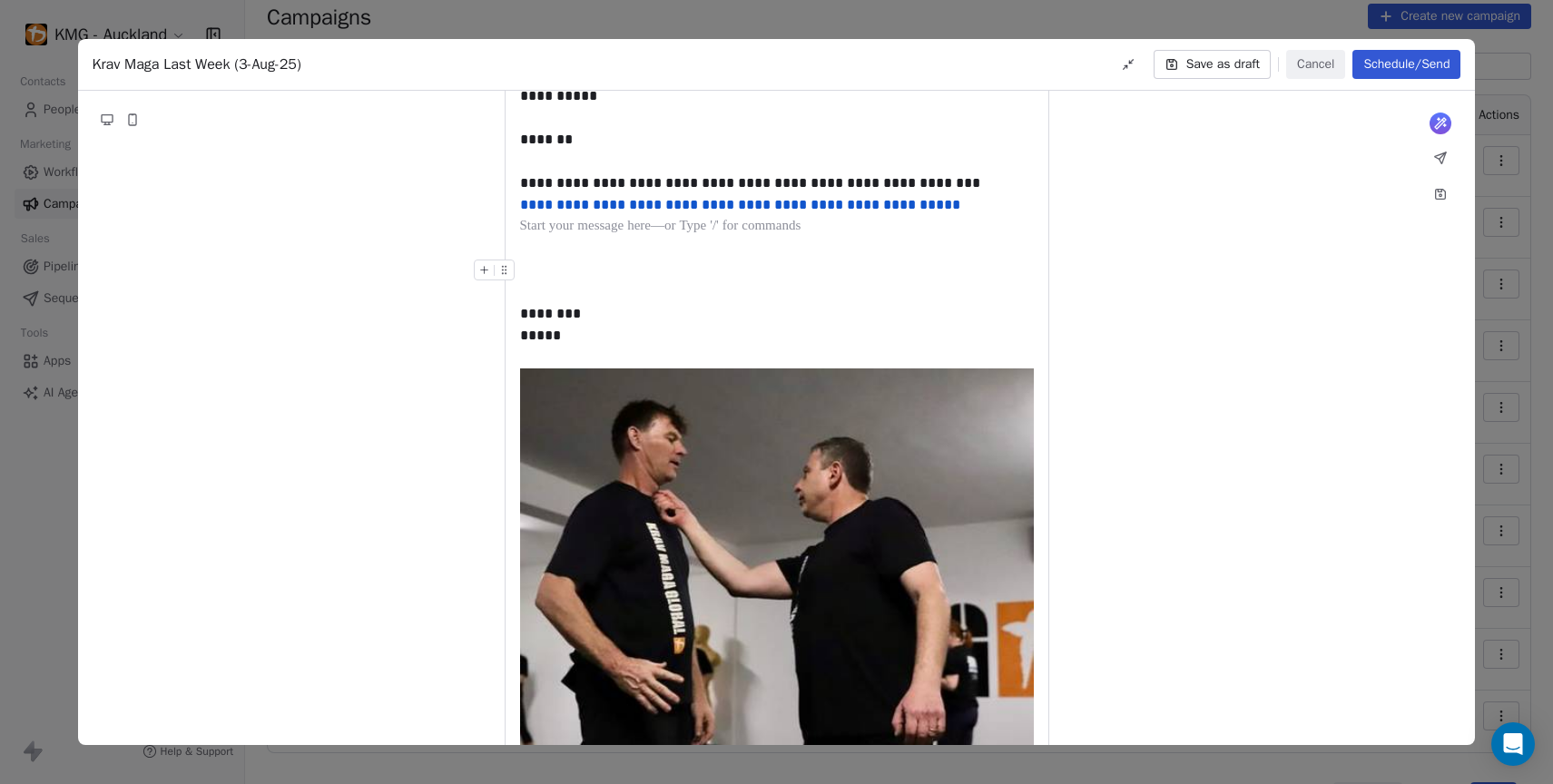 click at bounding box center [777, 270] 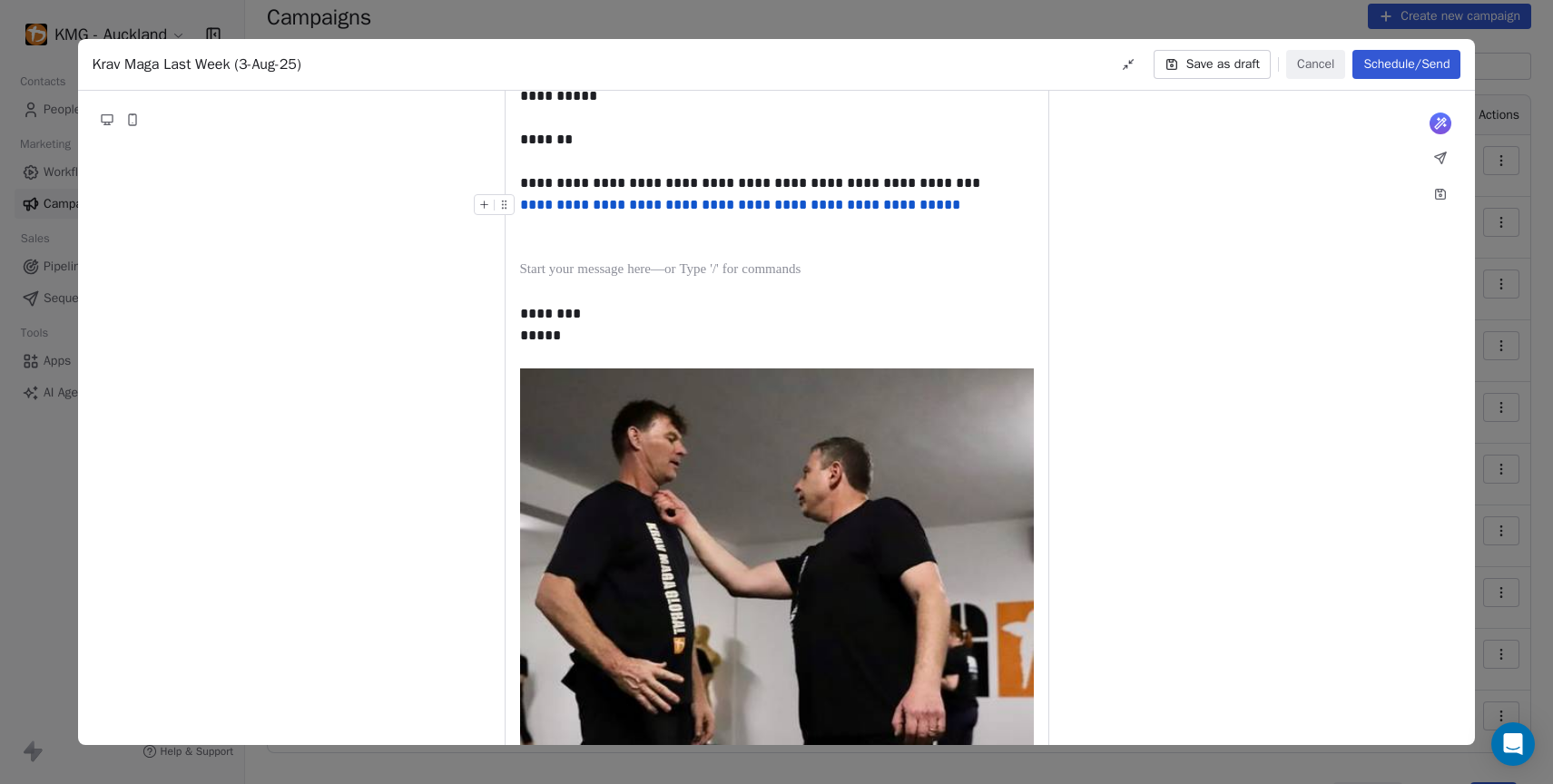 click on "**********" at bounding box center (740, 204) 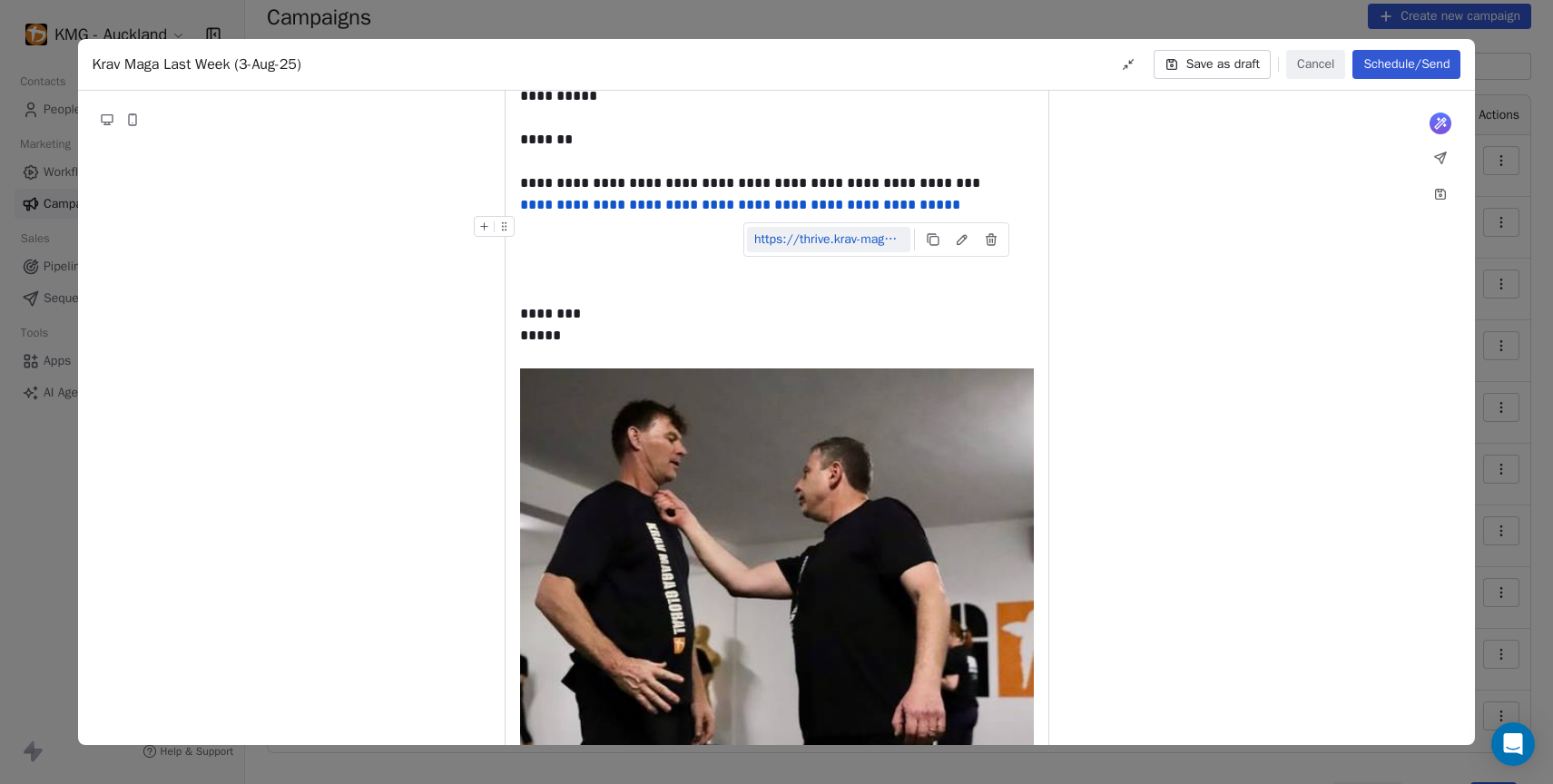 click on "https://thrive.krav-maga-auckland.co.nz/signin/reset/kmg-p1/" at bounding box center (829, 240) 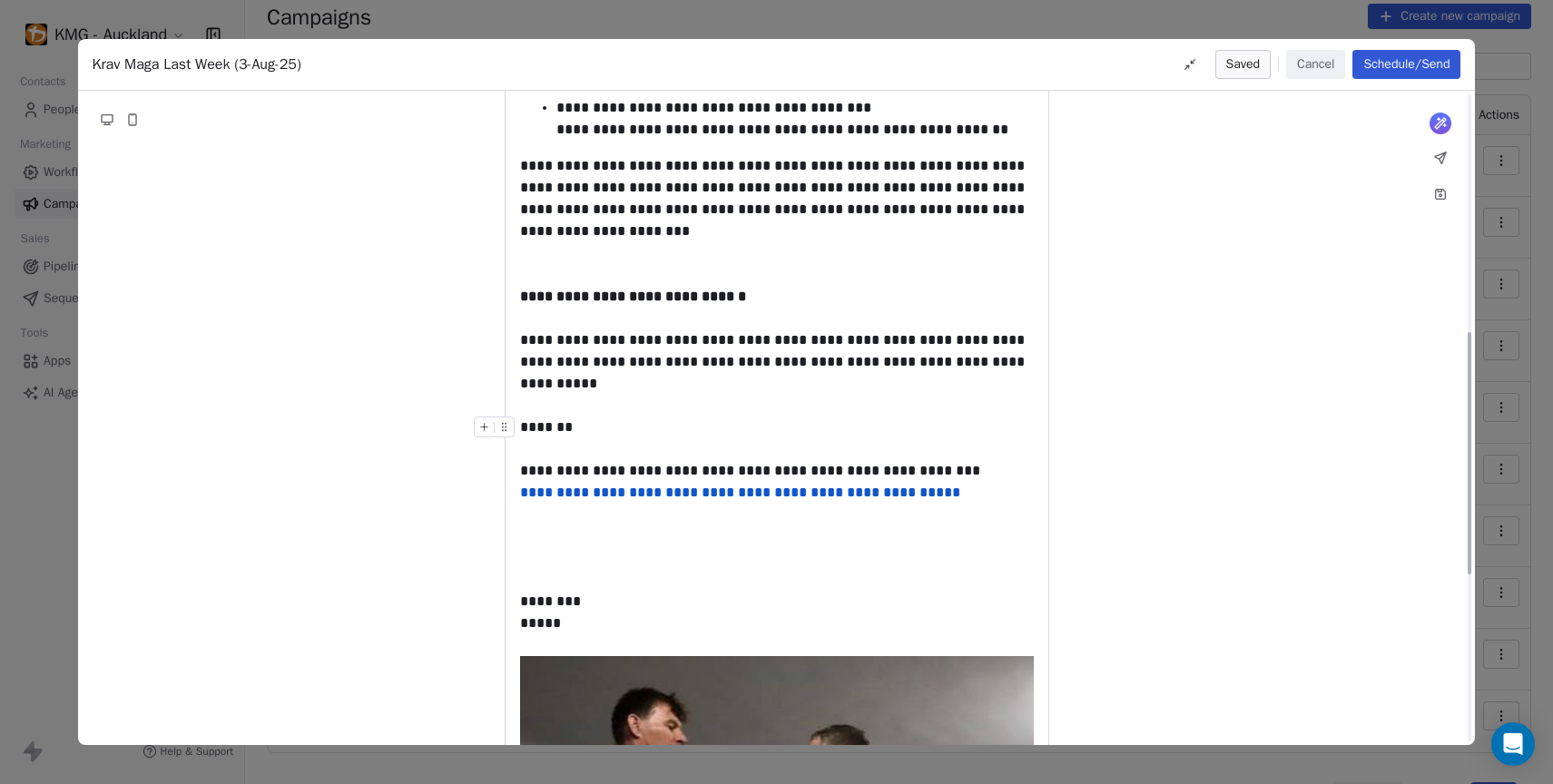 scroll, scrollTop: 642, scrollLeft: 0, axis: vertical 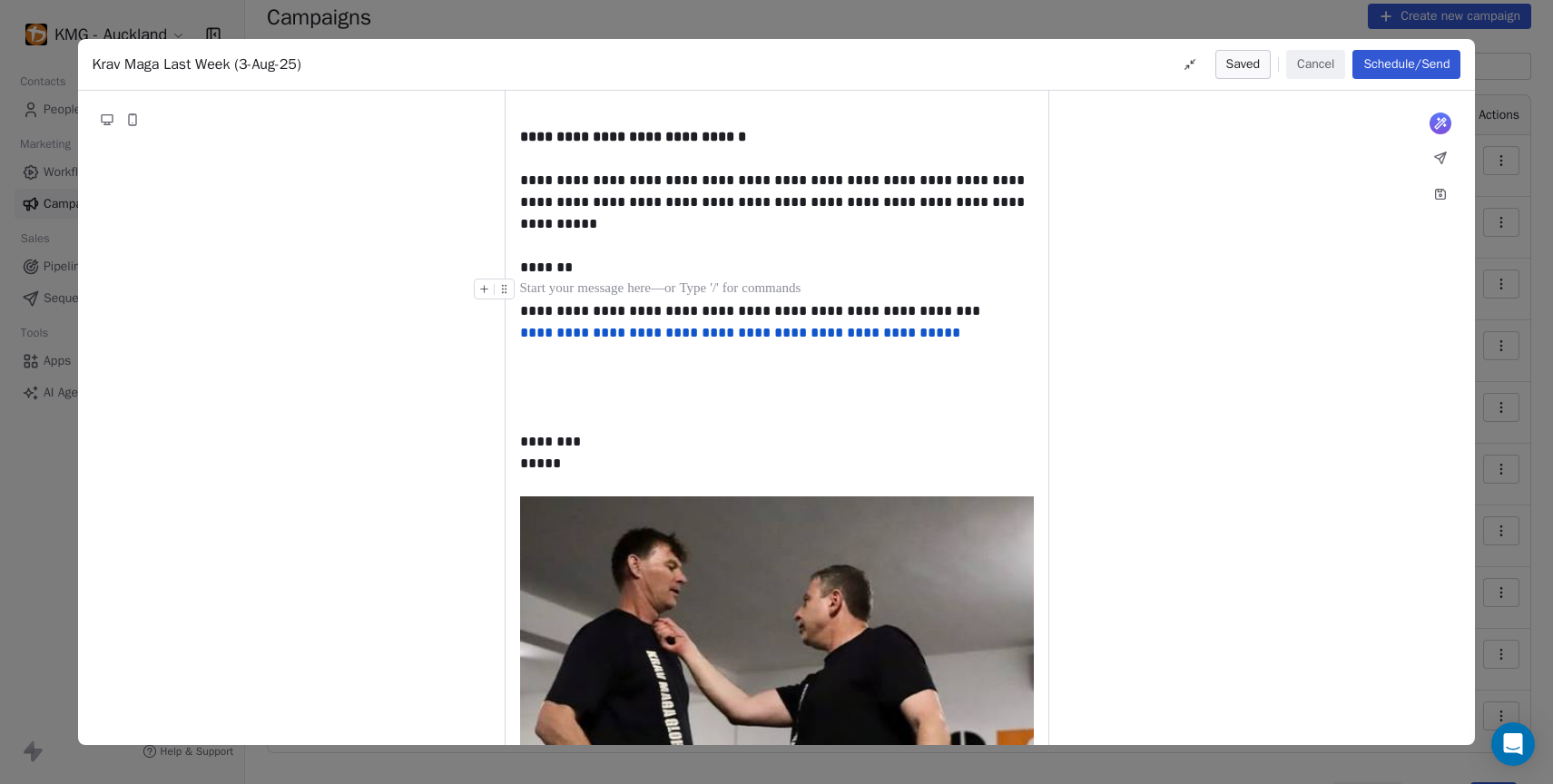 click at bounding box center [777, 289] 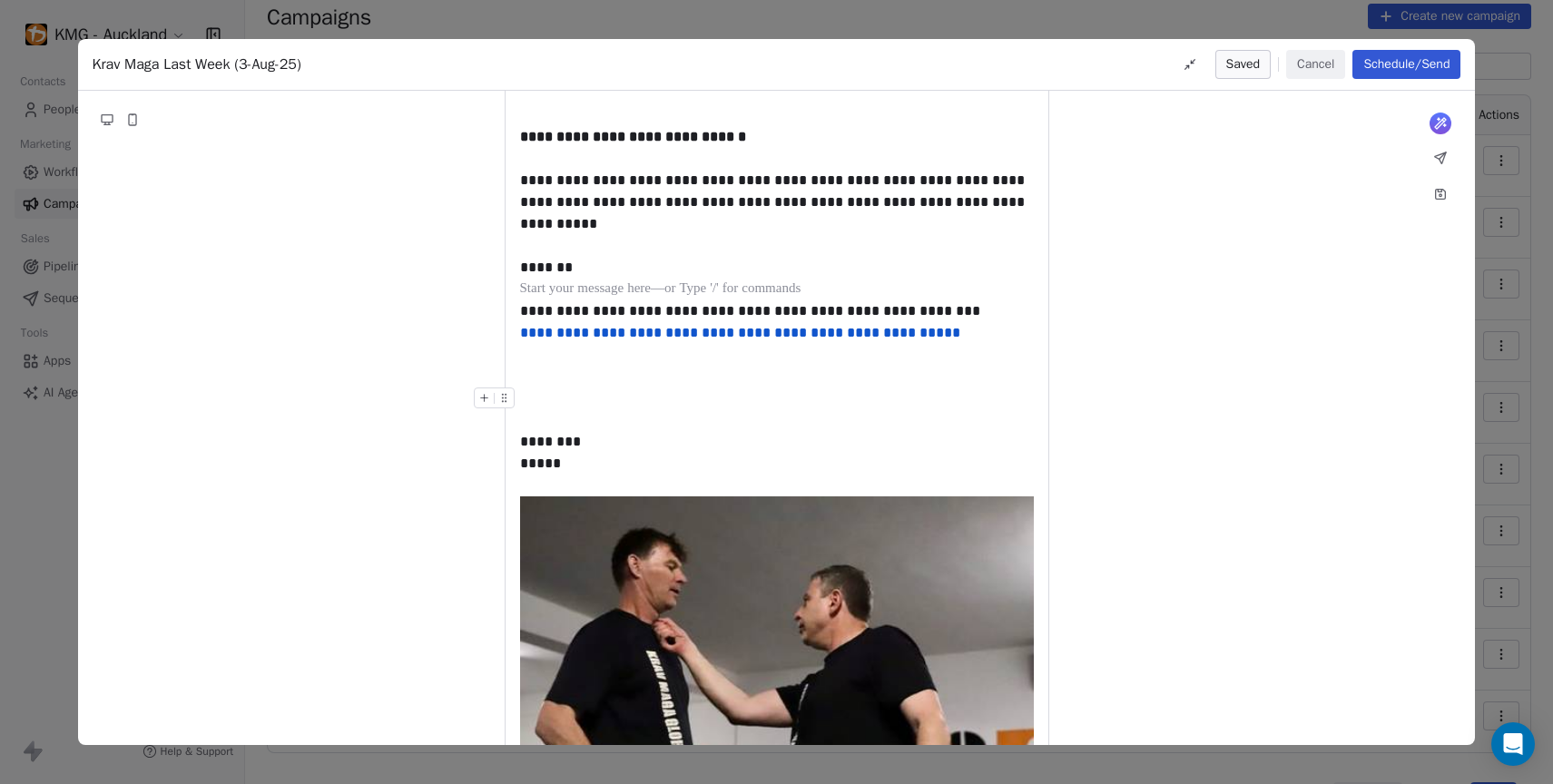 click at bounding box center (777, 398) 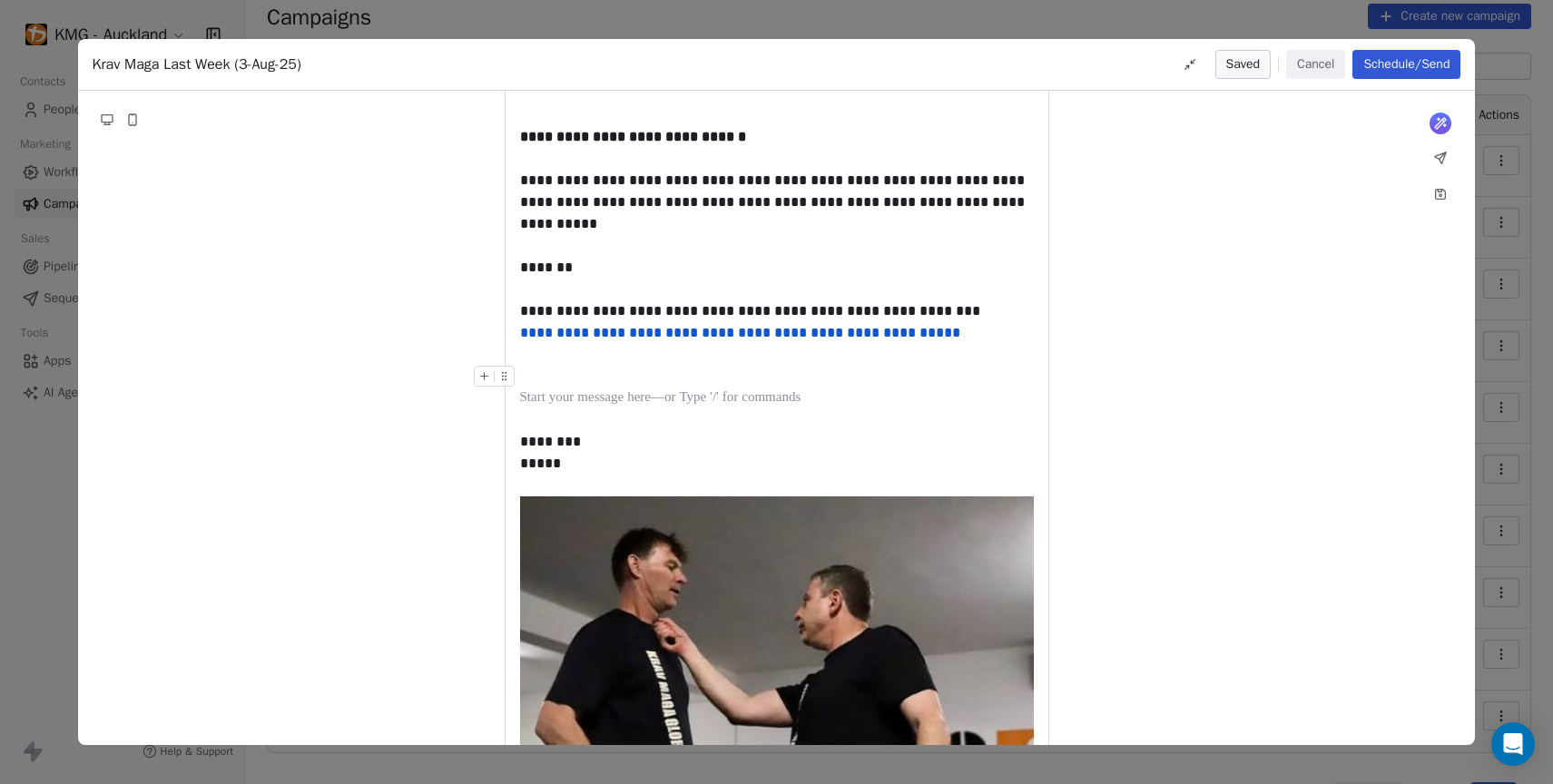 click at bounding box center (777, 355) 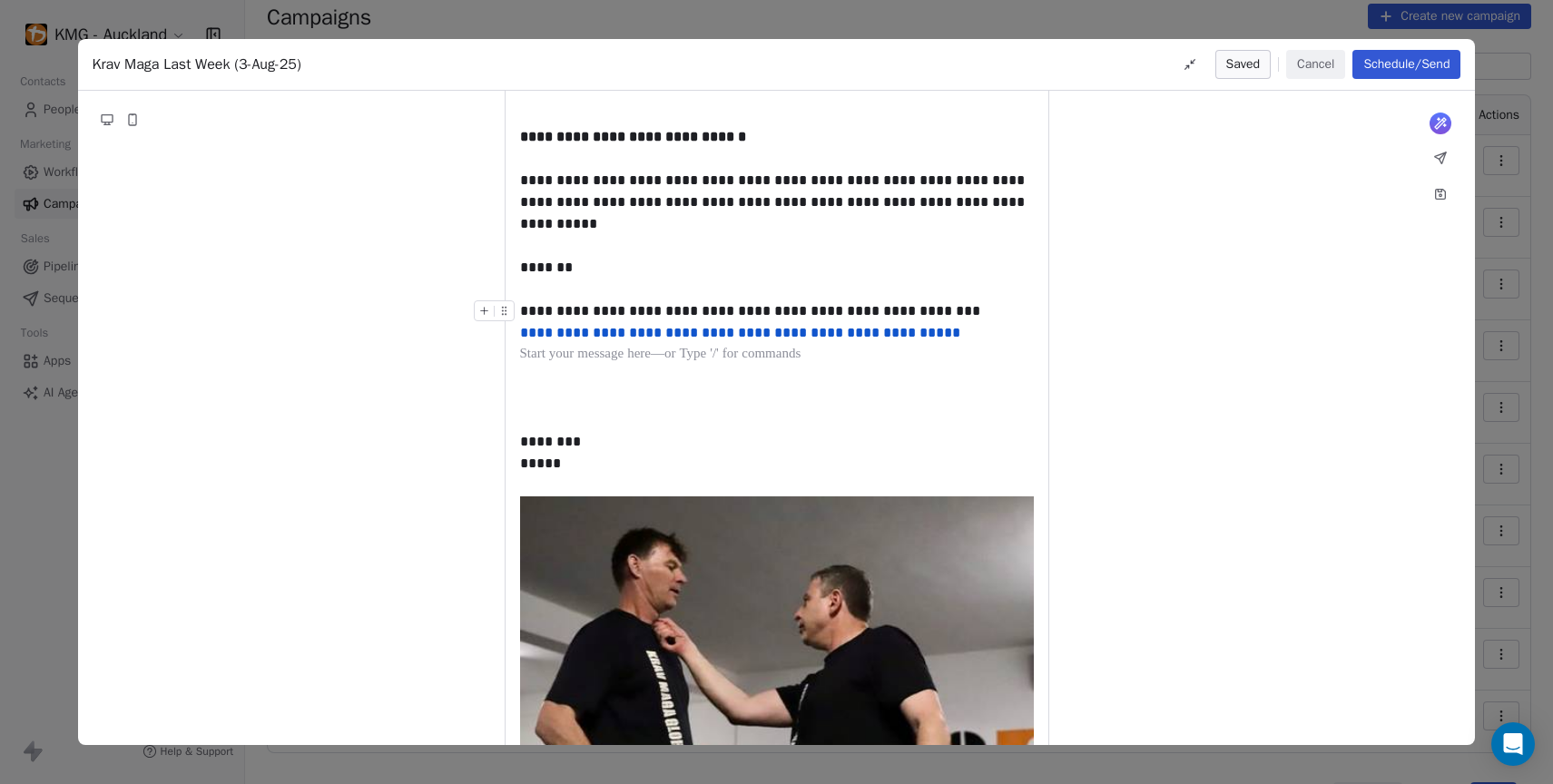 click on "**********" at bounding box center [777, 311] 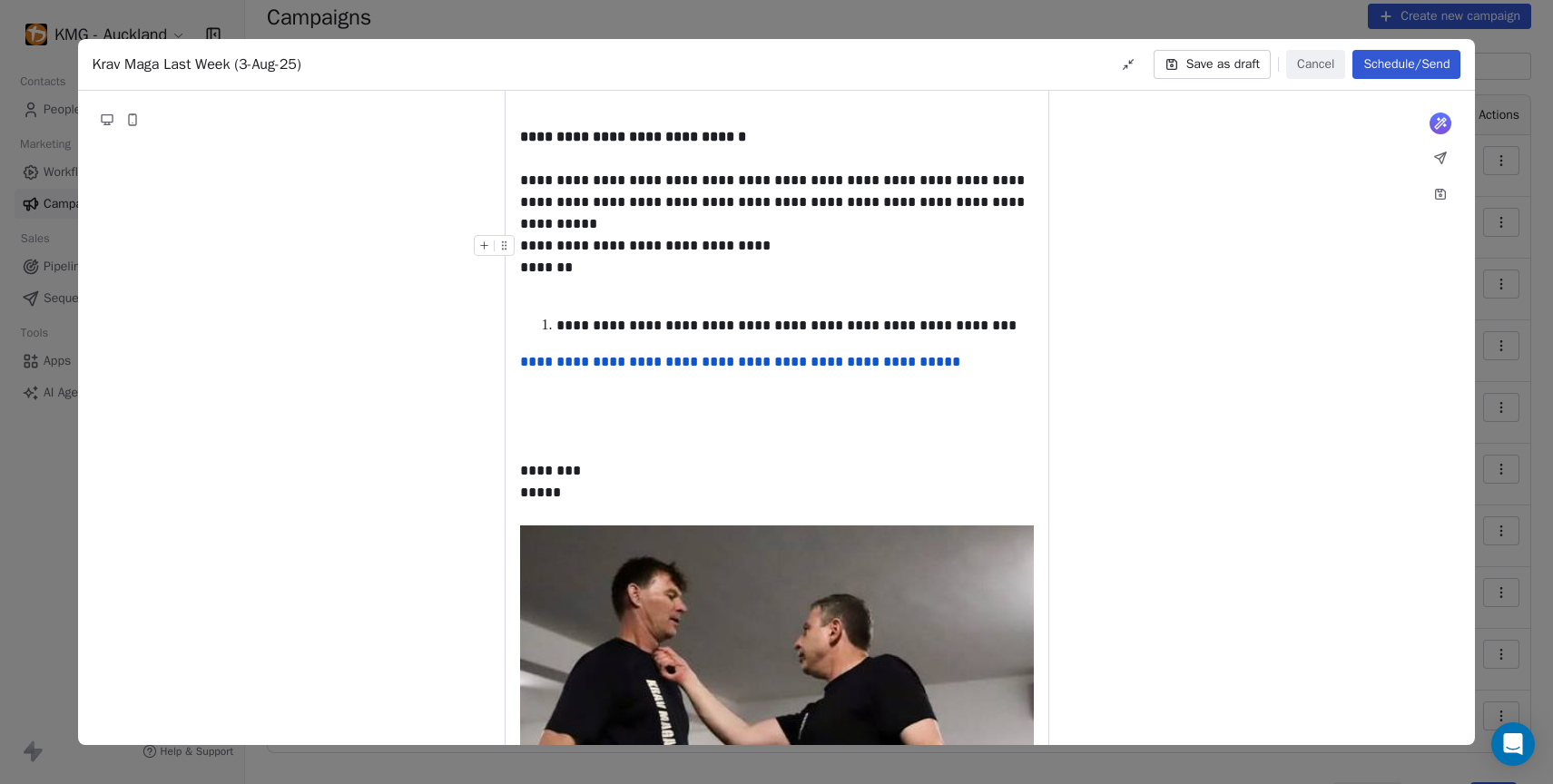 click on "**********" at bounding box center (777, 246) 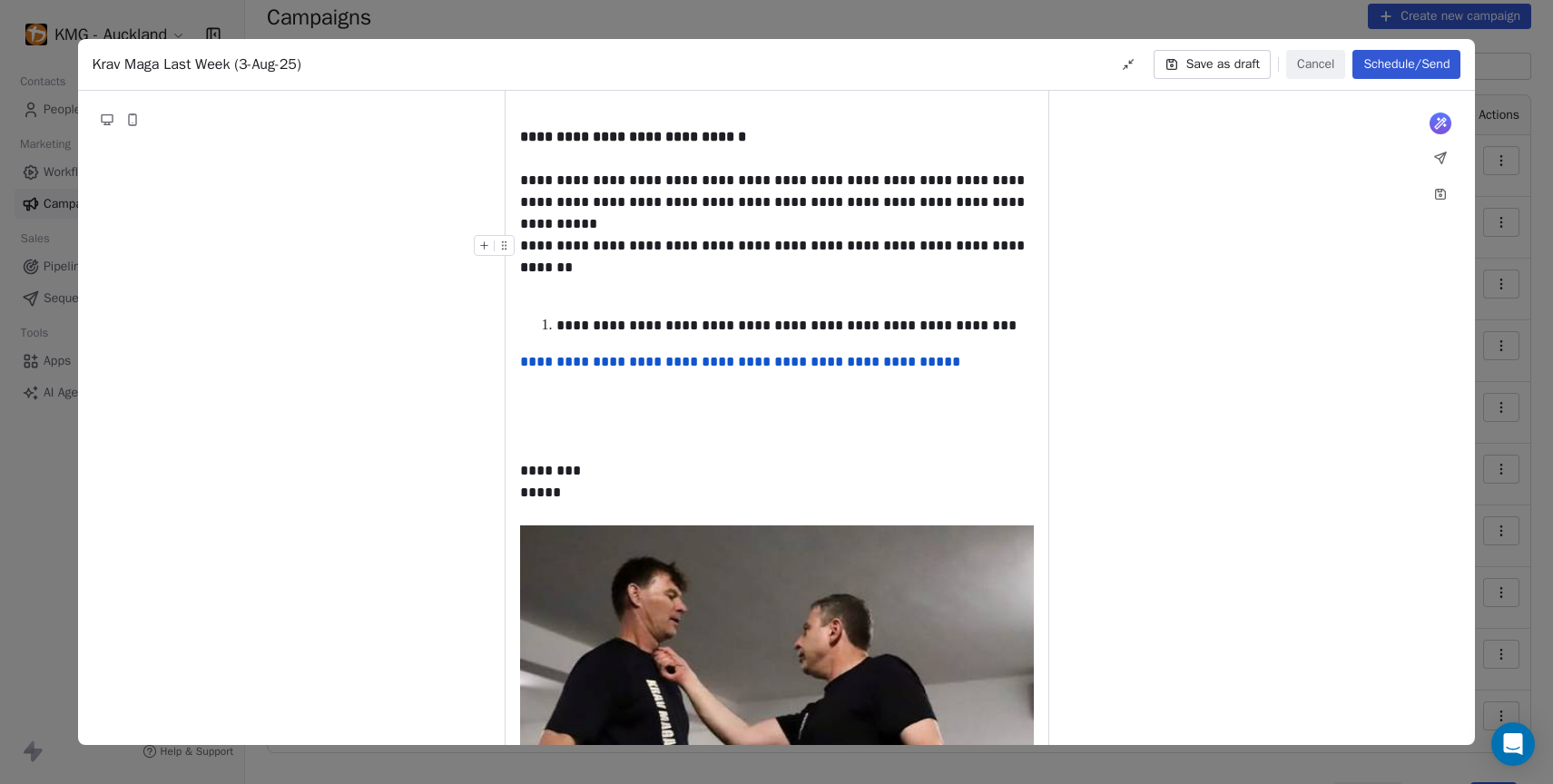 click on "**********" at bounding box center [777, 246] 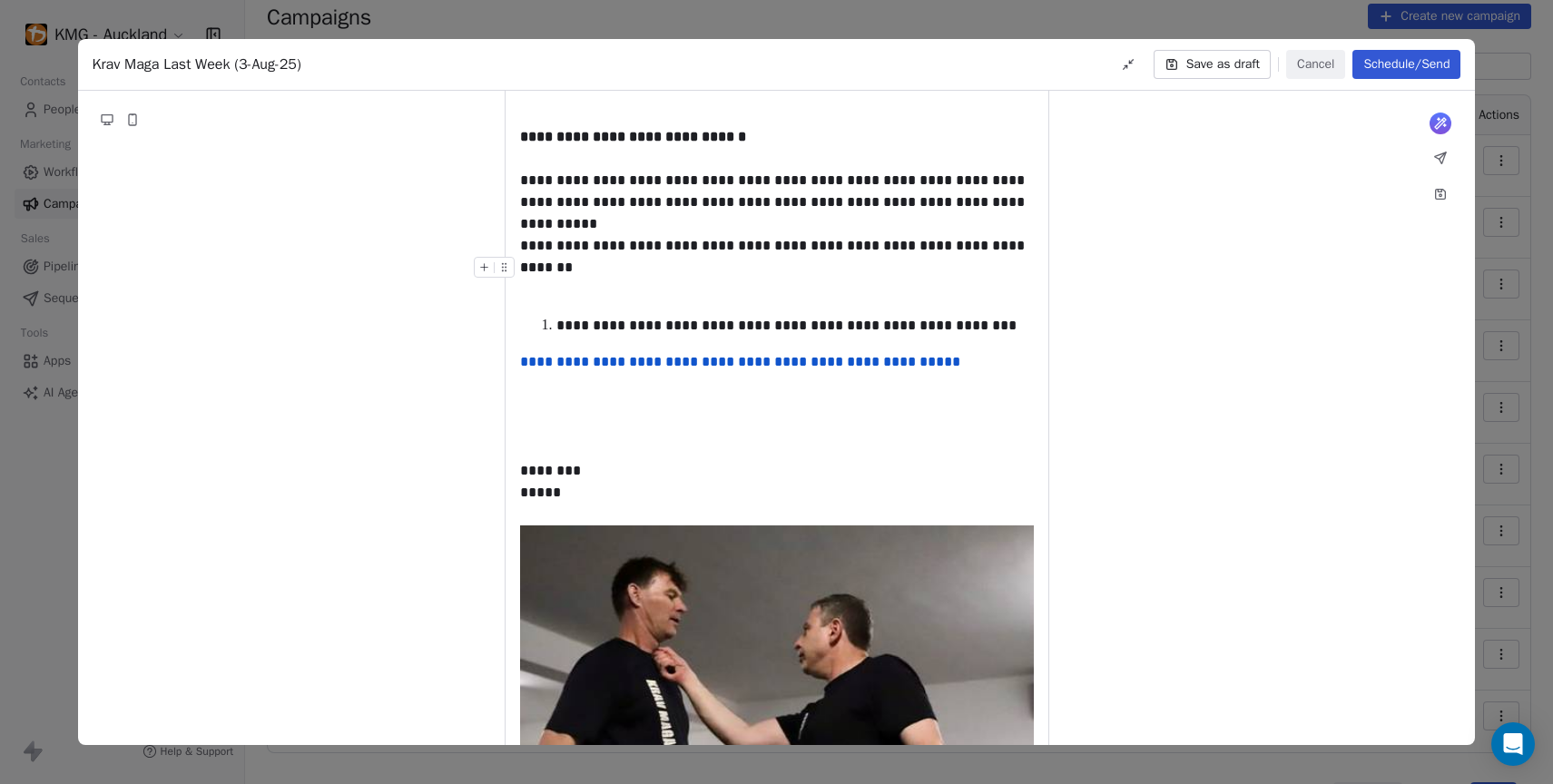 drag, startPoint x: 578, startPoint y: 267, endPoint x: 521, endPoint y: 268, distance: 57.008771 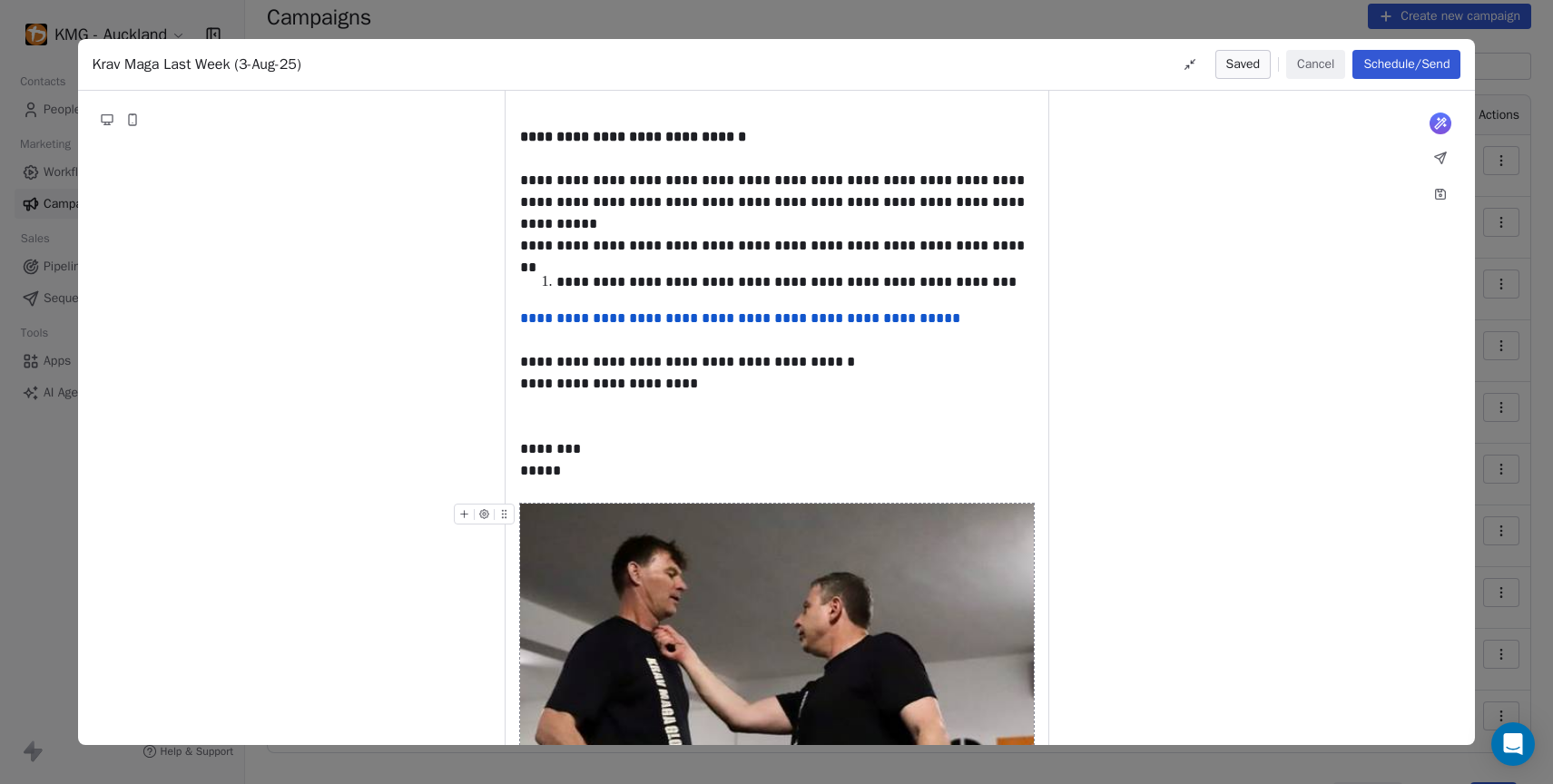 click at bounding box center [777, 760] 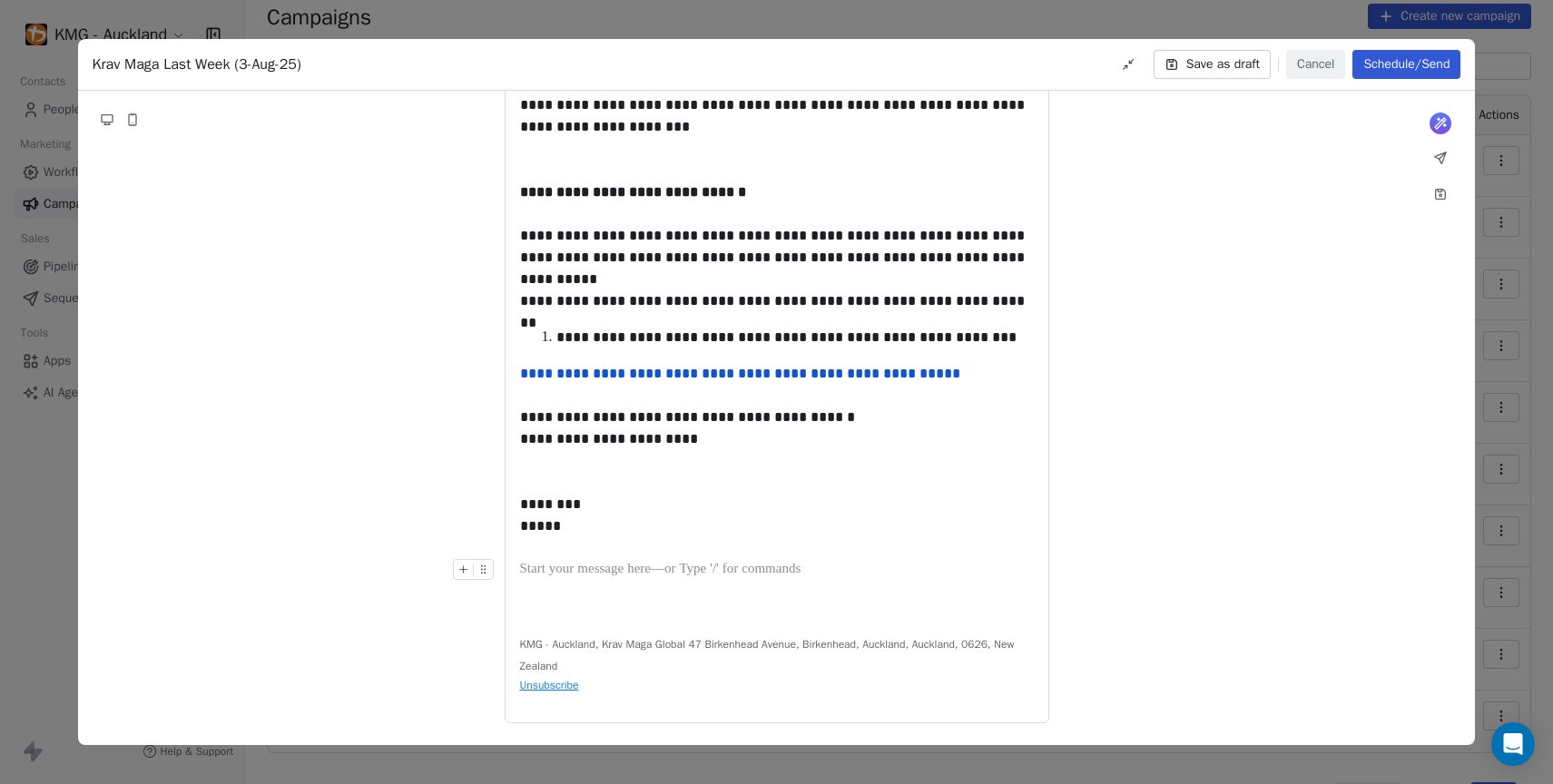 scroll, scrollTop: 587, scrollLeft: 0, axis: vertical 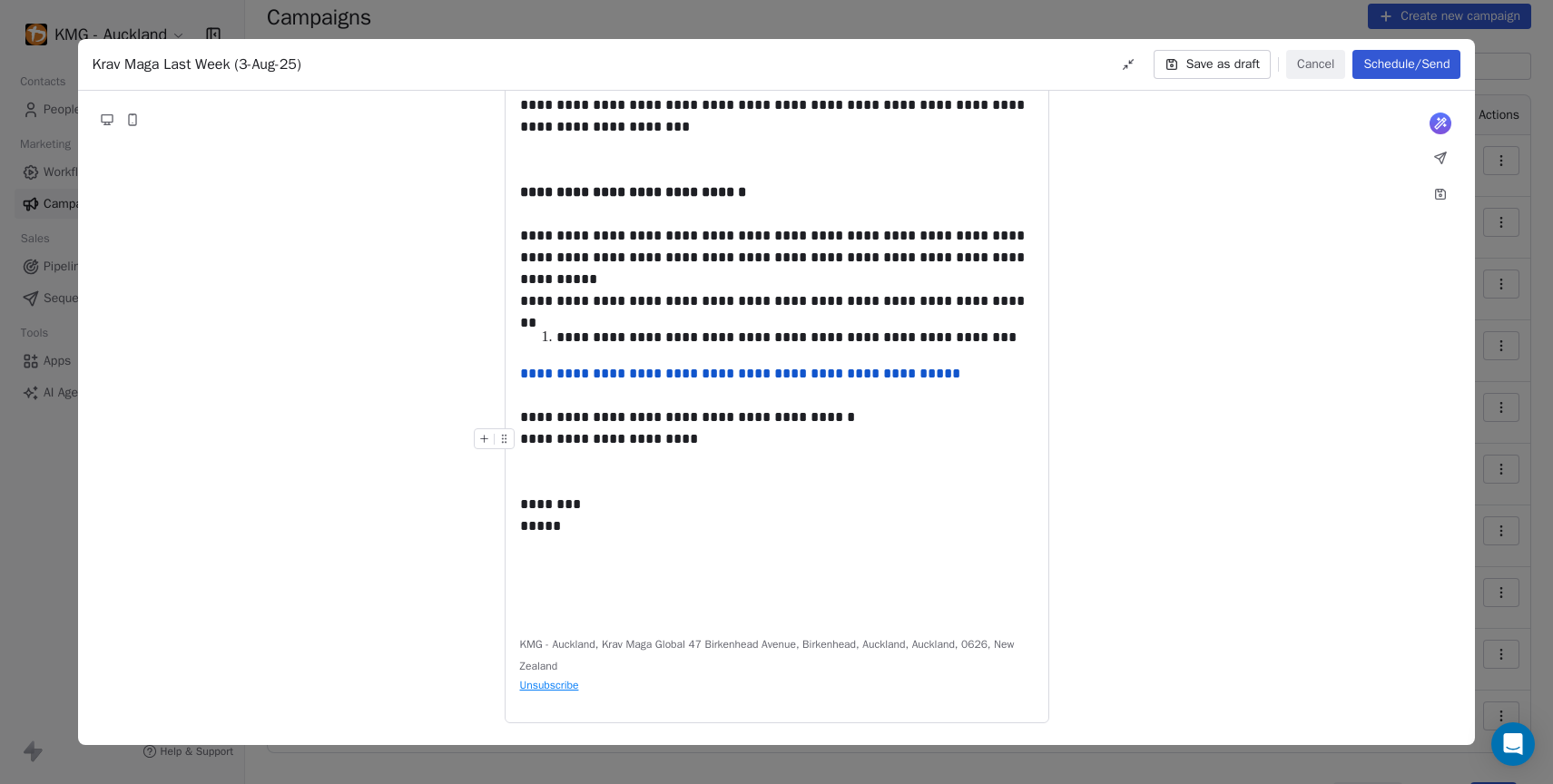 click on "**********" at bounding box center [777, 439] 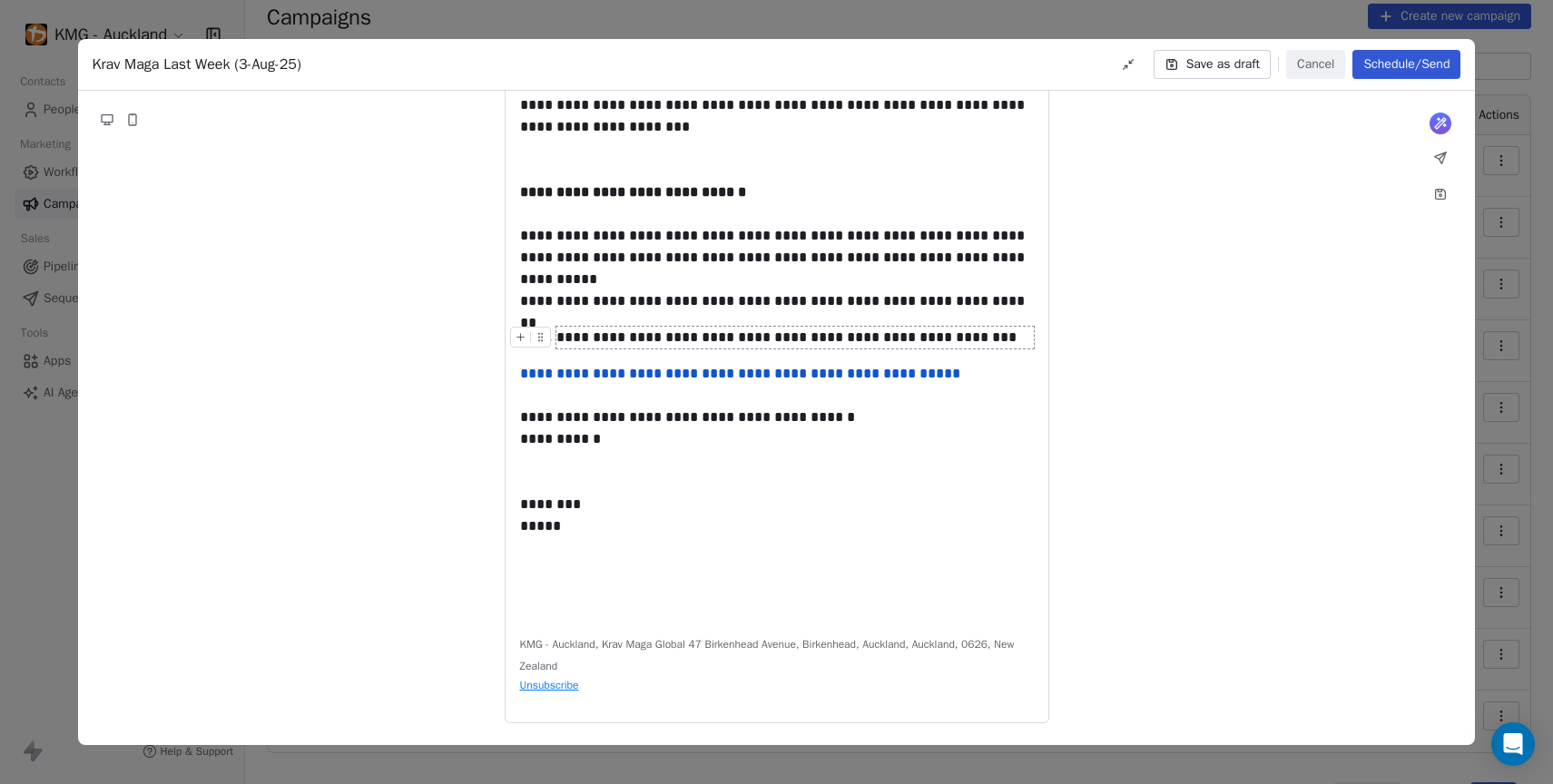 click on "**********" at bounding box center [795, 338] 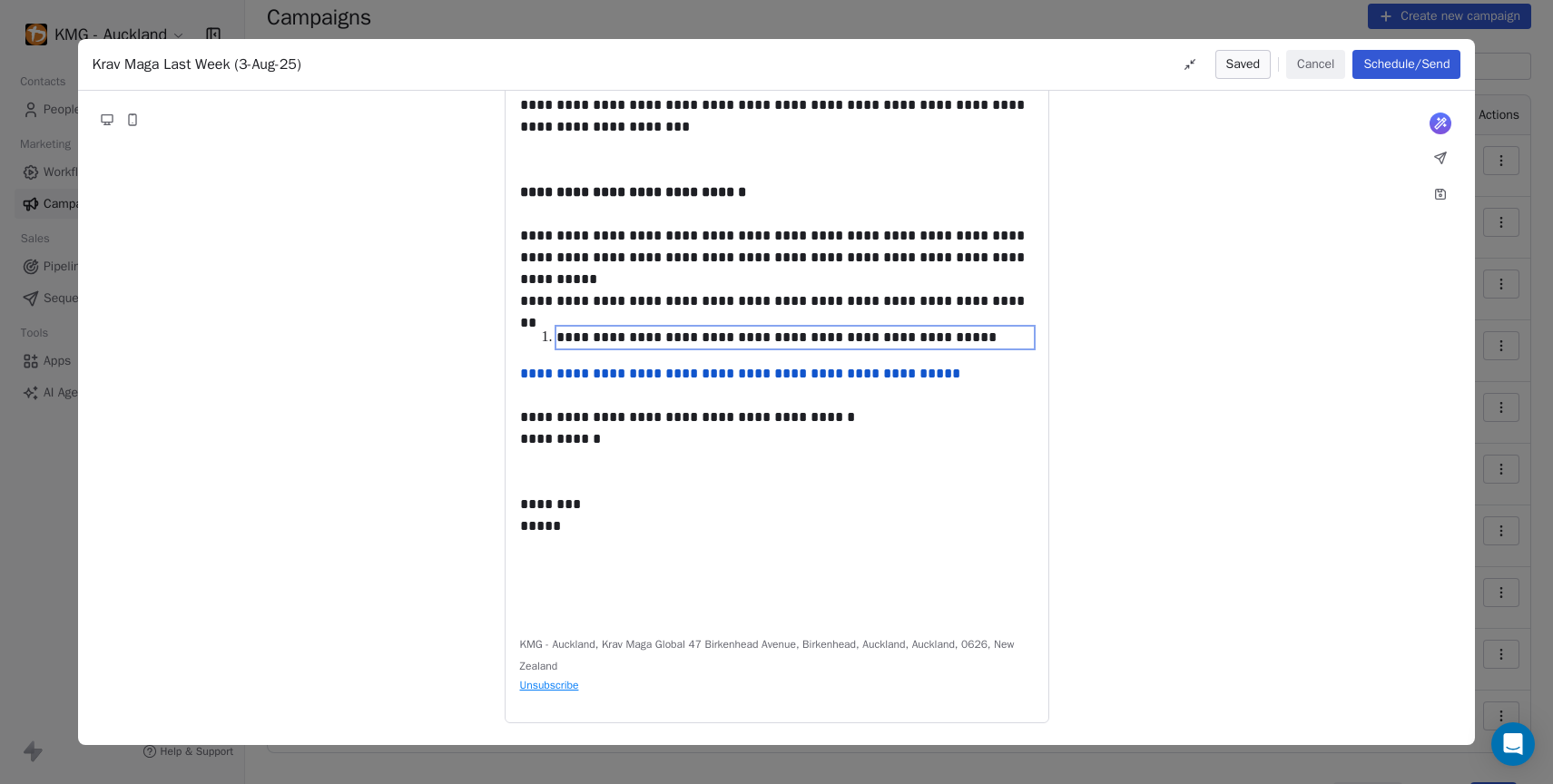 click on "**********" at bounding box center [776, 392] 